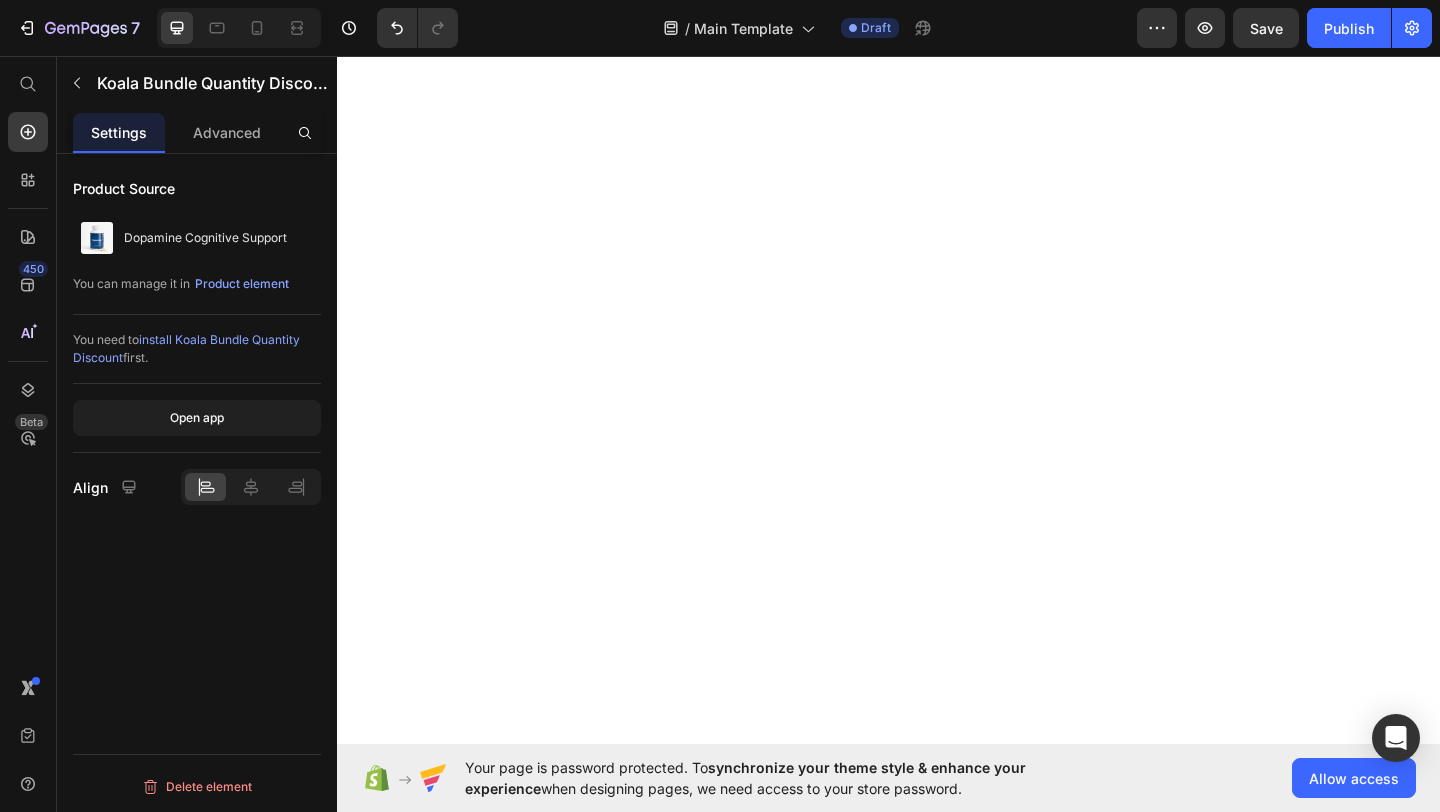 scroll, scrollTop: 0, scrollLeft: 0, axis: both 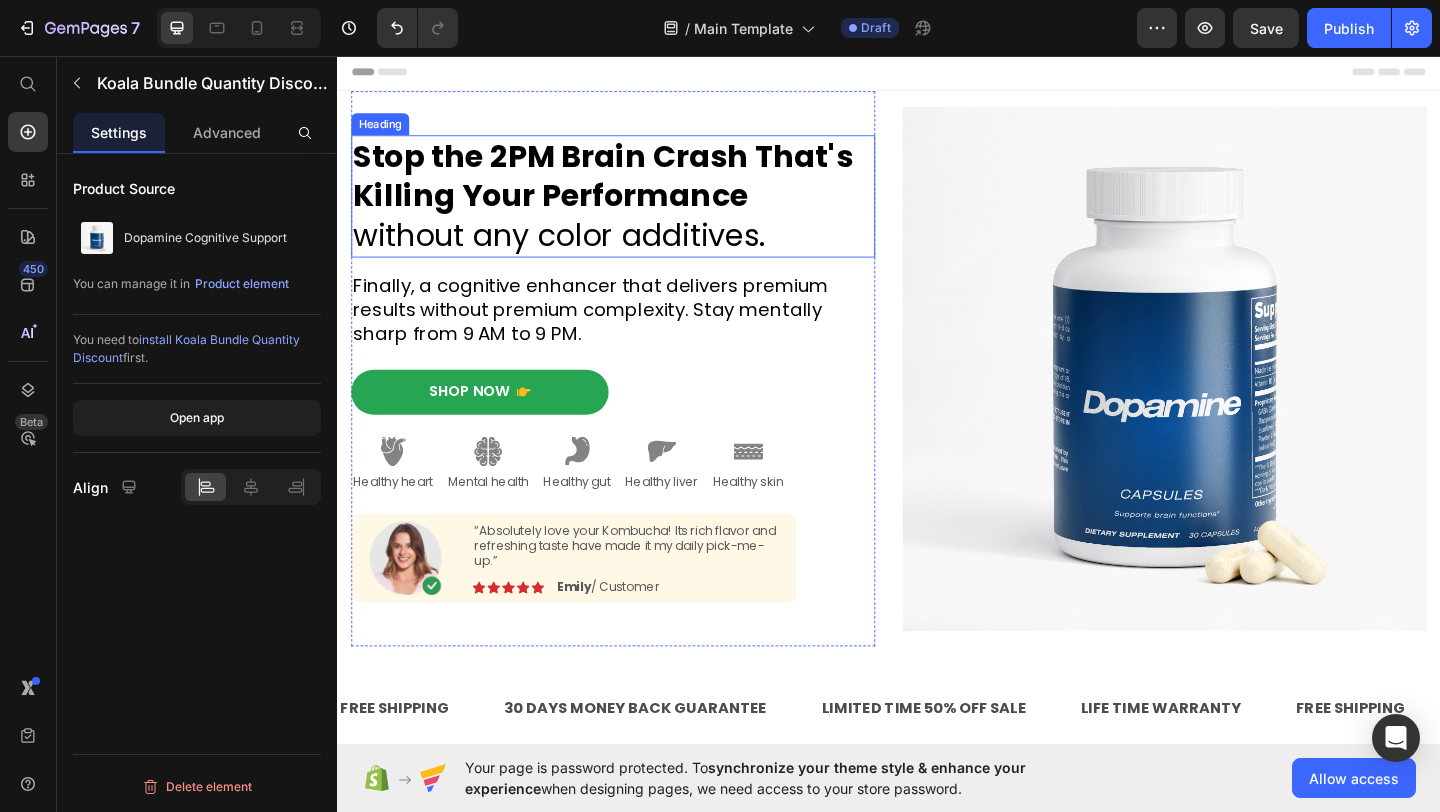 click on "Stop the 2PM Brain Crash That's Killing Your Performance" at bounding box center (626, 186) 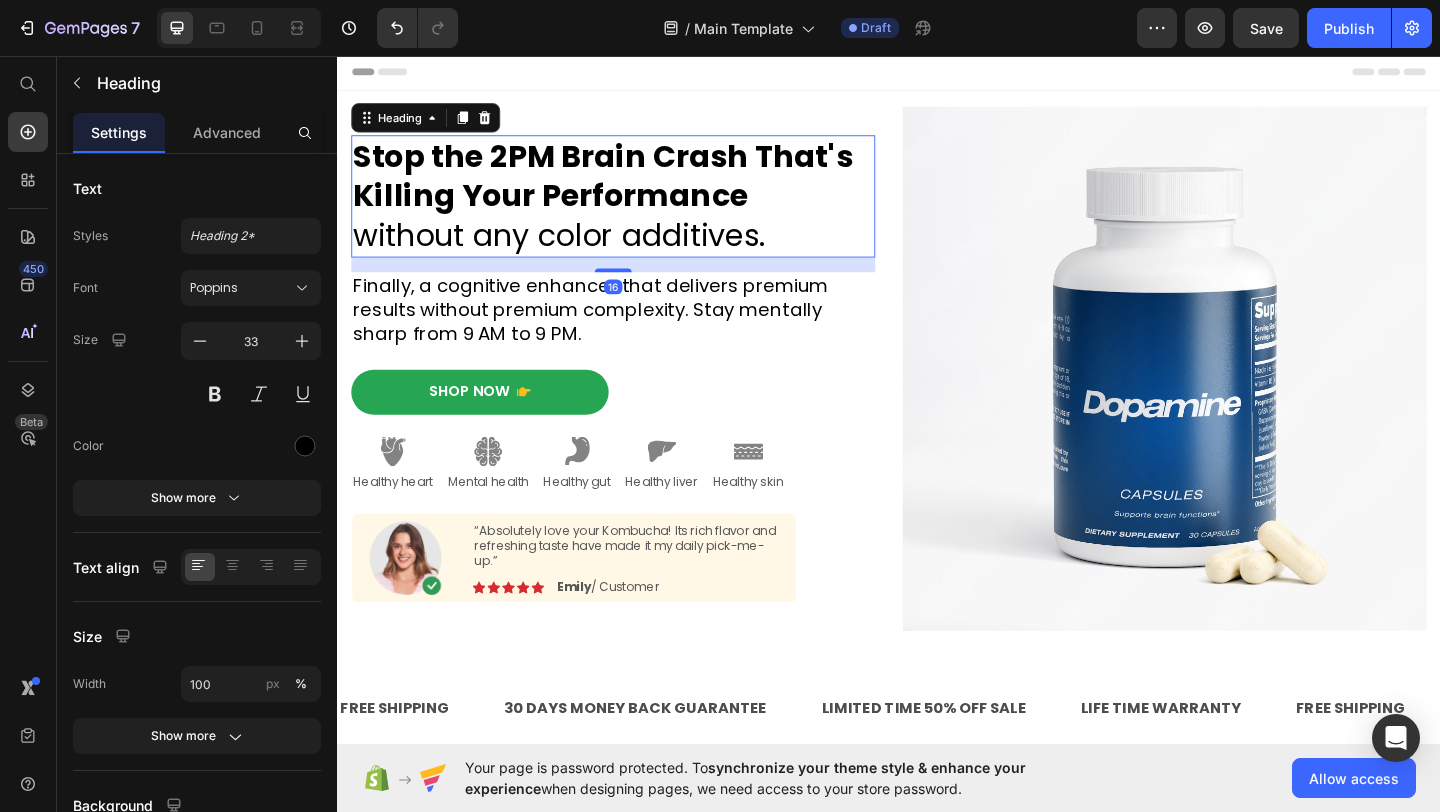 click on "Stop the 2PM Brain Crash That's Killing Your Performance" at bounding box center (626, 186) 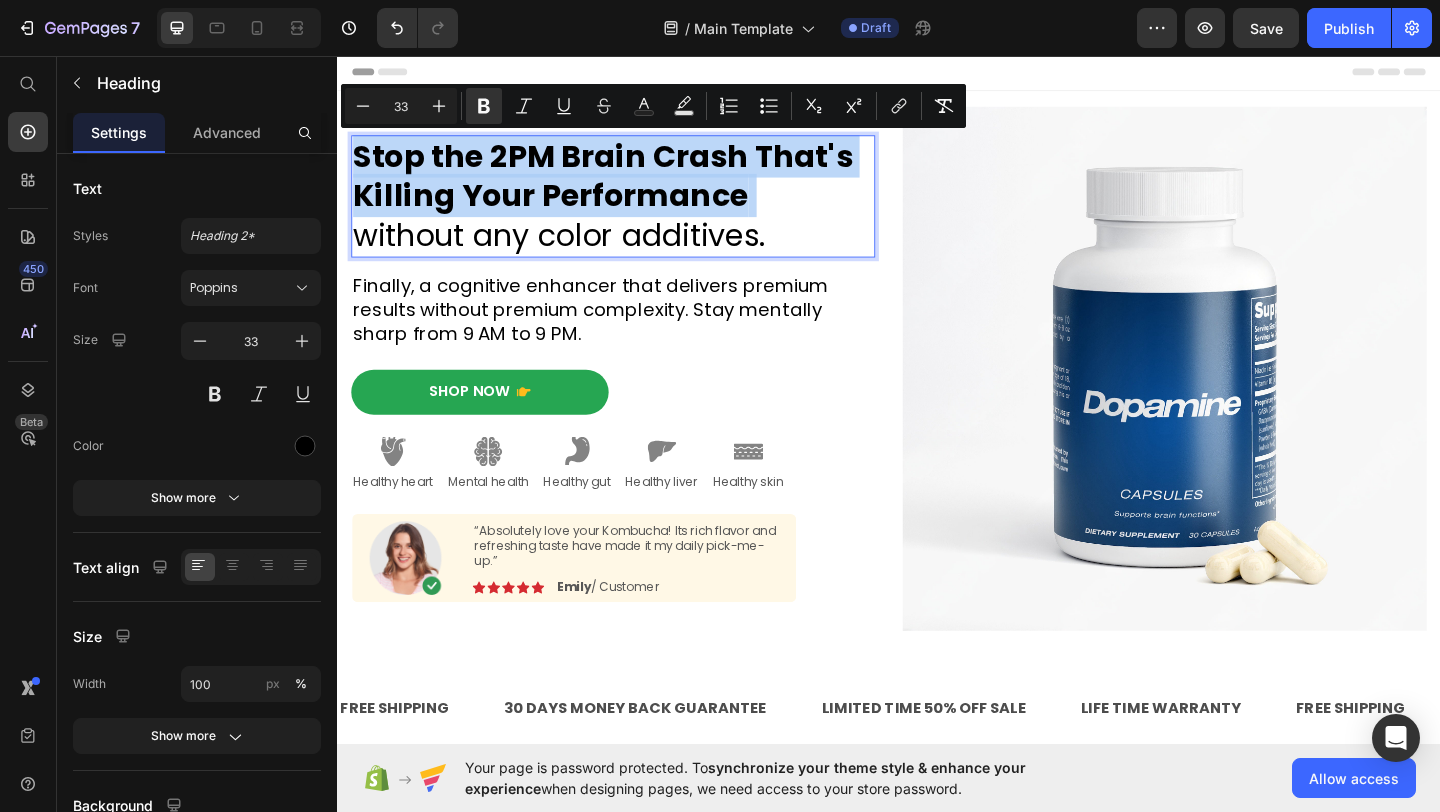 click on "Stop the 2PM Brain Crash That's Killing Your Performance" at bounding box center [626, 186] 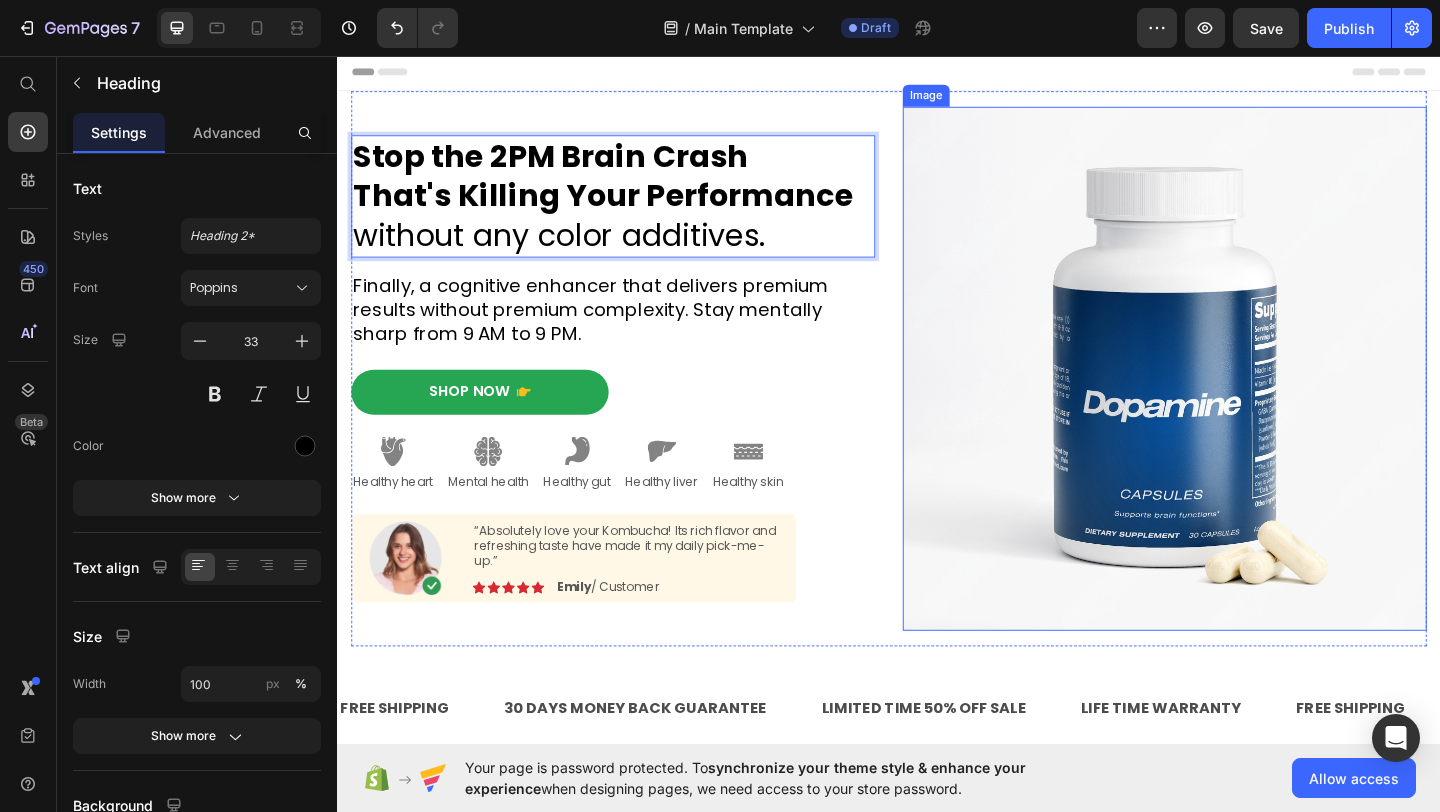 click at bounding box center [1237, 396] 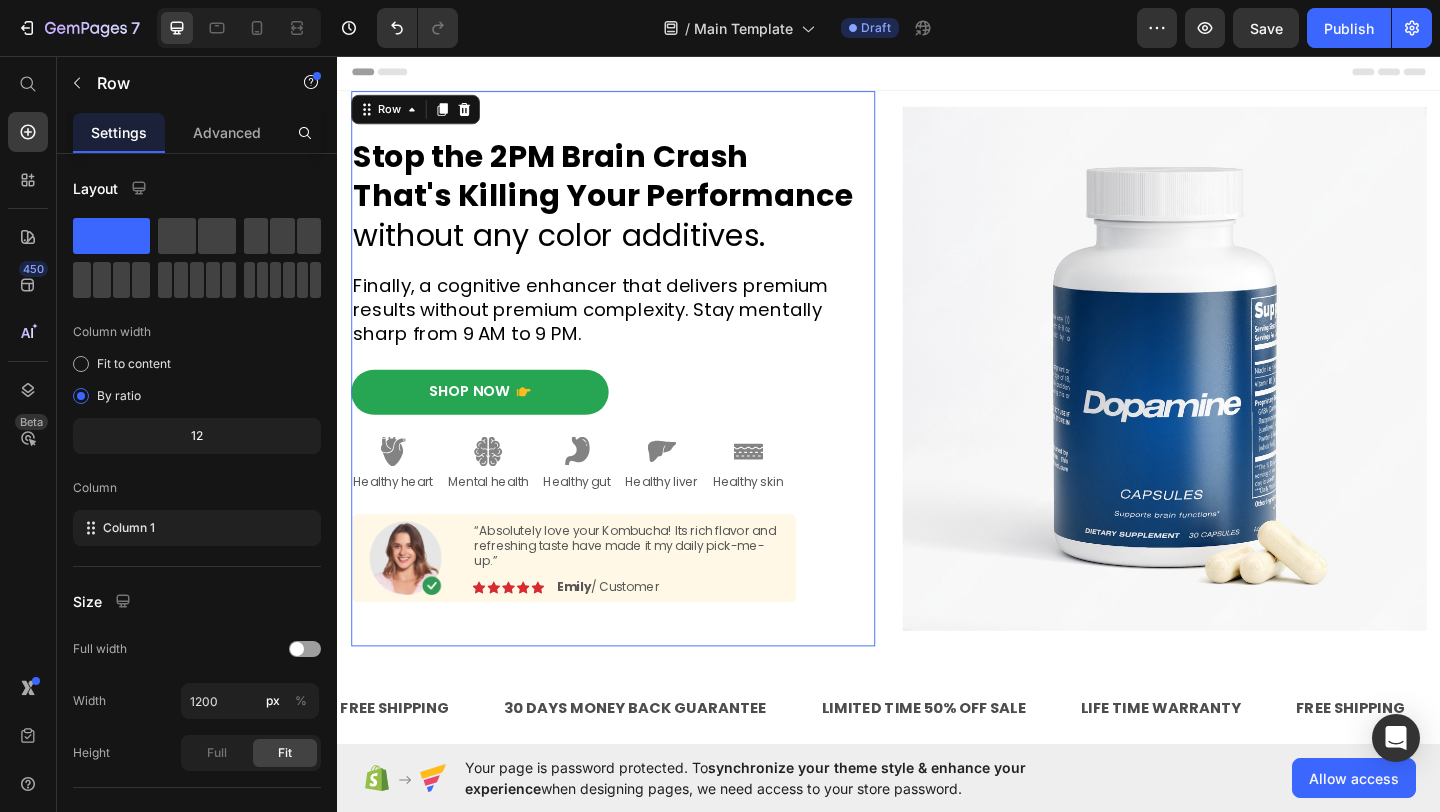click on "⁠⁠⁠⁠⁠⁠⁠ Stop the 2PM Brain Crash  That's Killing Your Performance without any color additives. Heading Finally, a cognitive enhancer that delivers premium results without premium complexity. Stay mentally sharp from 9 AM to 9 PM. Text Block
Shop Now   Button Image Healthy heart Text Block Image Mental health Text Block Image Healthy gut Text Block Image Healthy liver Text Block Image Healthy skin Text Block Row Image “Absolutely love your Kombucha! Its rich flavor and refreshing taste have made it my daily pick-me-up.” Text Block Image Icon Icon Icon Icon Icon Icon List Emily  / Customer Text Block Row Row Shop Now   👉    Button" at bounding box center (637, 396) 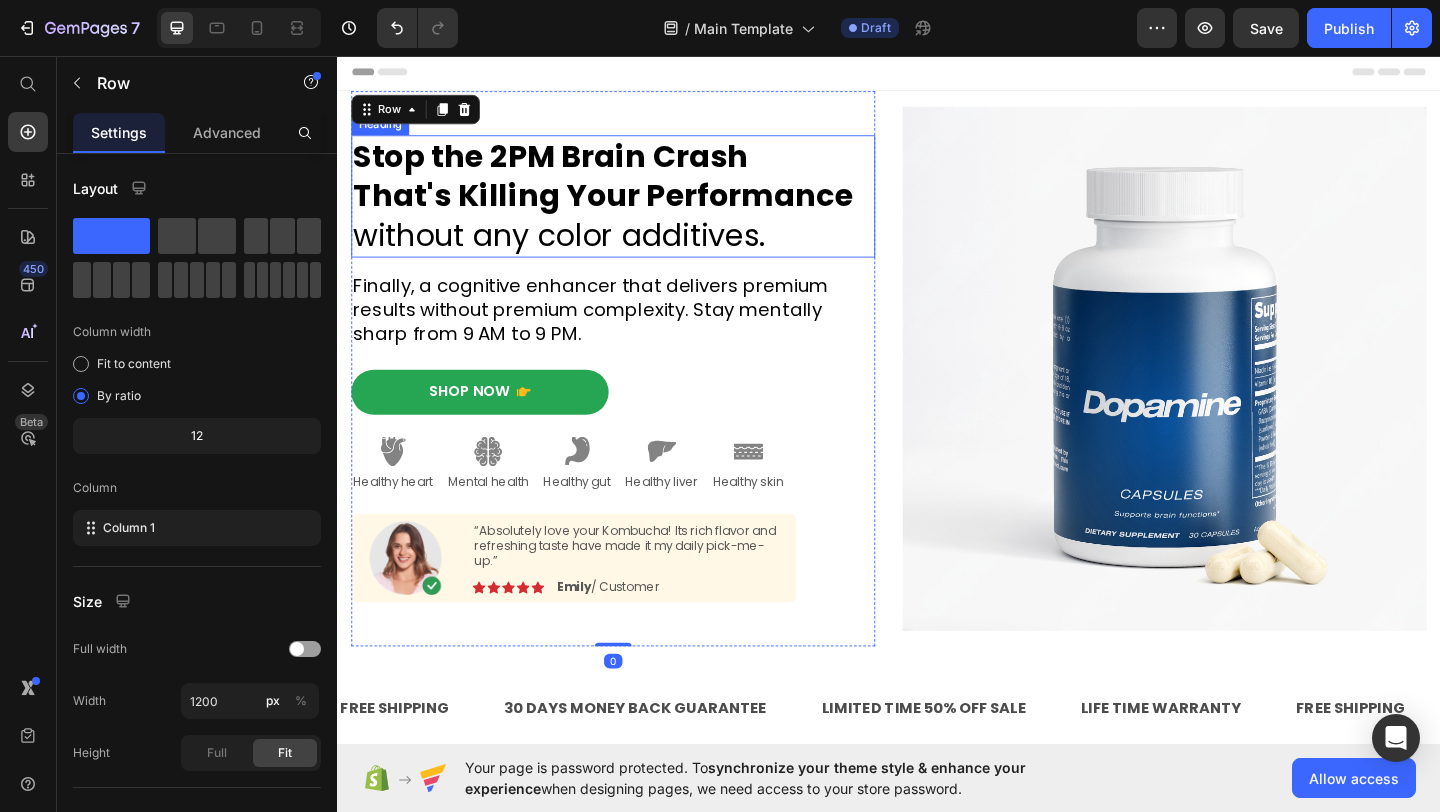 click on "⁠⁠⁠⁠⁠⁠⁠ Stop the 2PM Brain Crash  That's Killing Your Performance without any color additives." at bounding box center [637, 208] 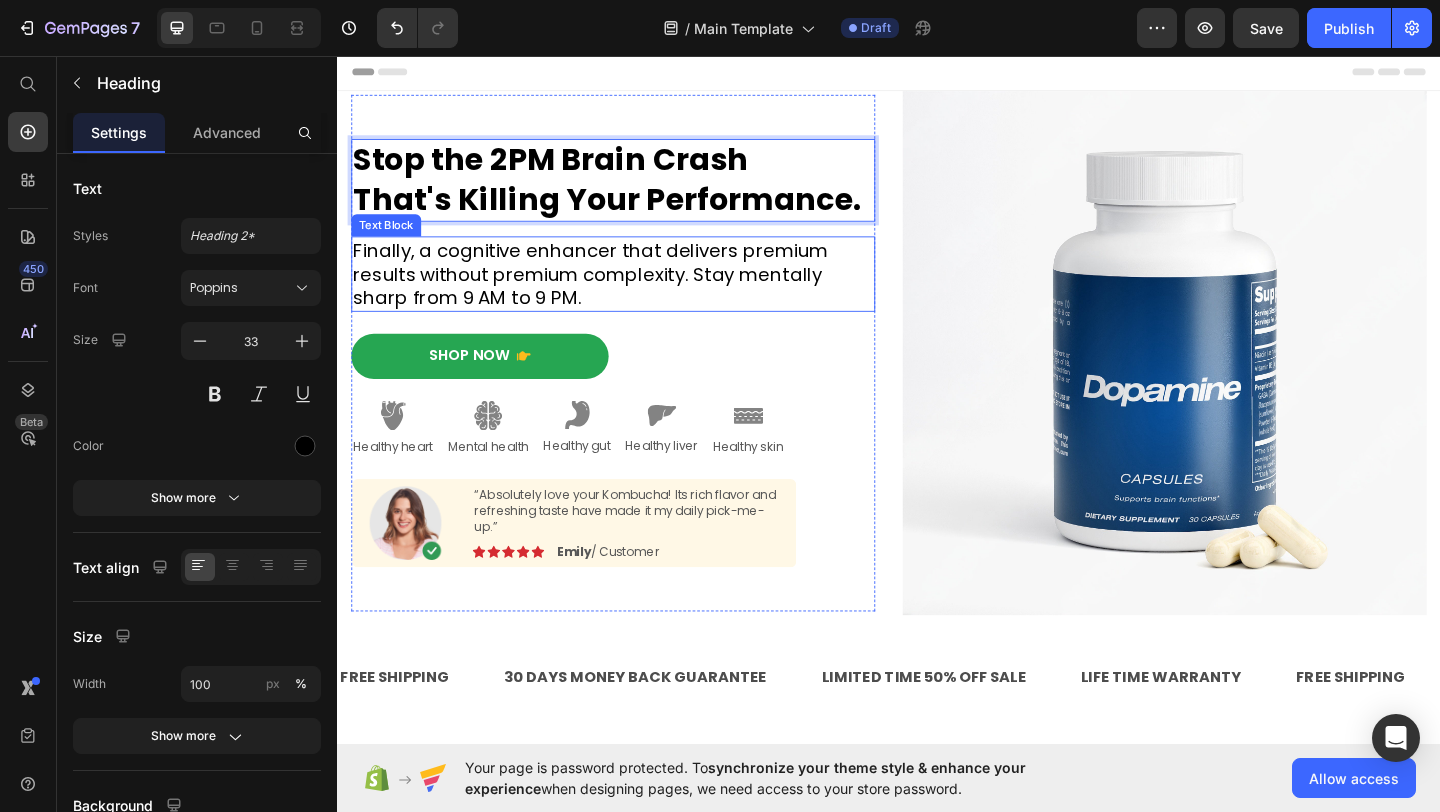 click on "Finally, a cognitive enhancer that delivers premium results without premium complexity. Stay mentally sharp from 9 AM to 9 PM." at bounding box center (637, 293) 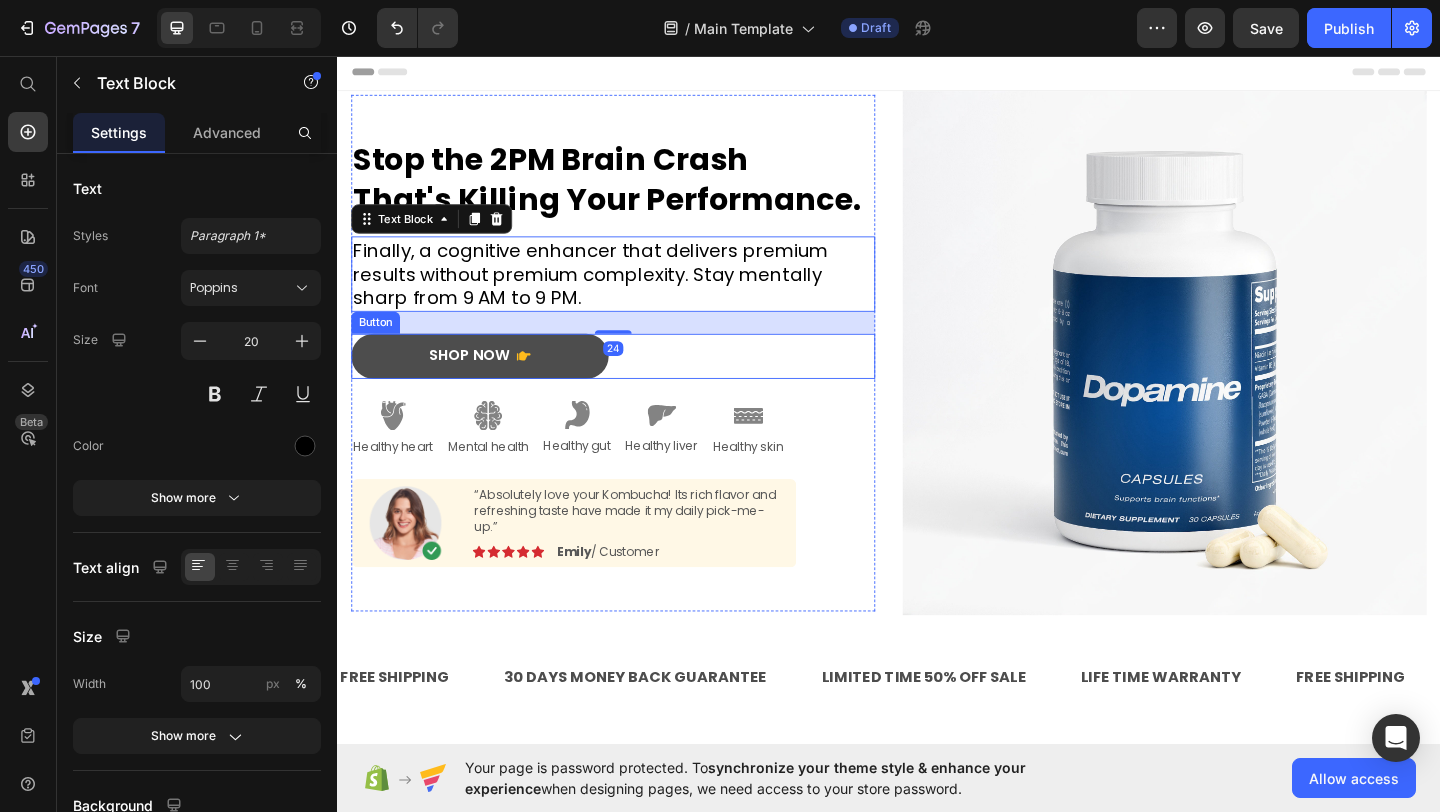 click on "Shop Now" at bounding box center (492, 382) 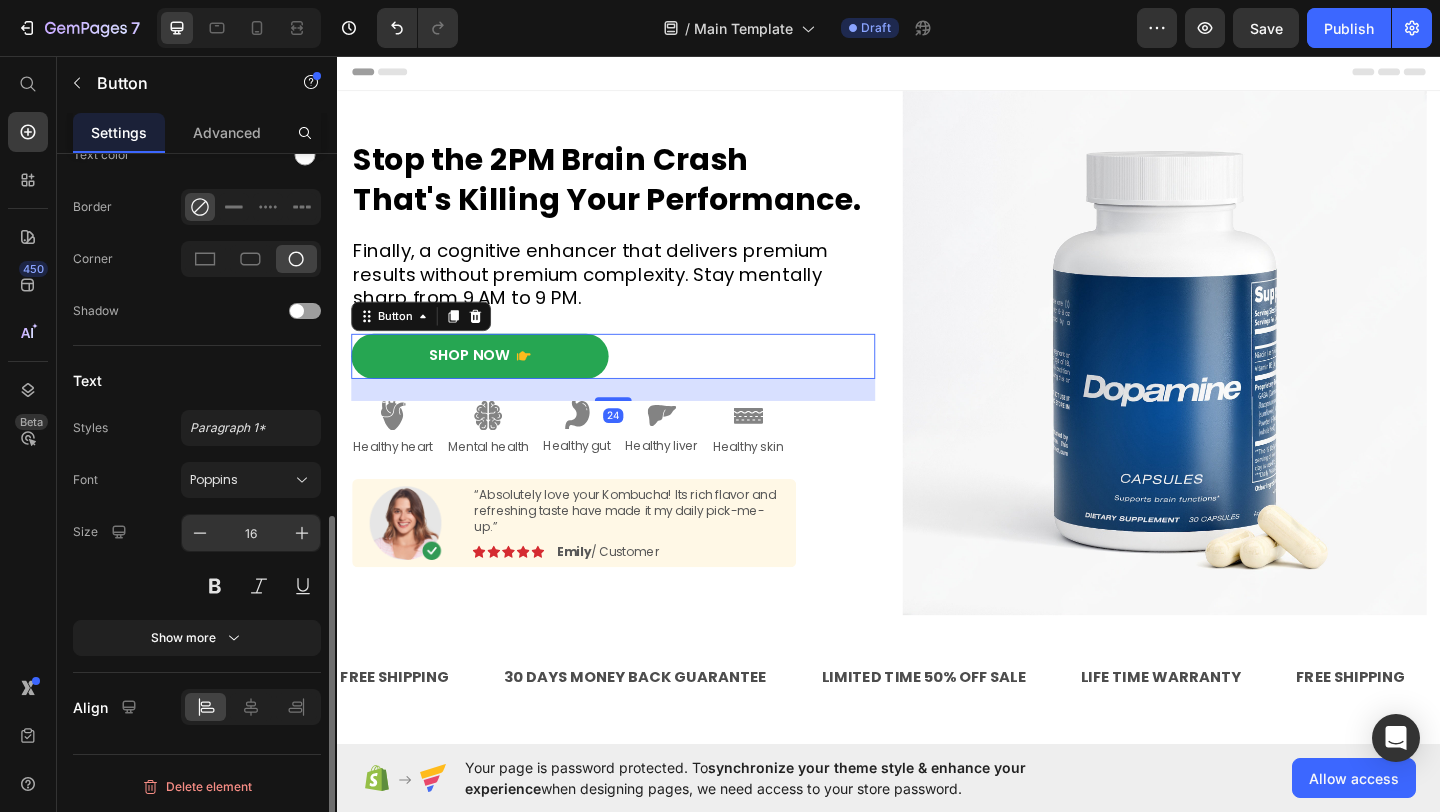 scroll, scrollTop: 526, scrollLeft: 0, axis: vertical 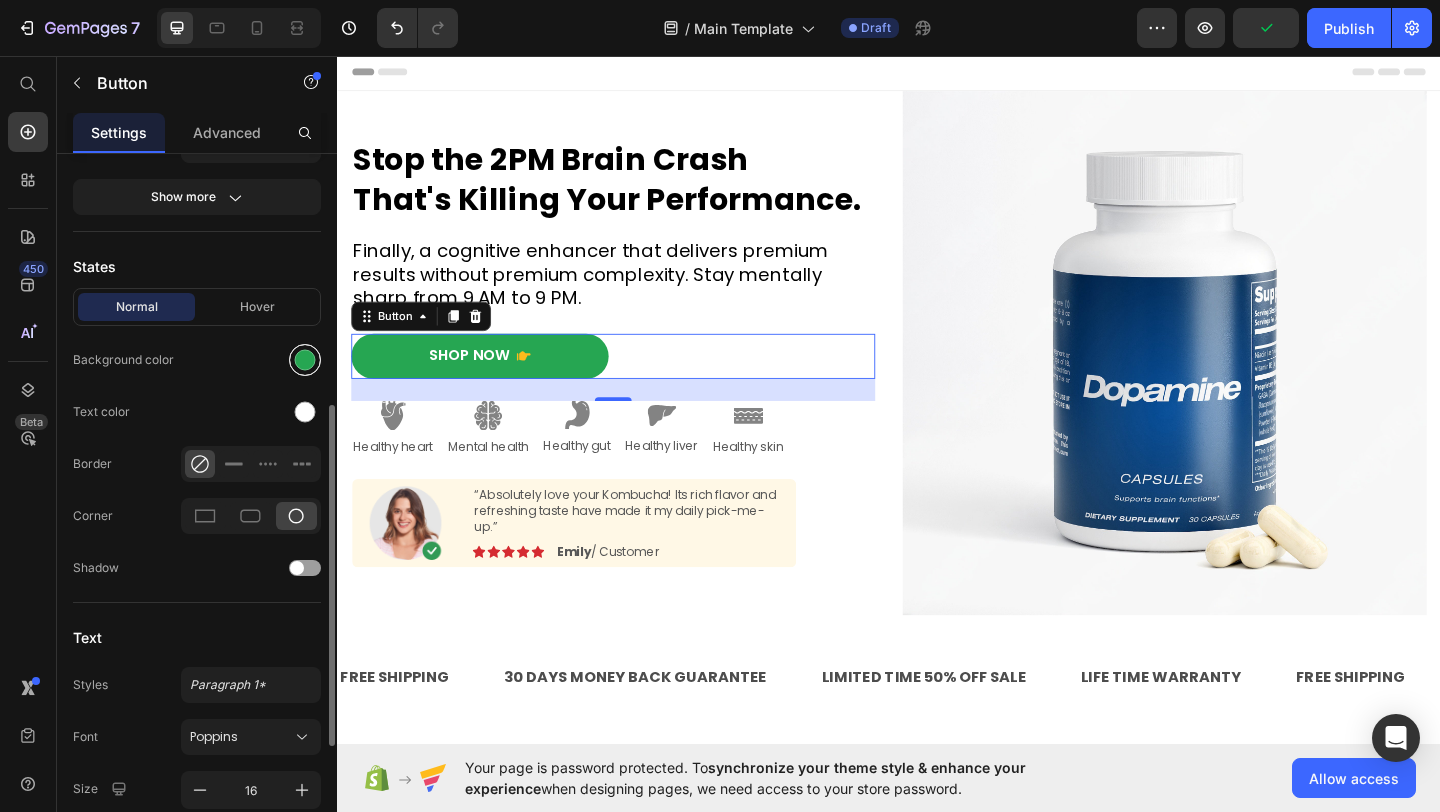 click at bounding box center [305, 360] 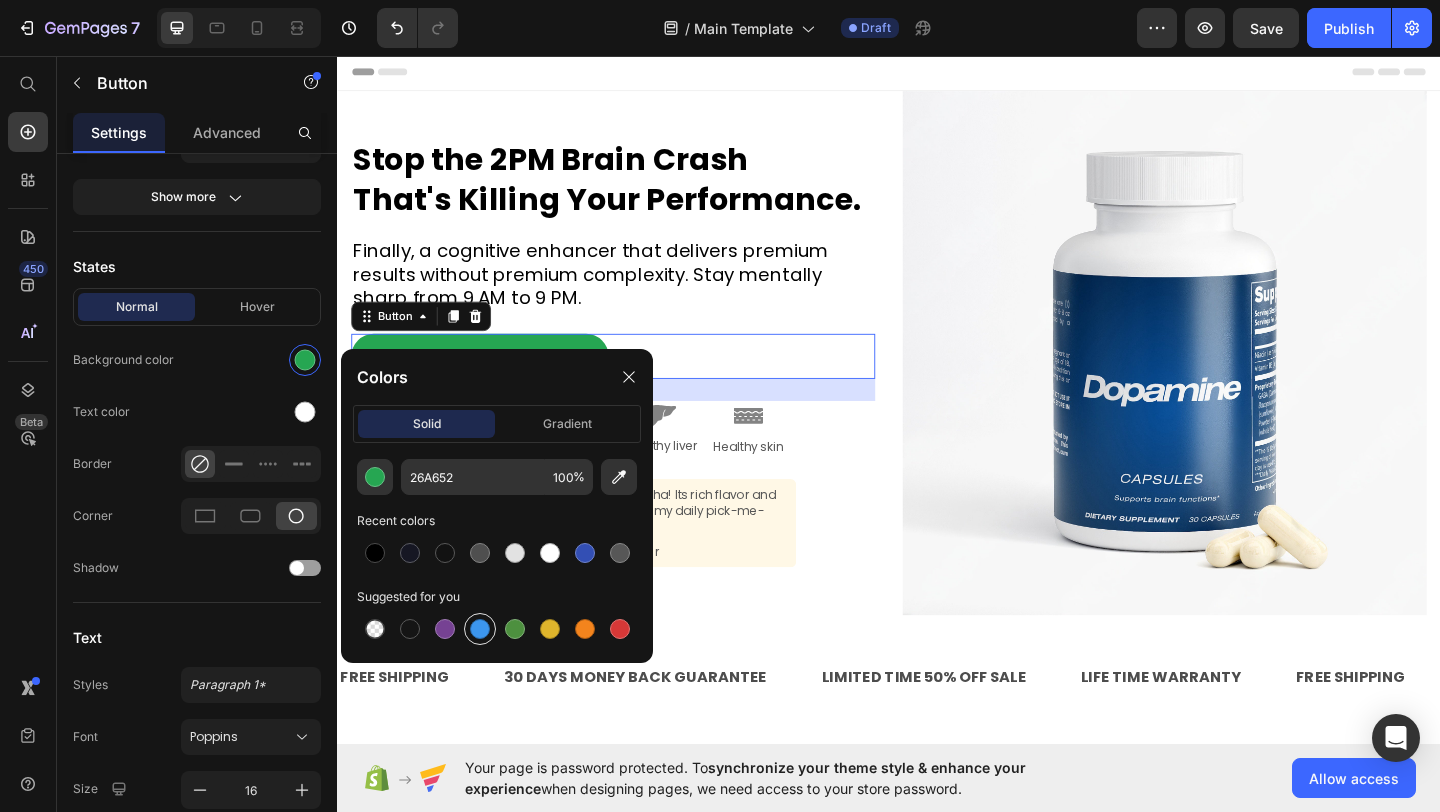 click at bounding box center (480, 629) 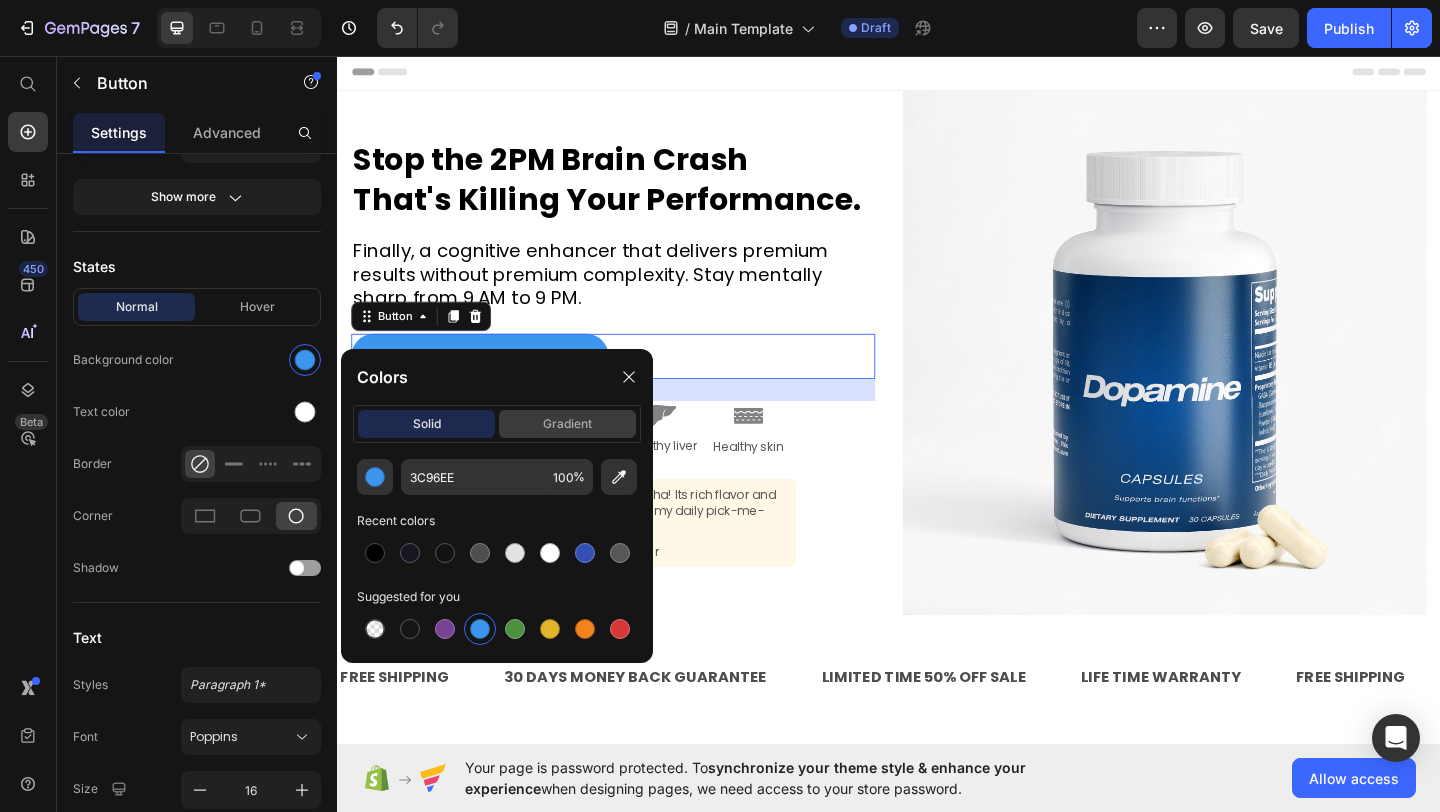 click on "gradient" 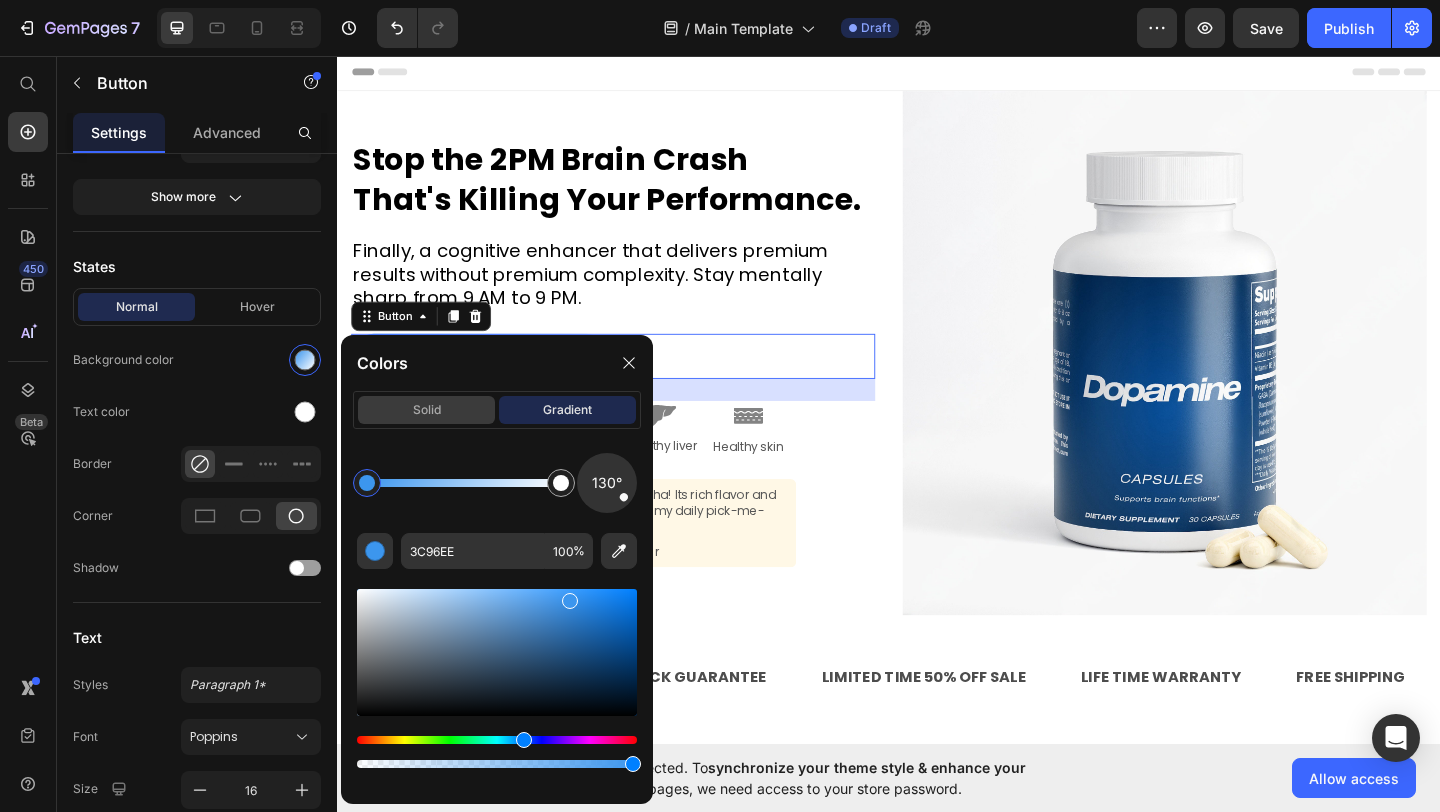 click on "solid" 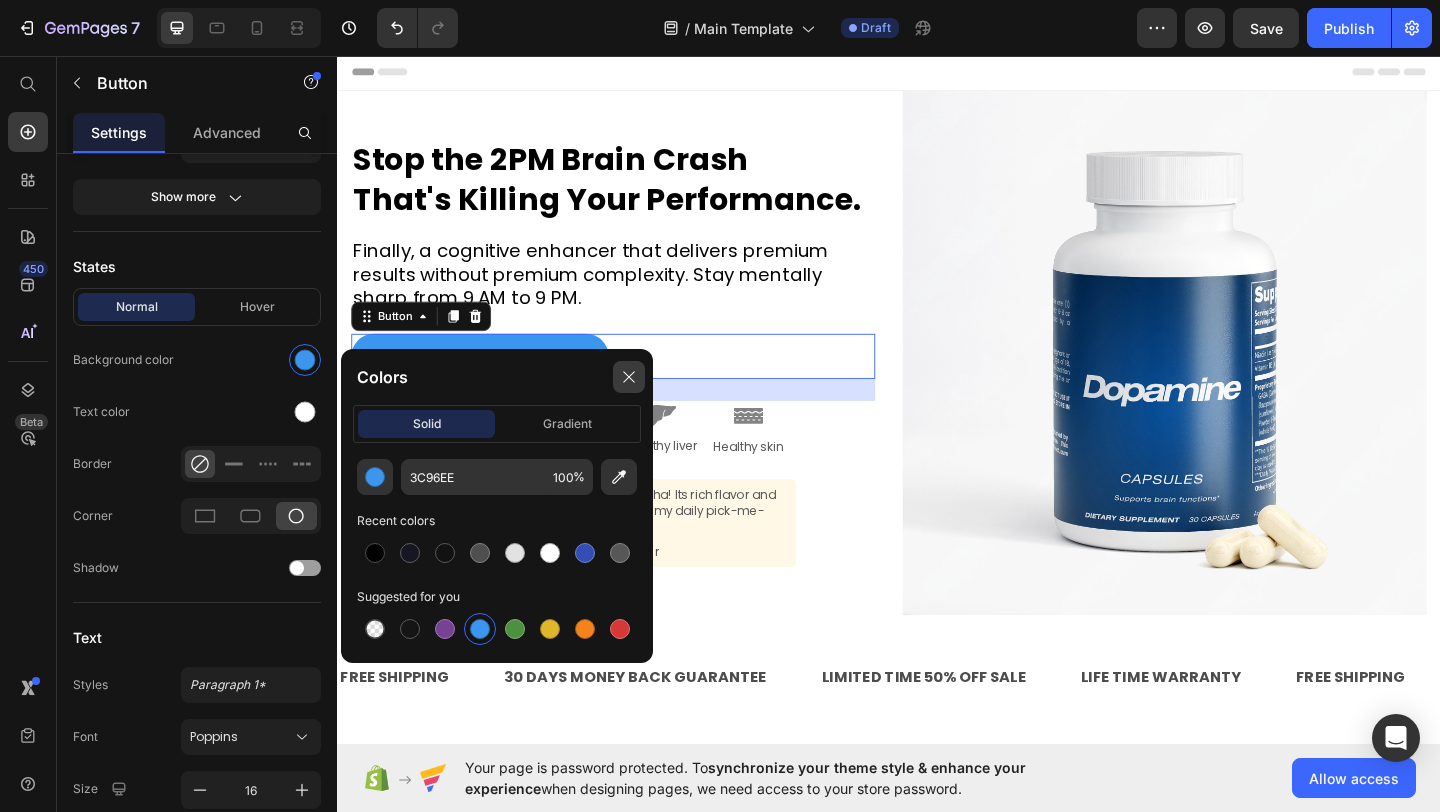 click 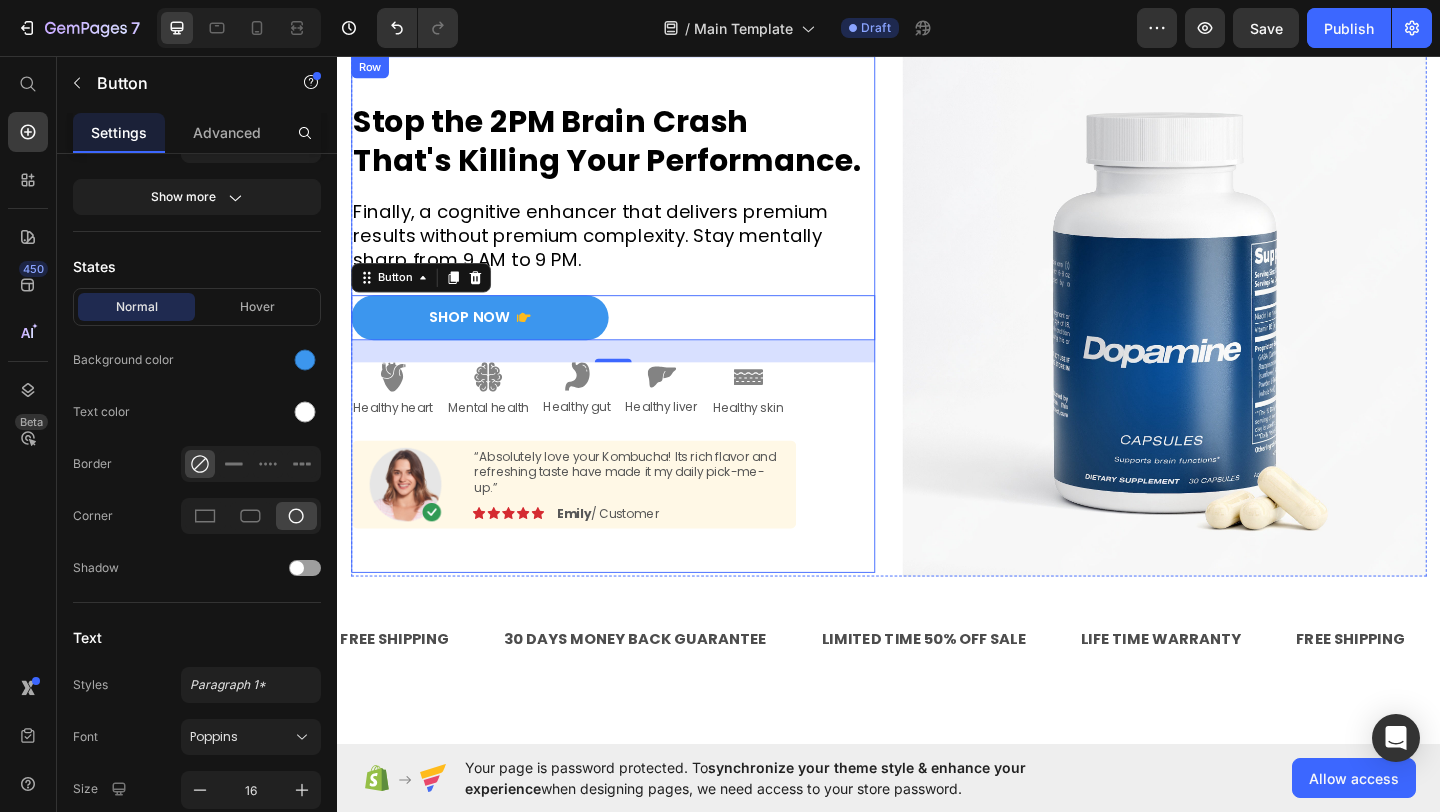 scroll, scrollTop: 56, scrollLeft: 0, axis: vertical 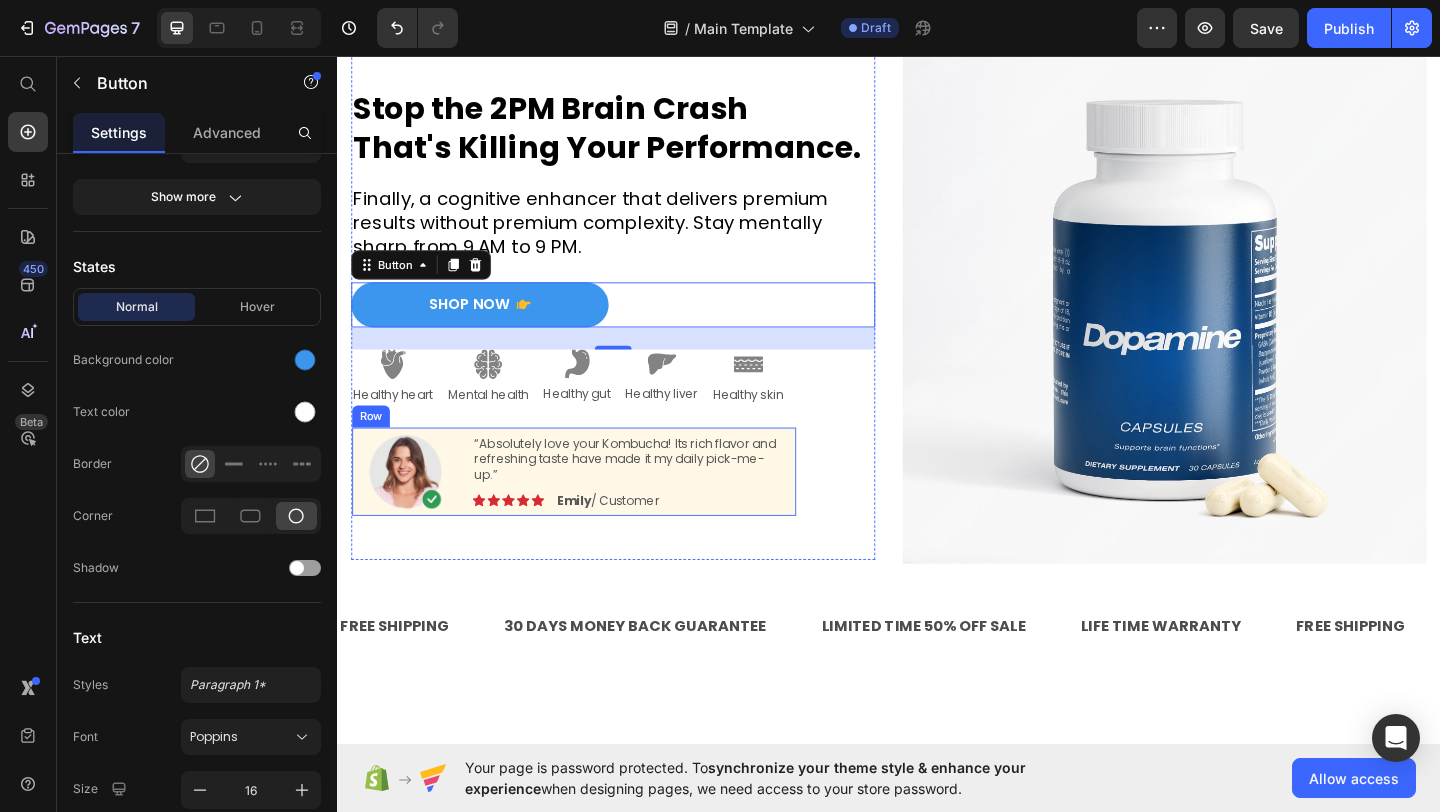 click on "“Absolutely love your Kombucha! Its rich flavor and refreshing taste have made it my daily pick-me-up.” Text Block Image Icon Icon Icon Icon Icon Icon List Emily  / Customer Text Block Row" at bounding box center [650, 508] 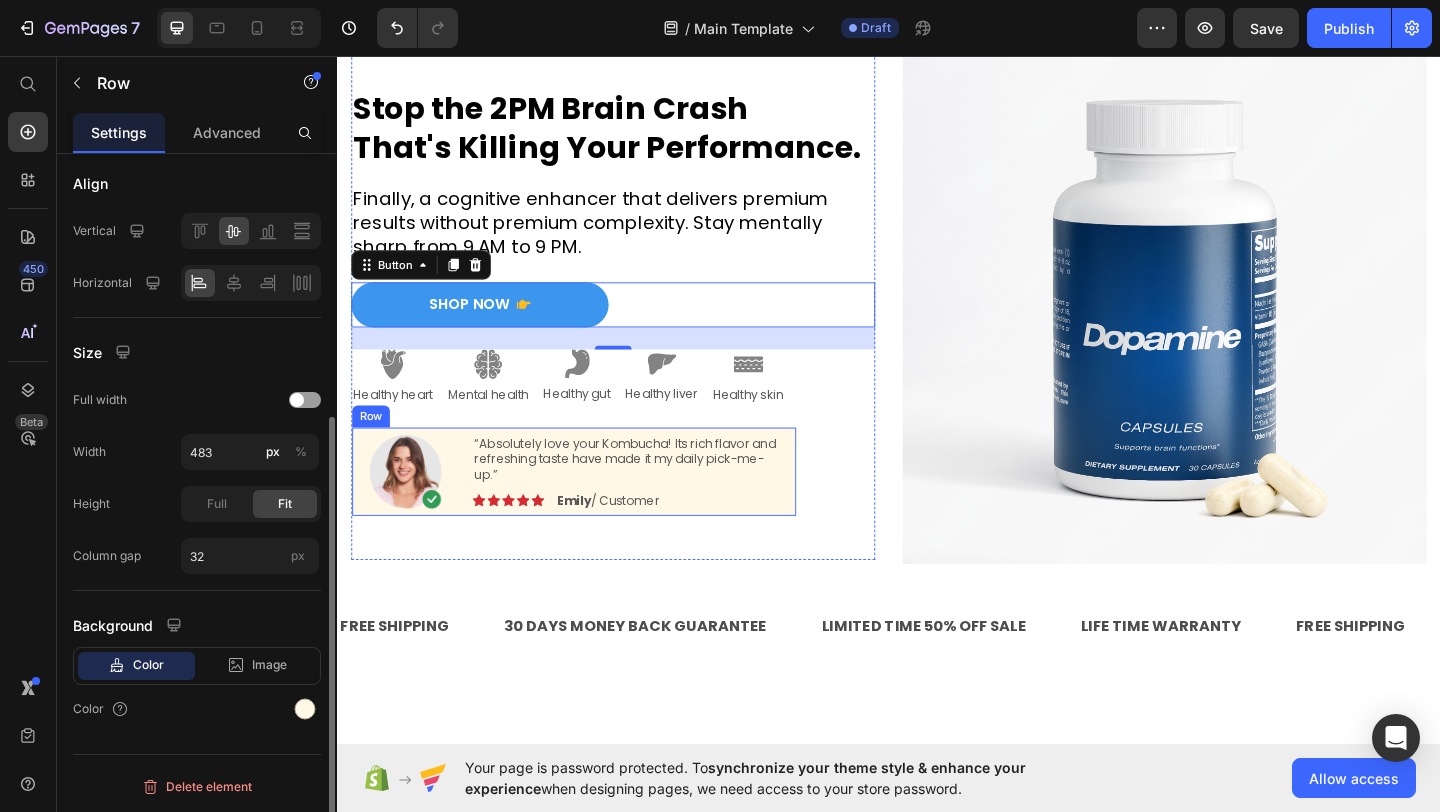 scroll, scrollTop: 0, scrollLeft: 0, axis: both 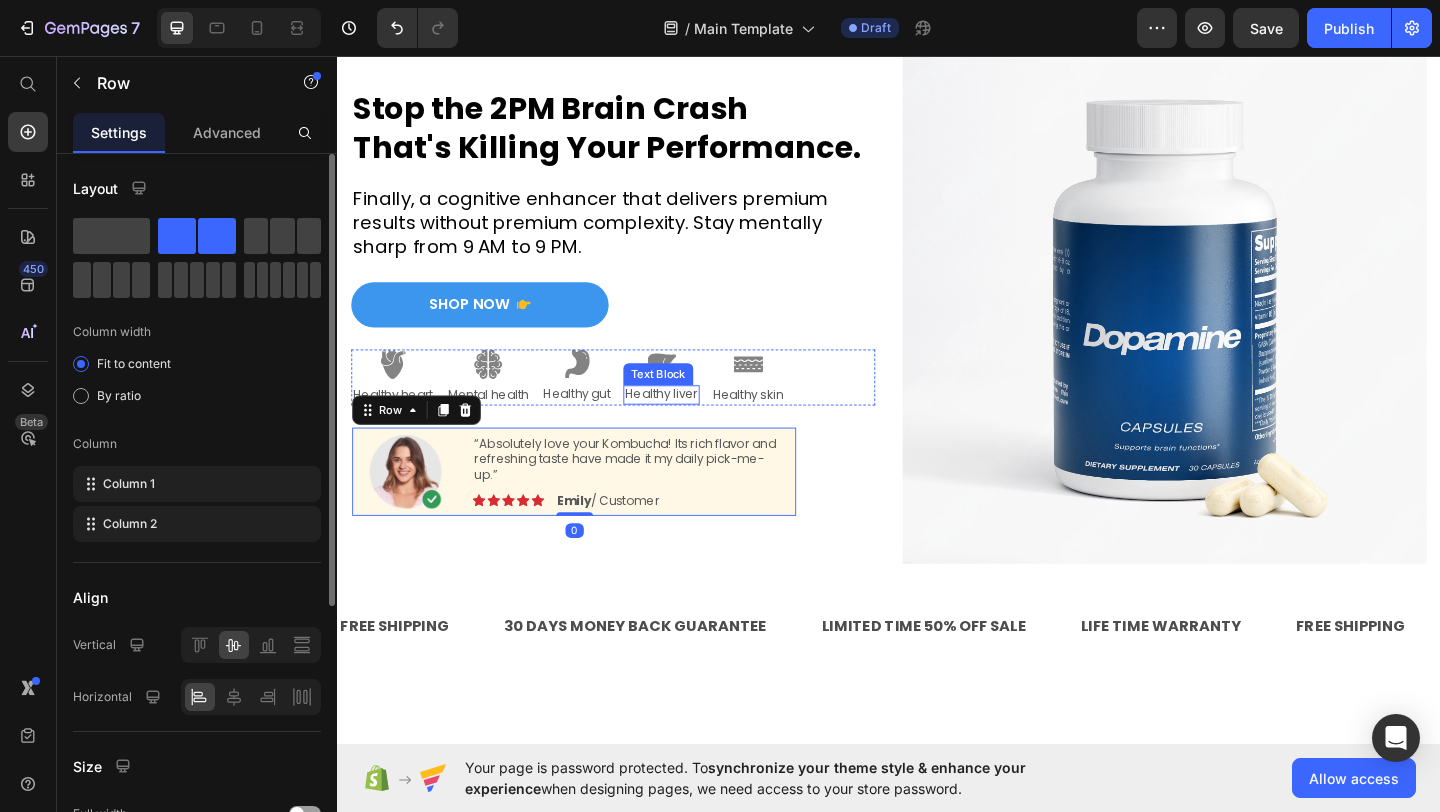 click on "Healthy liver" at bounding box center [689, 424] 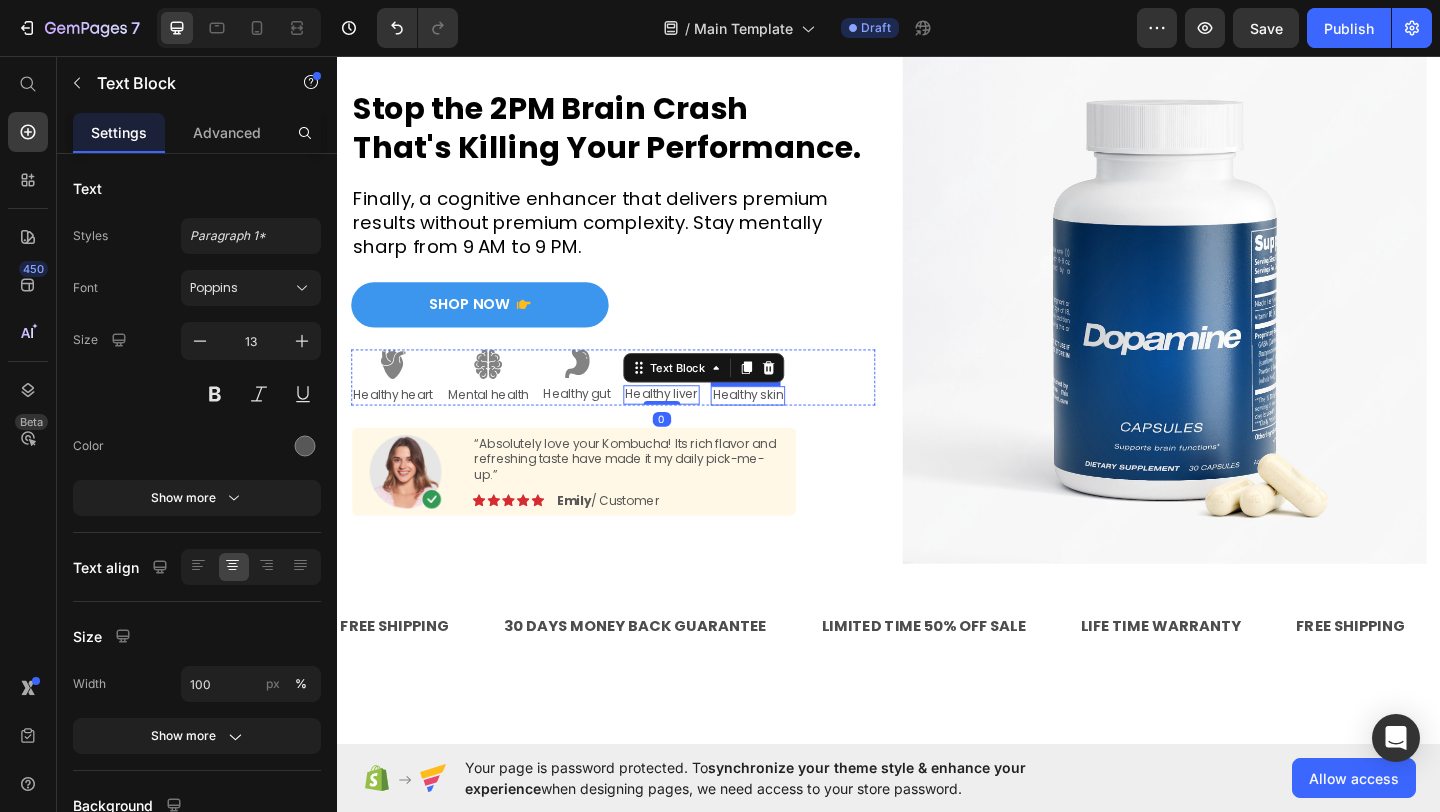 click on "Healthy skin" at bounding box center [783, 425] 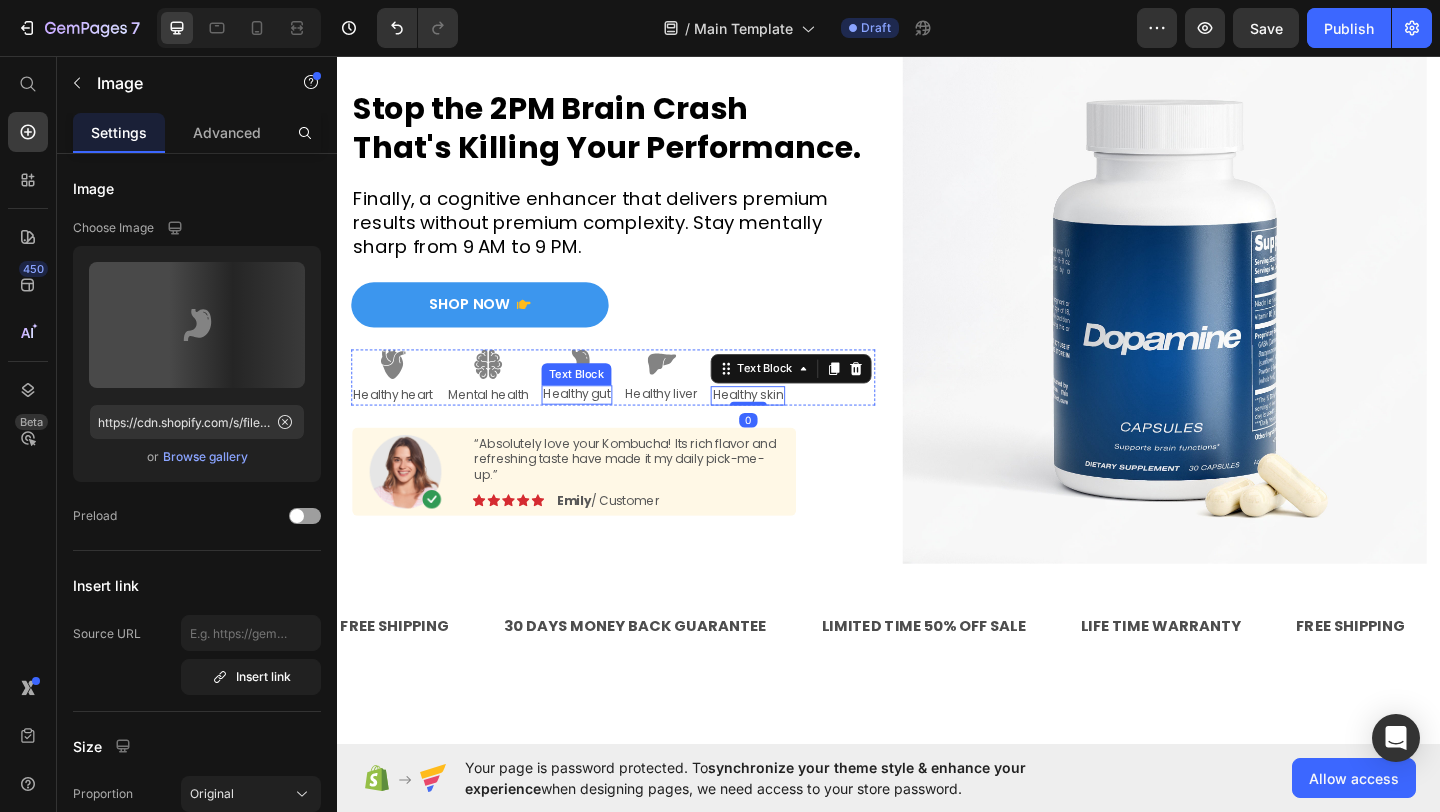 click at bounding box center [597, 390] 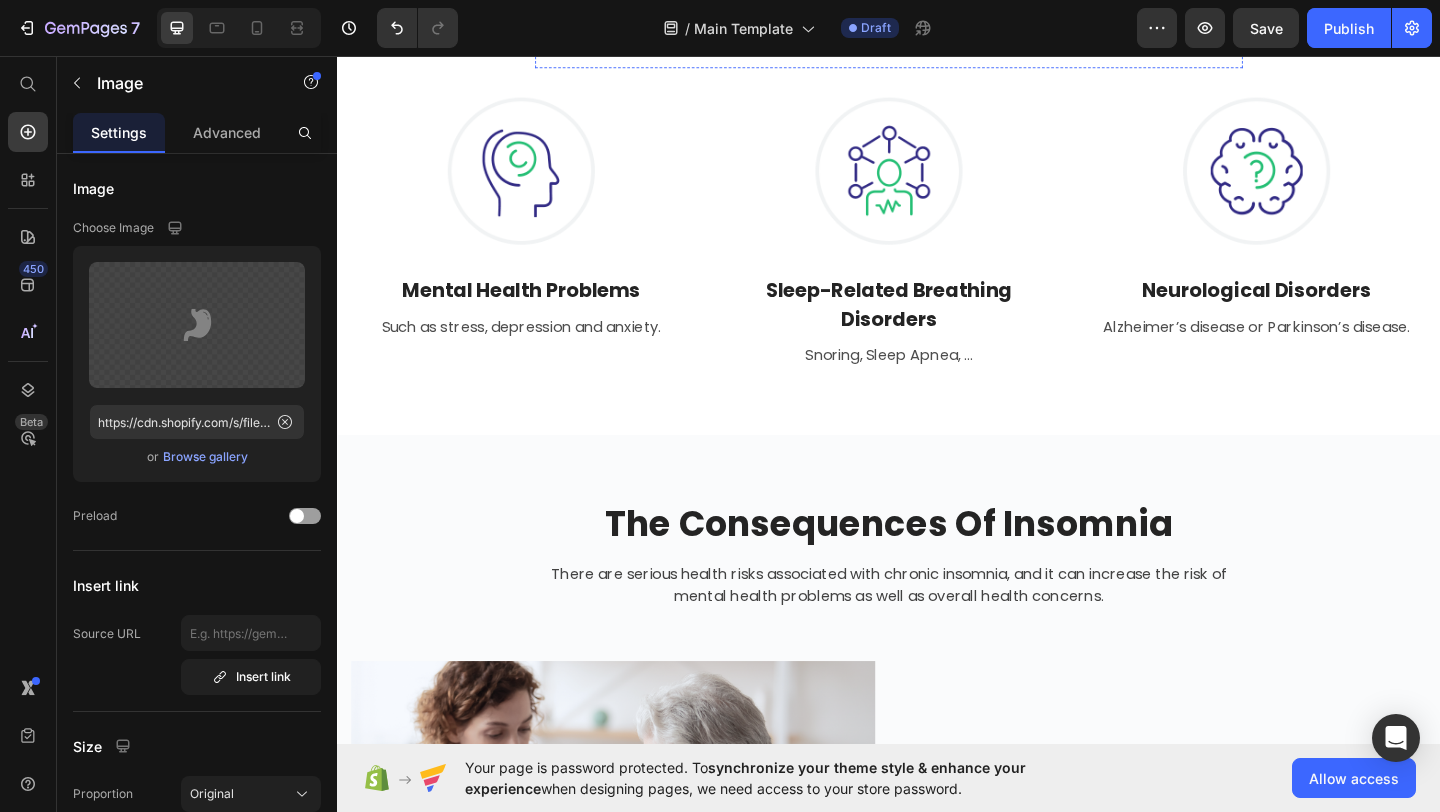 scroll, scrollTop: 42, scrollLeft: 0, axis: vertical 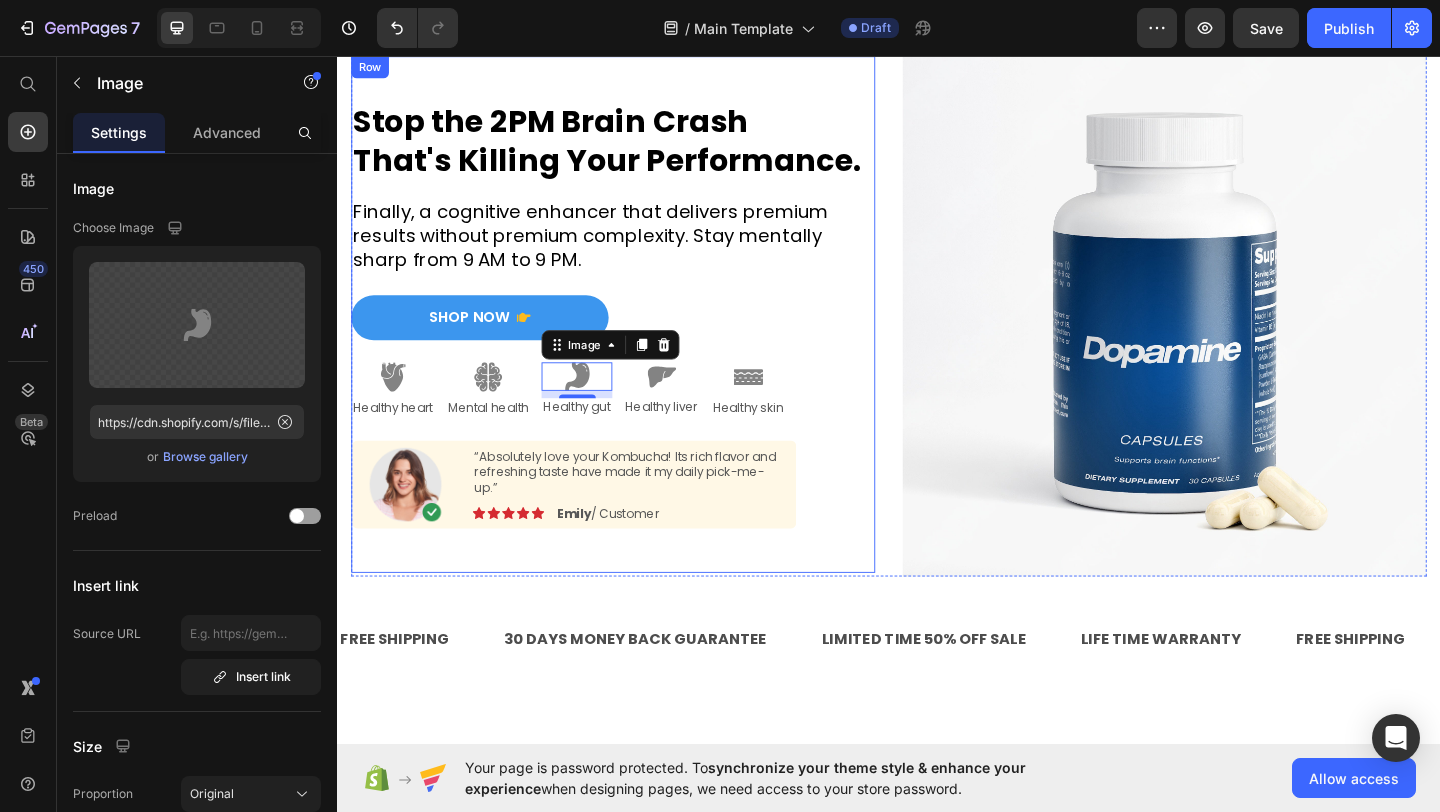 click at bounding box center (1237, 337) 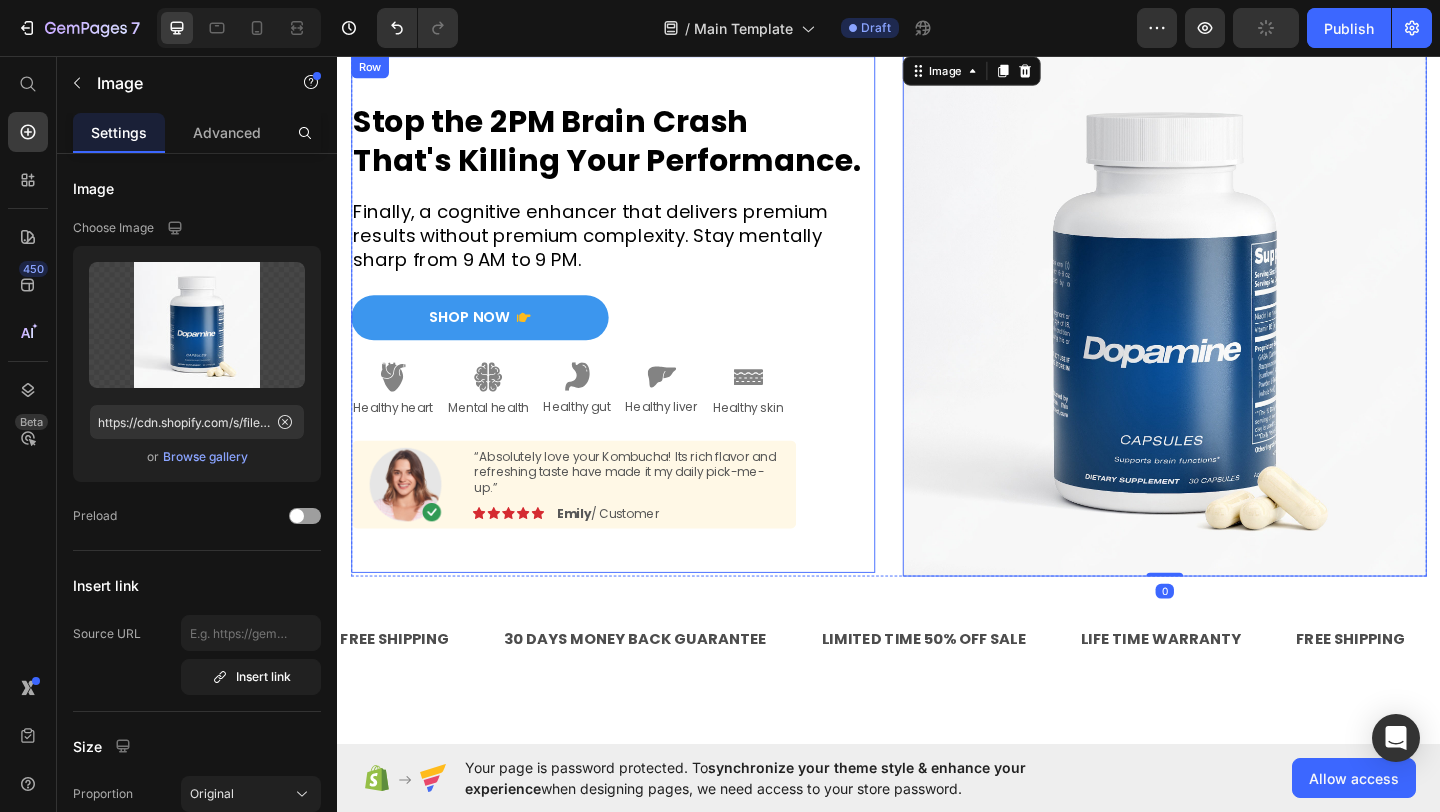 scroll, scrollTop: 30, scrollLeft: 0, axis: vertical 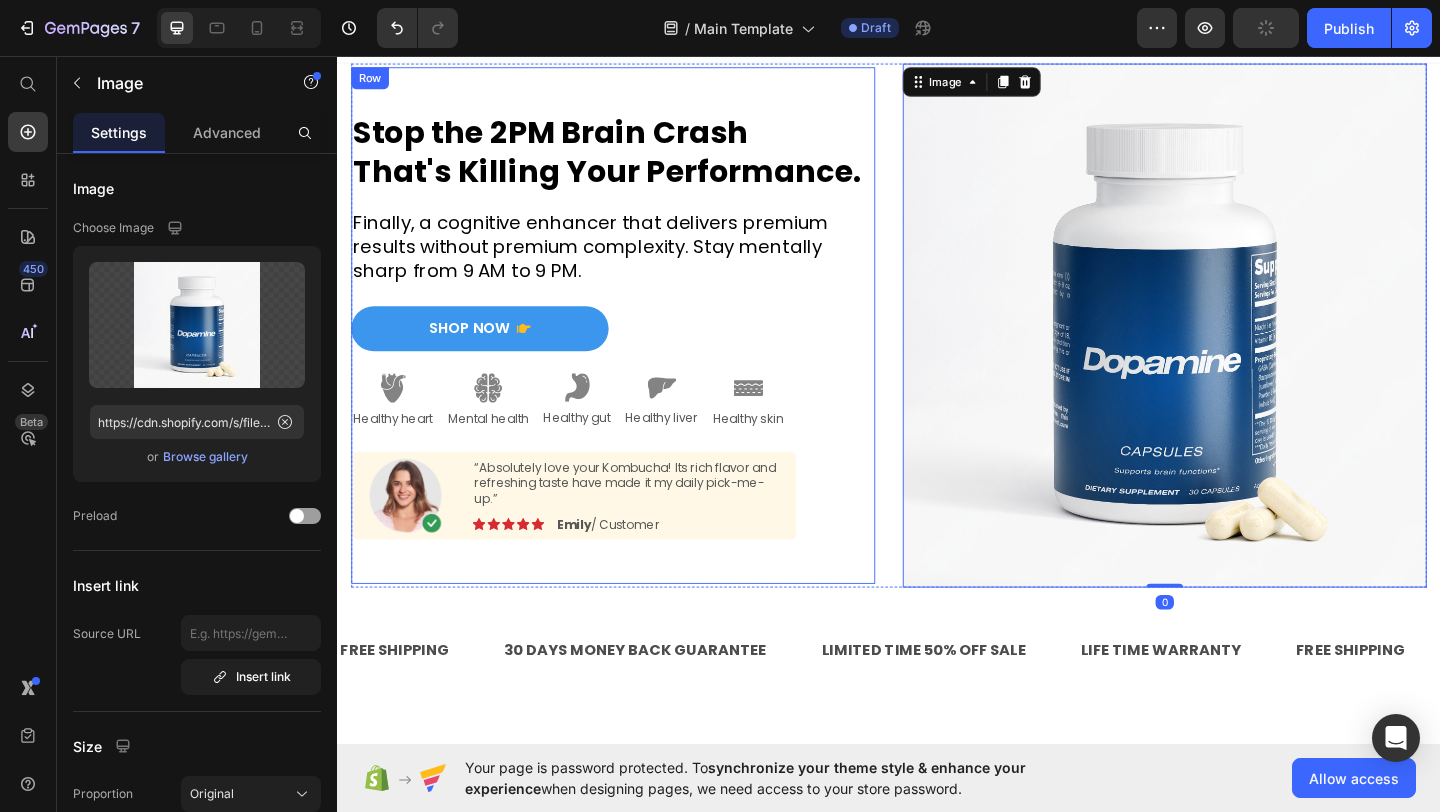 click on "⁠⁠⁠⁠⁠⁠⁠ Stop the 2PM Brain Crash  That's Killing Your Performance. Heading Finally, a cognitive enhancer that delivers premium results without premium complexity. Stay mentally sharp from 9 AM to 9 PM. Text Block
Shop Now   Button Image Healthy heart Text Block Image Mental health Text Block Image Healthy gut Text Block Image Healthy liver Text Block Image Healthy skin Text Block Row Image “Absolutely love your Kombucha! Its rich flavor and refreshing taste have made it my daily pick-me-up.” Text Block Image Icon Icon Icon Icon Icon Icon List Emily  / Customer Text Block Row Row Shop Now   👉    Button" at bounding box center [637, 349] 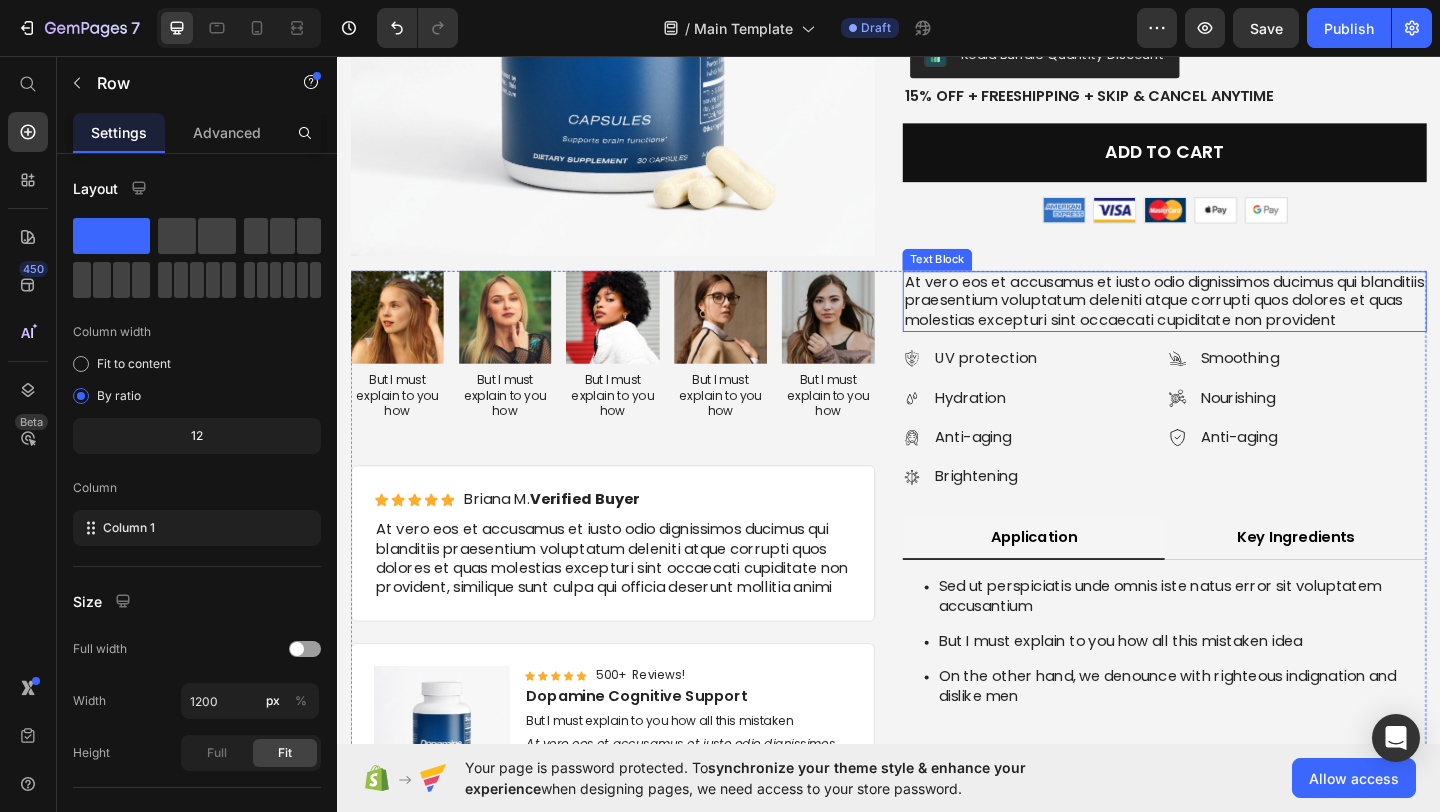 scroll, scrollTop: 4032, scrollLeft: 0, axis: vertical 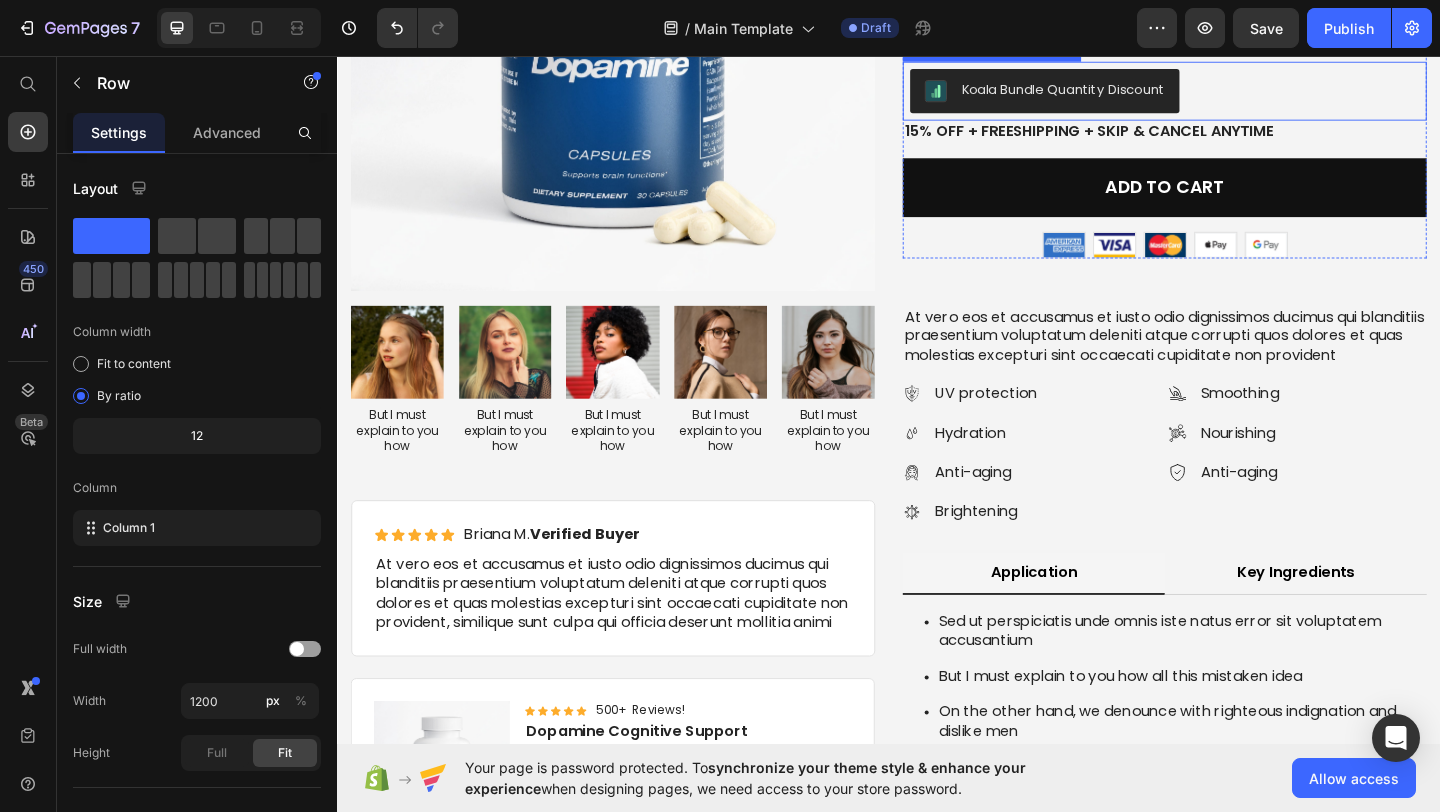 click on "Koala Bundle Quantity Discount" at bounding box center [1126, 92] 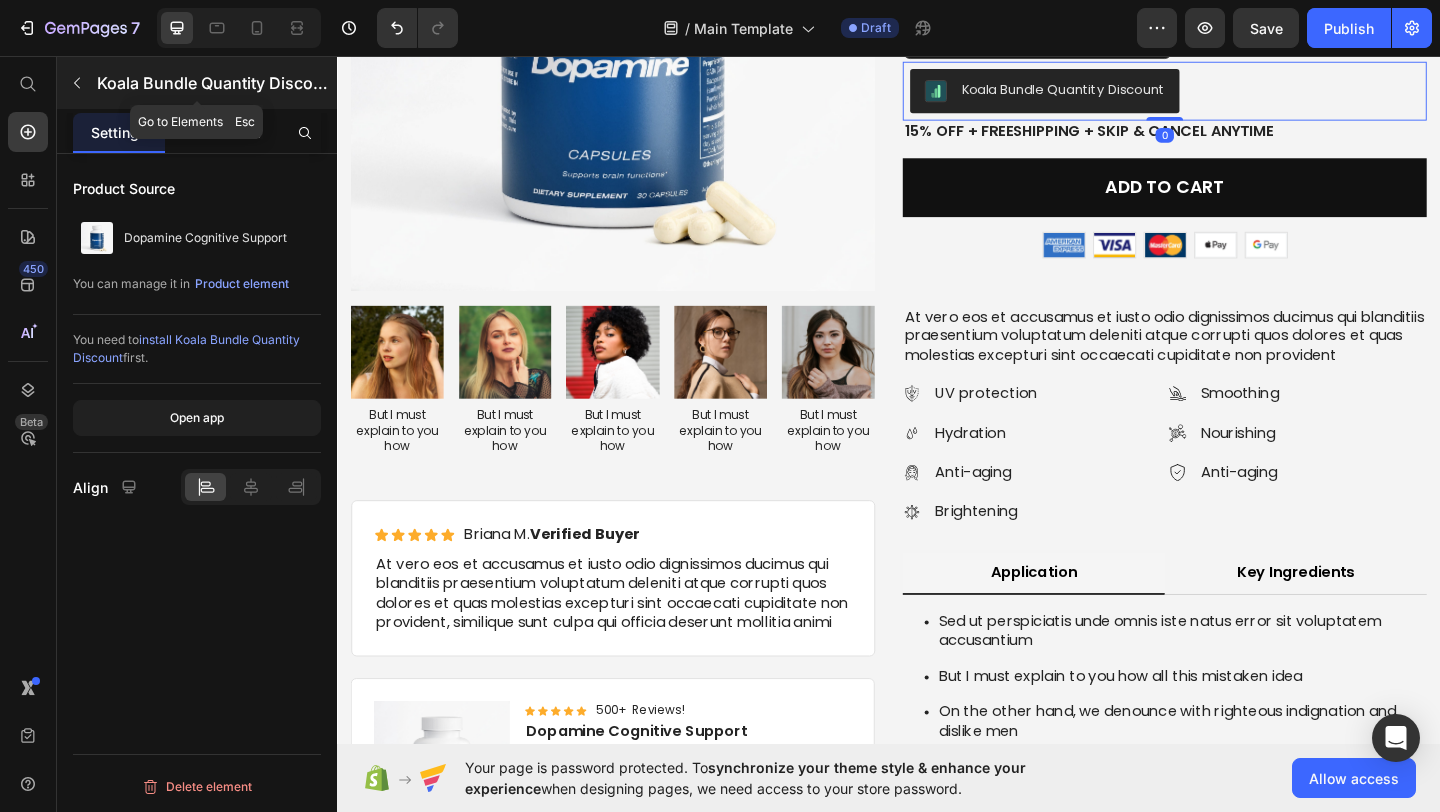 click 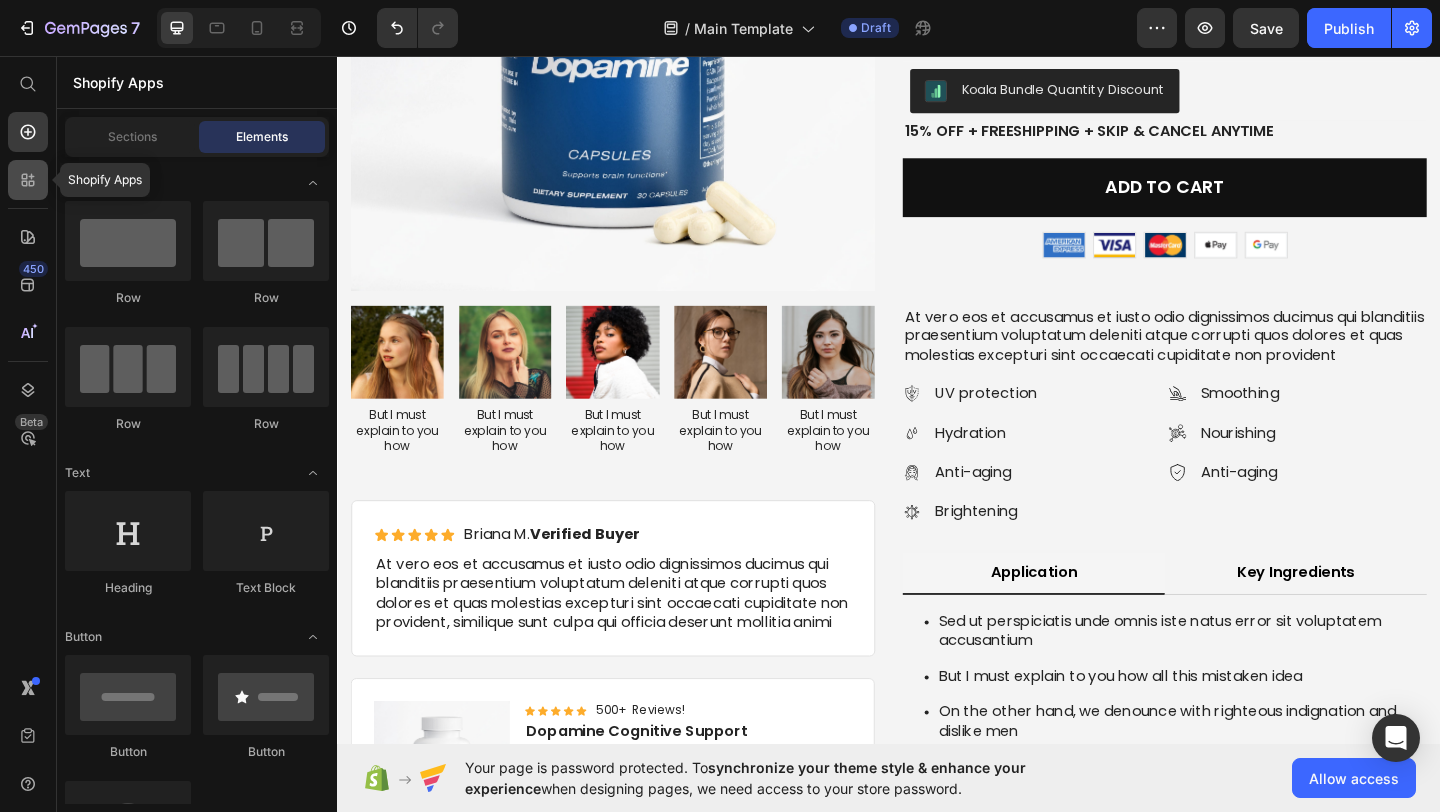 click 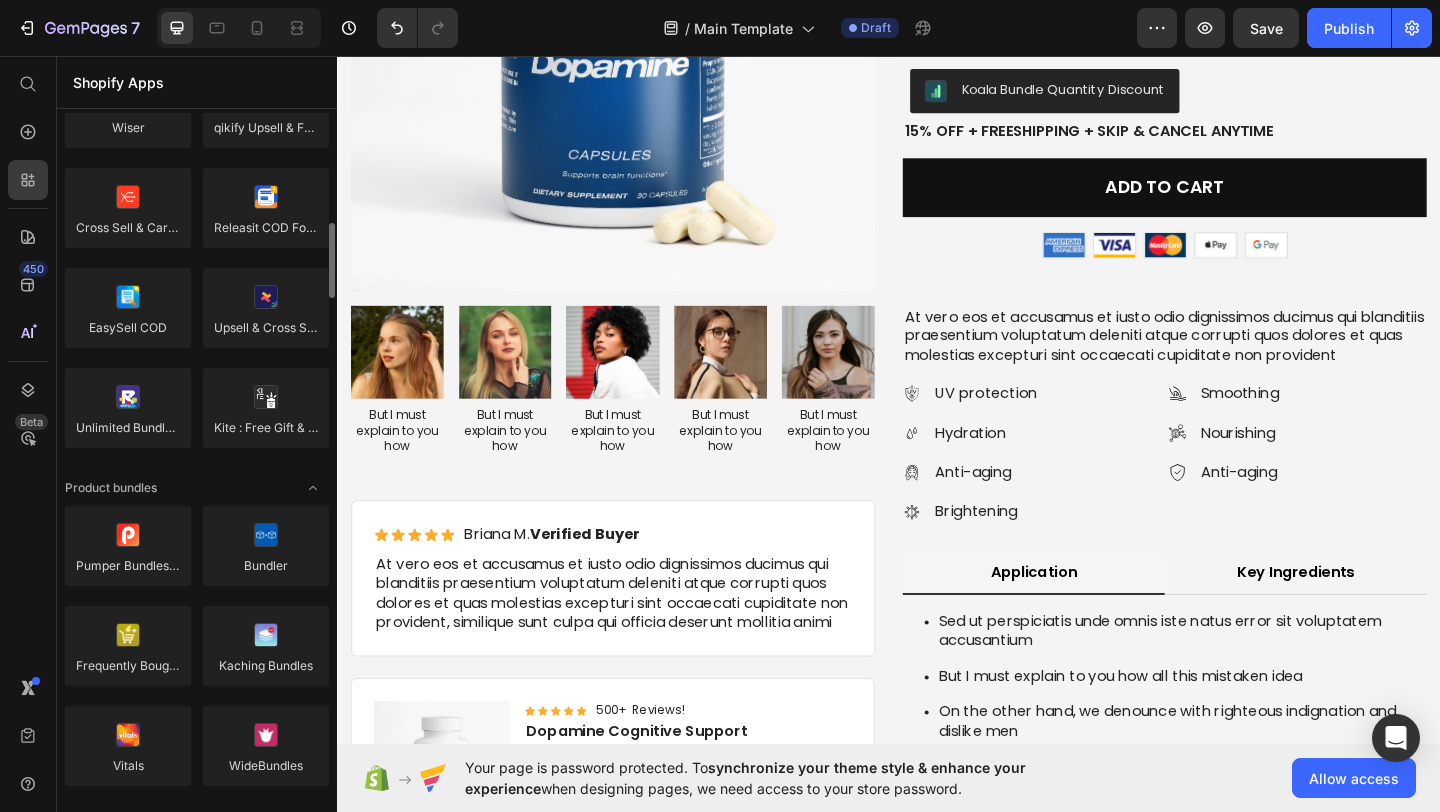 scroll, scrollTop: 1025, scrollLeft: 0, axis: vertical 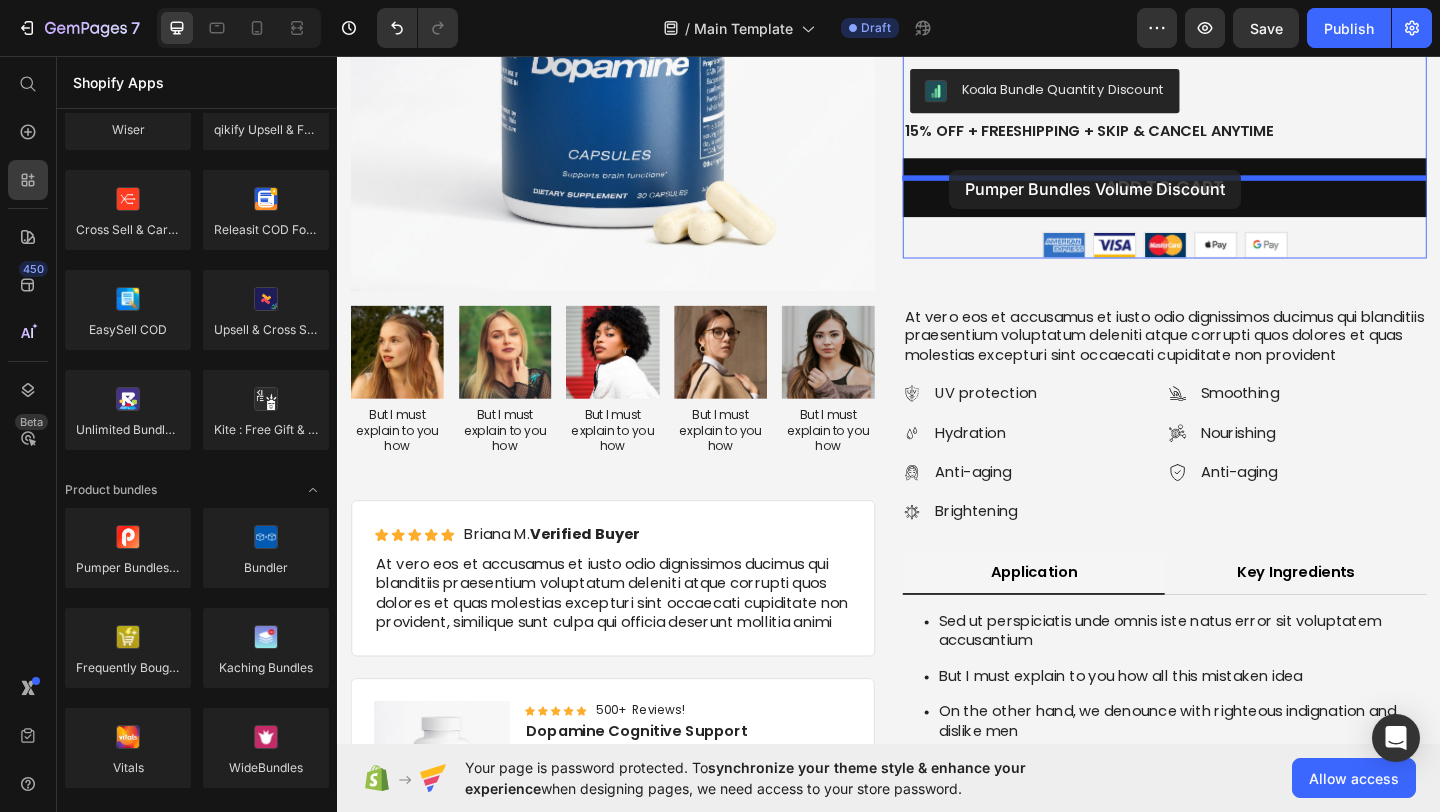 drag, startPoint x: 449, startPoint y: 593, endPoint x: 1003, endPoint y: 180, distance: 691.00287 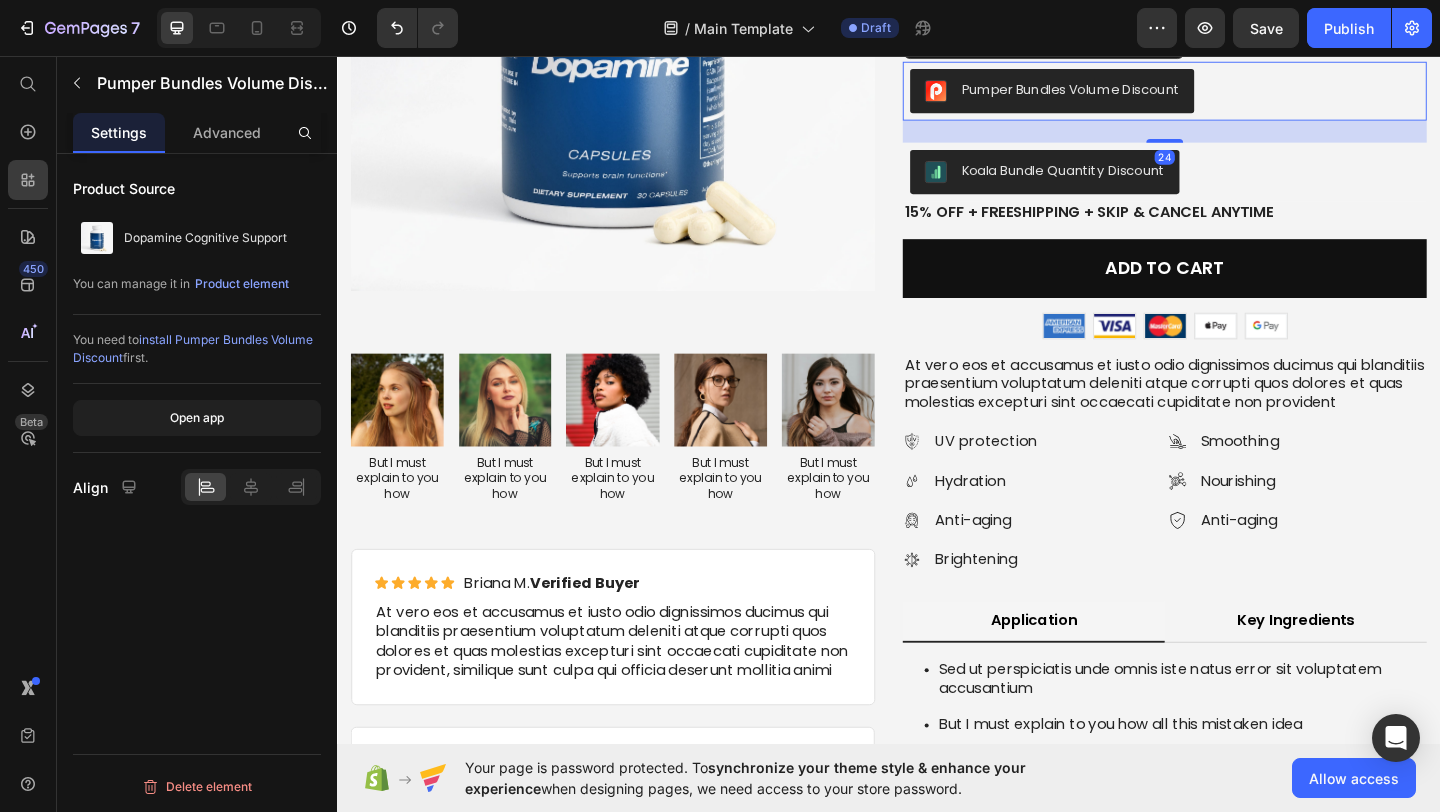 click on "Koala Bundle Quantity Discount" at bounding box center (1237, 182) 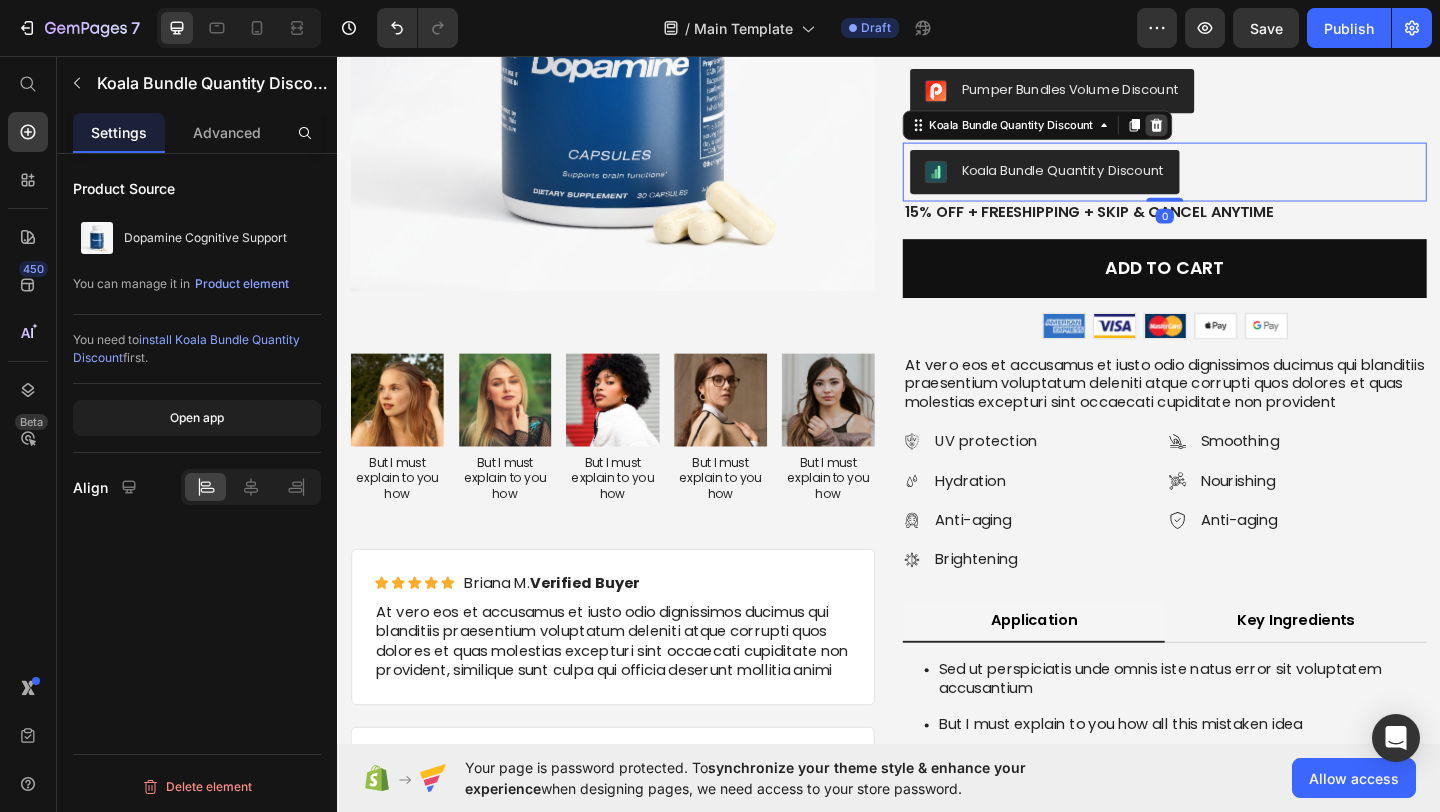click 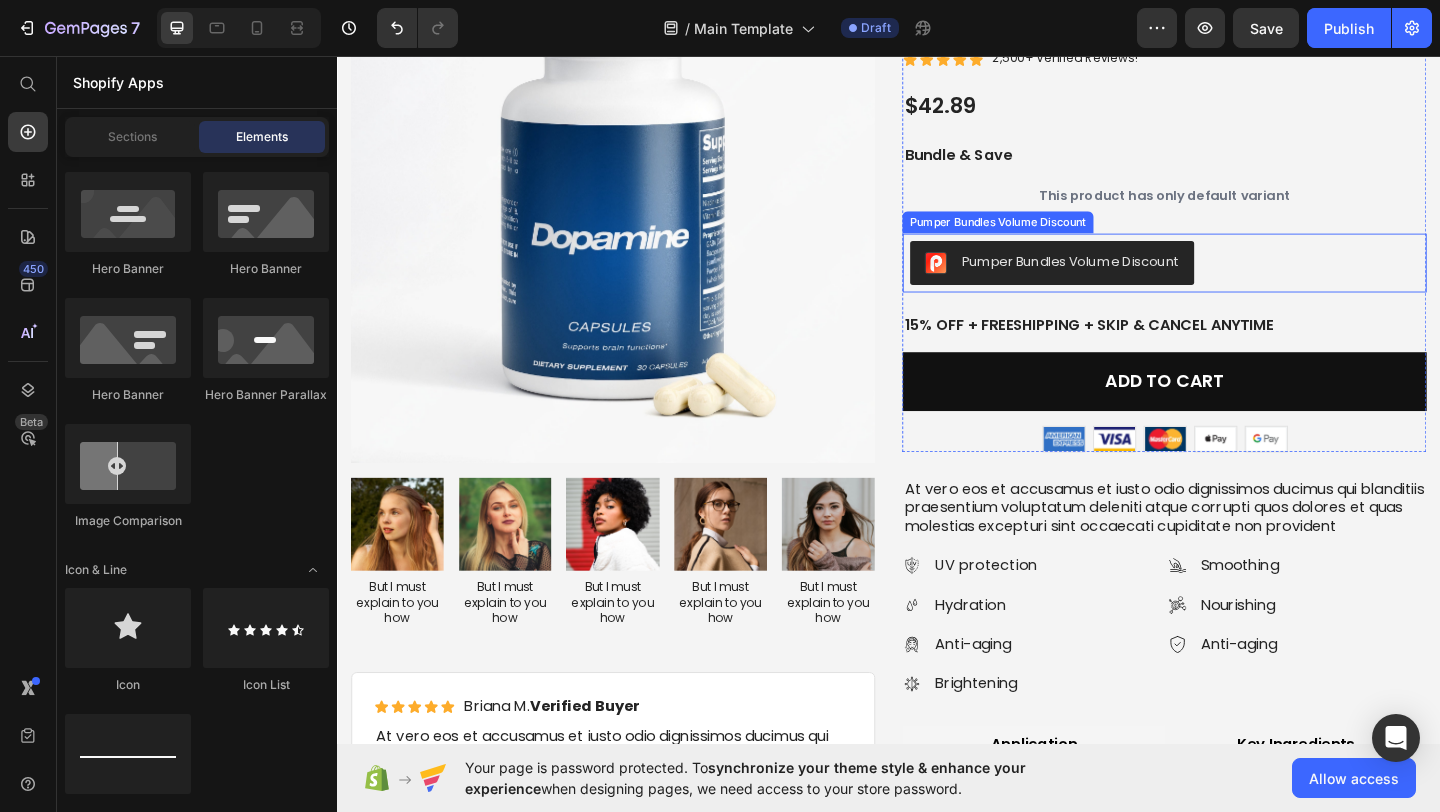 scroll, scrollTop: 3816, scrollLeft: 0, axis: vertical 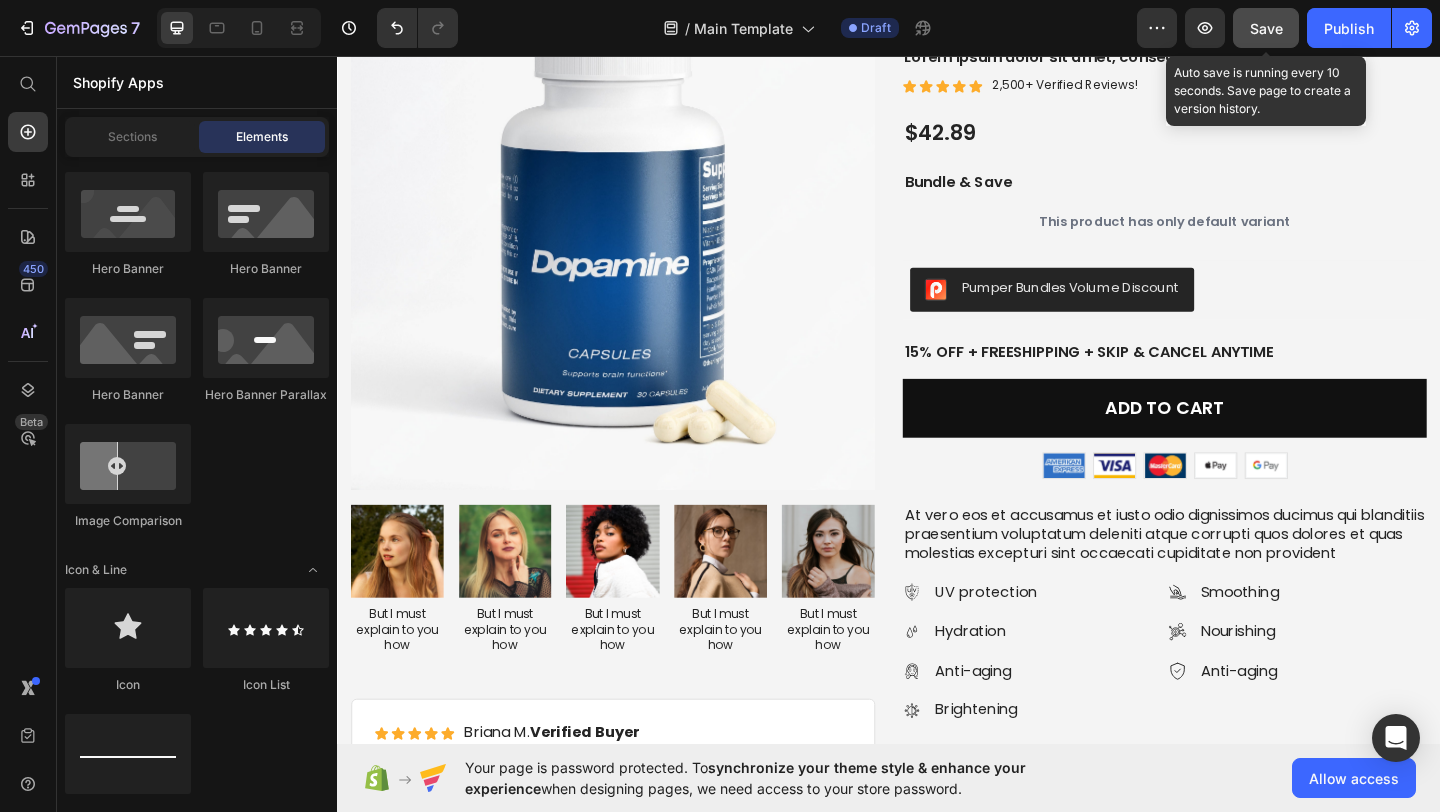 click on "Save" at bounding box center [1266, 28] 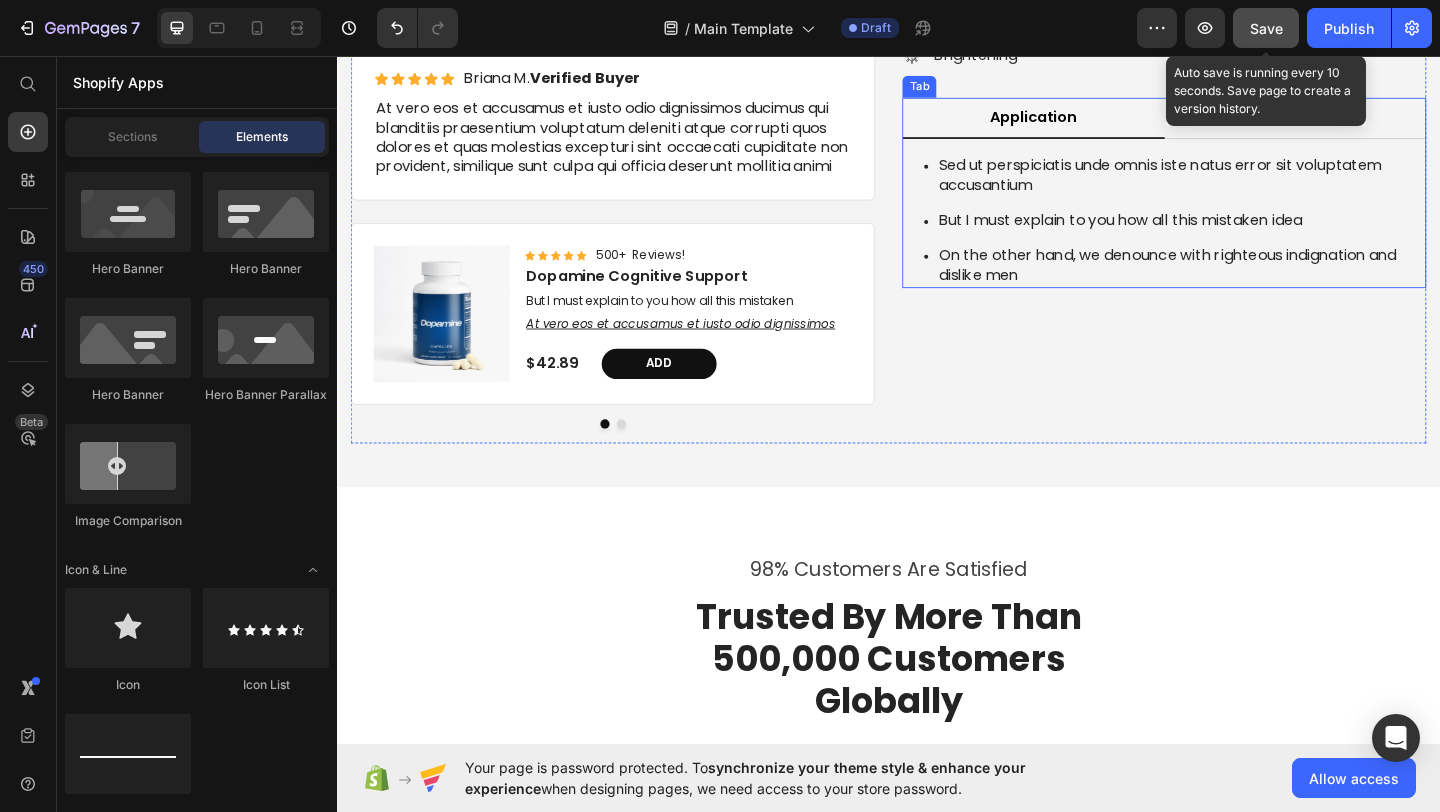 scroll, scrollTop: 4619, scrollLeft: 0, axis: vertical 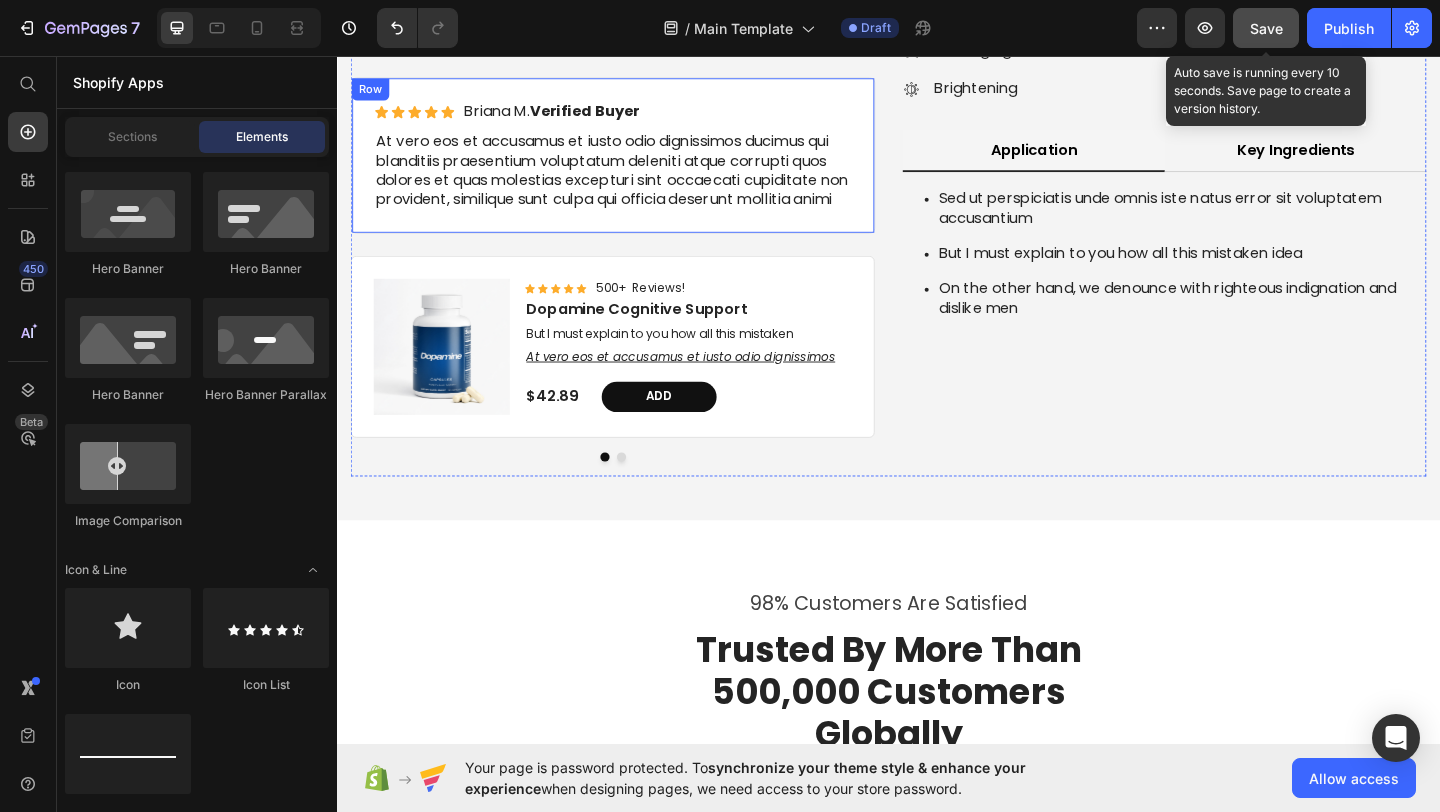 click on "At vero eos et accusamus et iusto odio dignissimos ducimus qui blanditiis praesentium voluptatum deleniti atque corrupti quos dolores et quas molestias excepturi sint occaecati cupiditate non provident, similique sunt culpa qui officia deserunt mollitia animi" at bounding box center [637, 180] 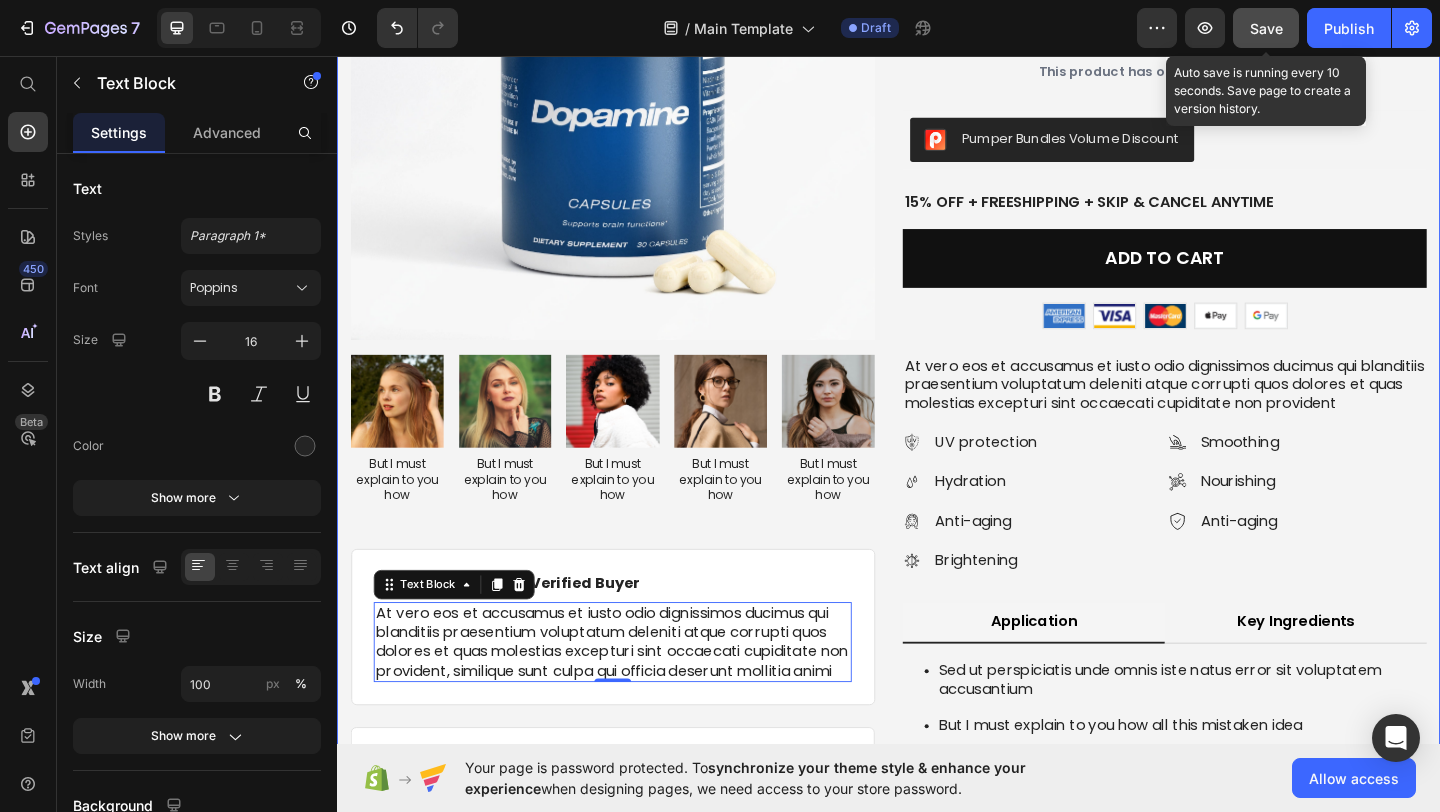 scroll, scrollTop: 3761, scrollLeft: 0, axis: vertical 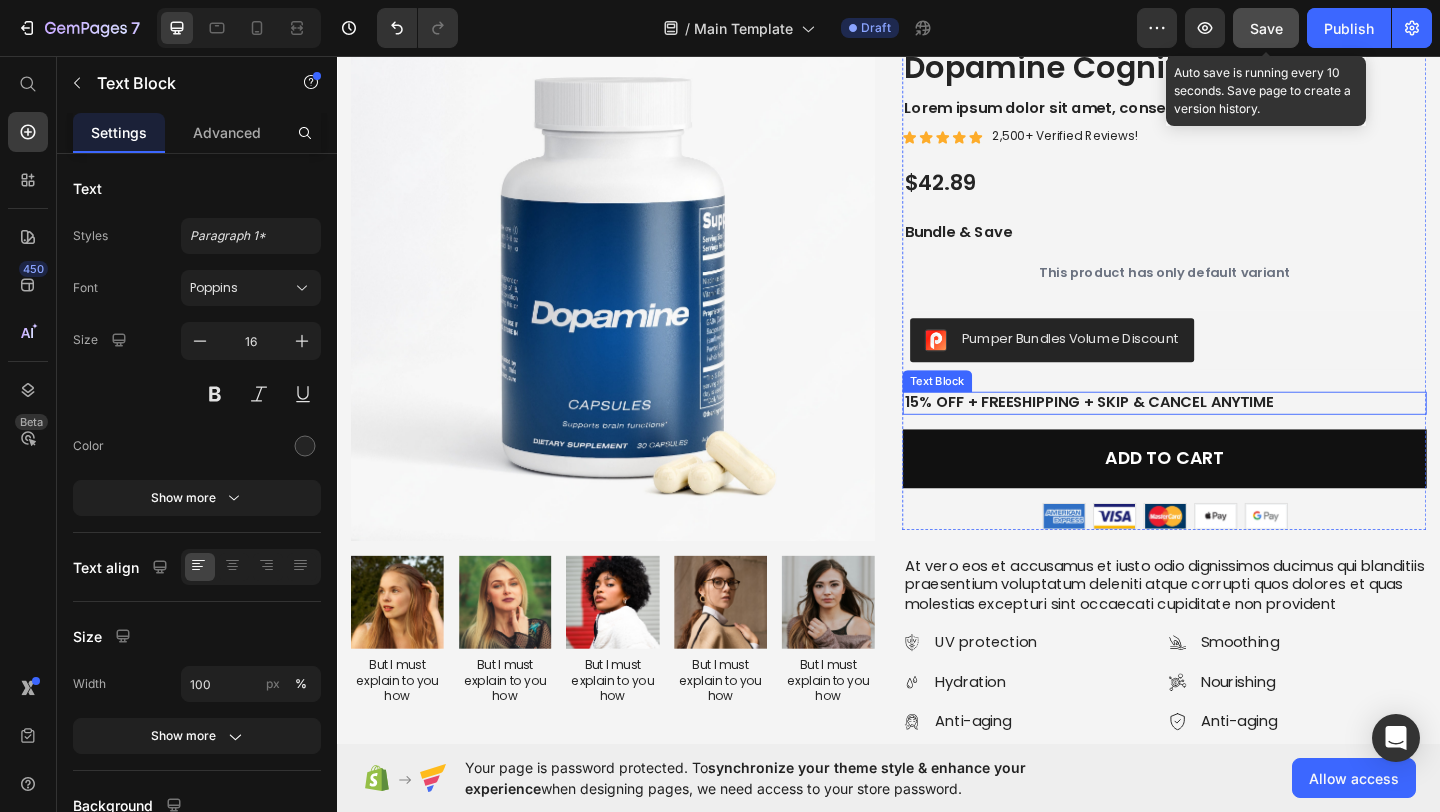 click on "Pumper Bundles Volume Discount" at bounding box center [1114, 365] 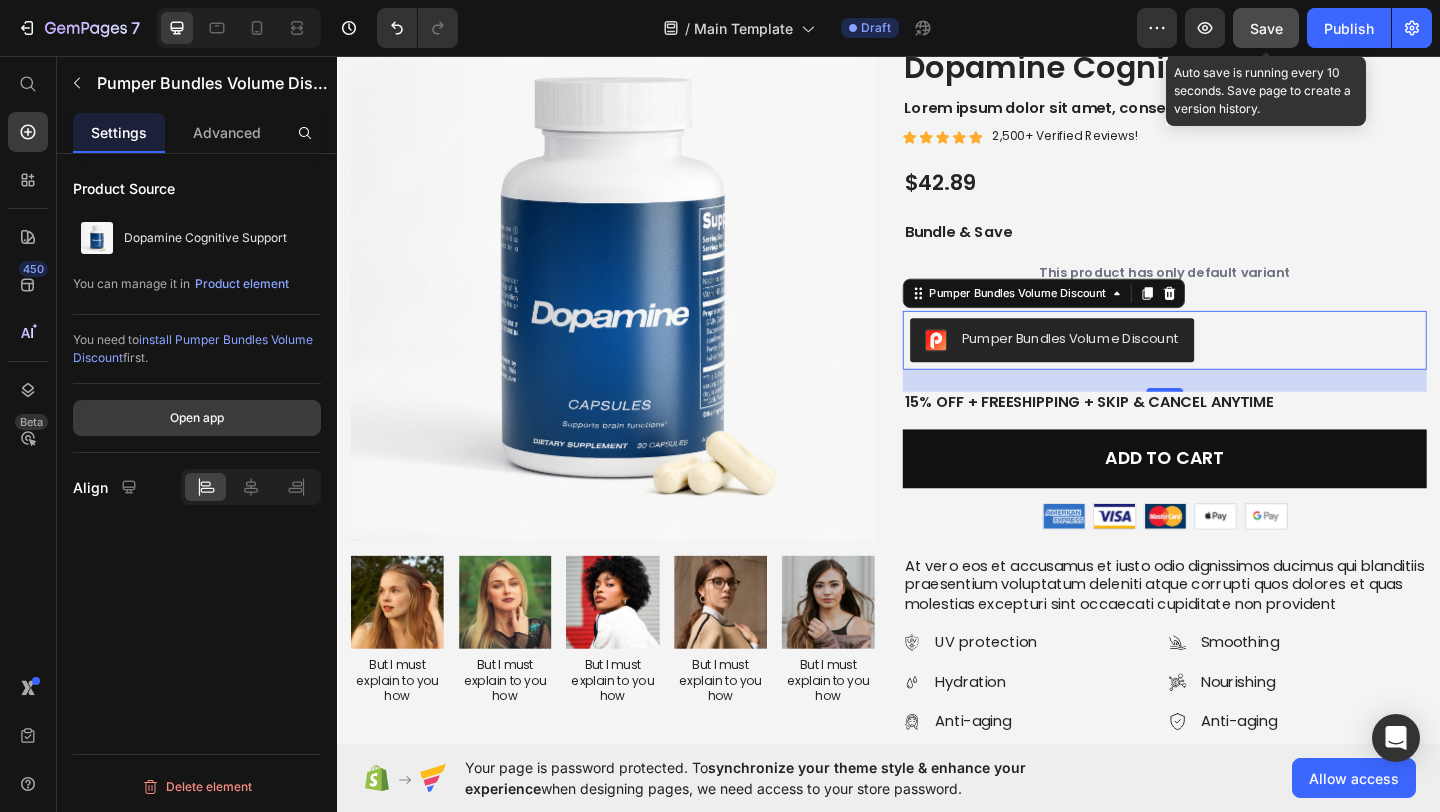 click on "Open app" at bounding box center [197, 418] 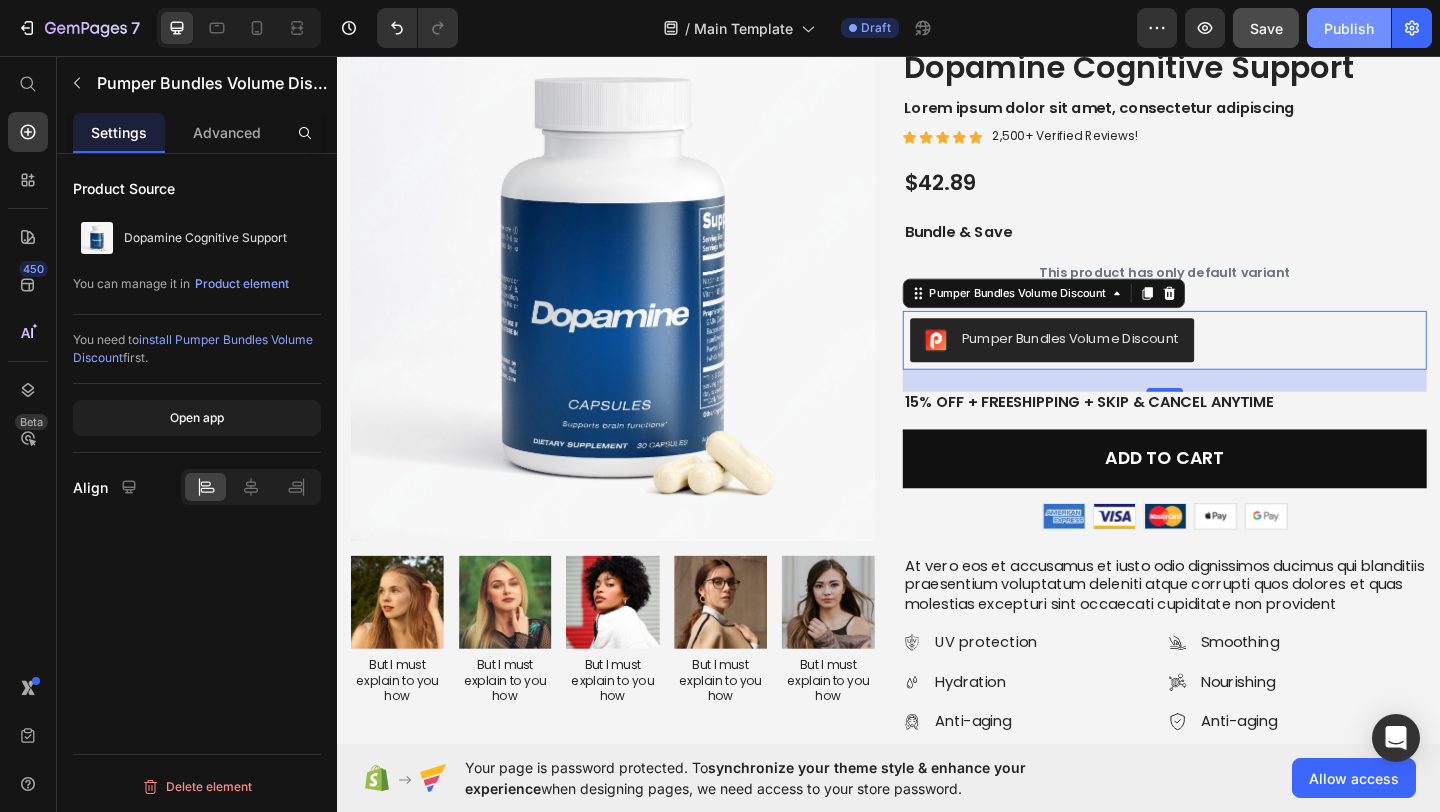 click on "Publish" 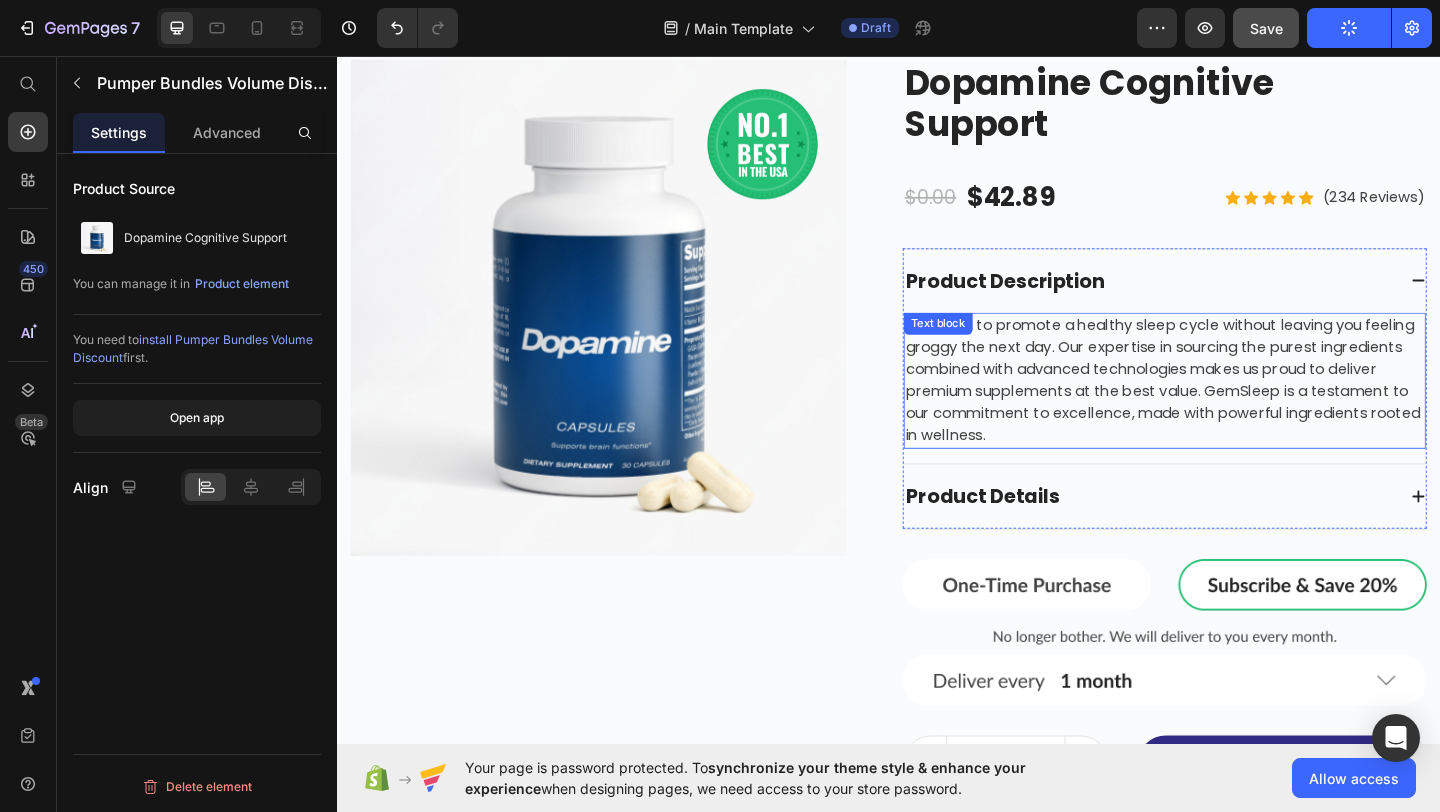 scroll, scrollTop: 5747, scrollLeft: 0, axis: vertical 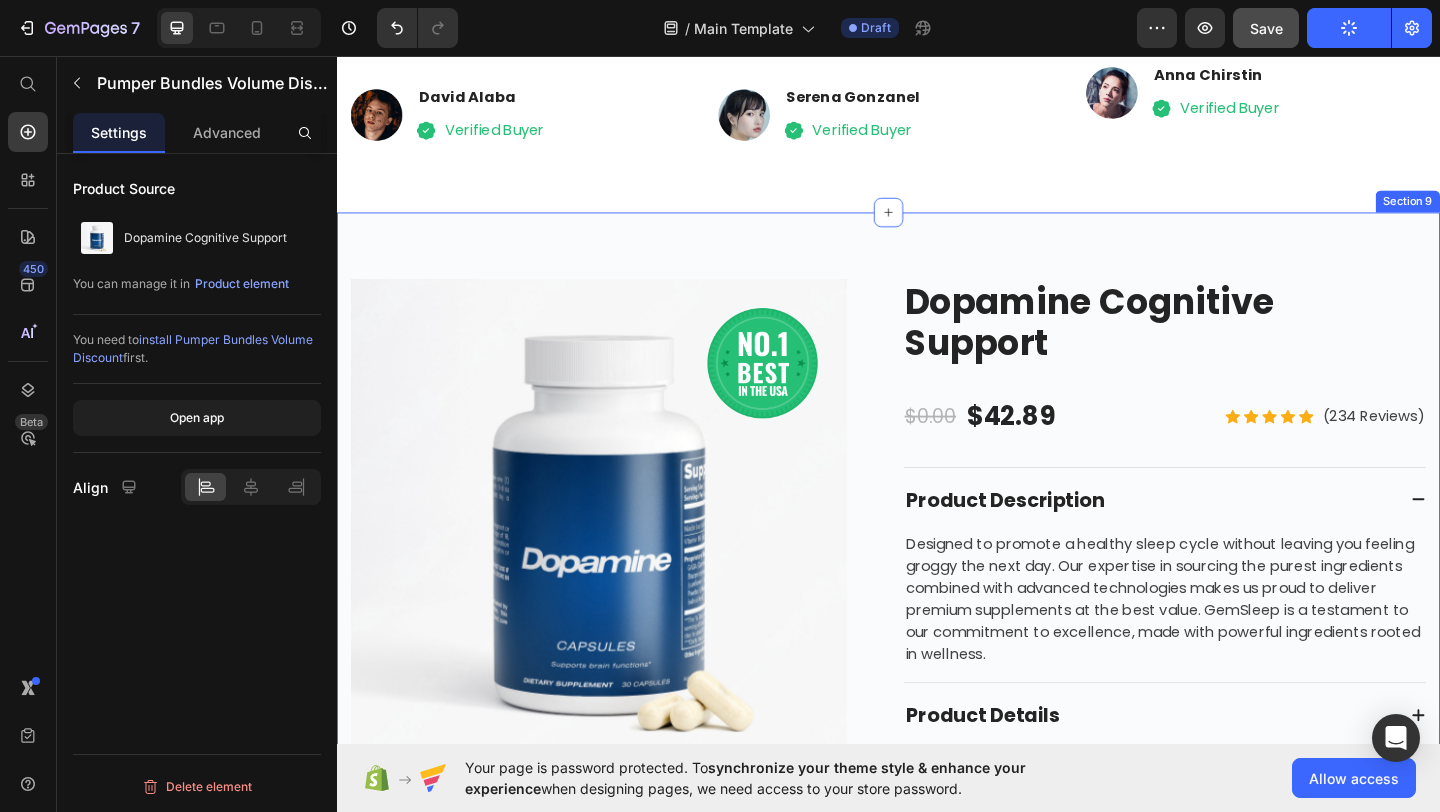 click on "Image Row Product Images Dopamine Cognitive Support Product Title $0.00 Product Price $42.89 Product Price Row                Icon                Icon                Icon                Icon                Icon Icon List Hoz (234 Reviews) Text block Row Row Product Description Designed to promote a healthy sleep cycle without leaving you feeling groggy the next day. Our expertise in sourcing the purest ingredients combined with advanced technologies makes us proud to deliver premium supplements at the best value. GemSleep is a testament to our commitment to excellence, made with powerful ingredients rooted in wellness. Text block Product Details Accordion
This is just a demo image for subscription payment. You can design a subscription block using our third-party integrations, such as  Bold Subscriptions  or  other subscription solutions on Shopify .
App Subscriptions Instruction 1 Product Quantity GET IT NOW Product Cart Button Row Row Product Section 9" at bounding box center (937, 696) 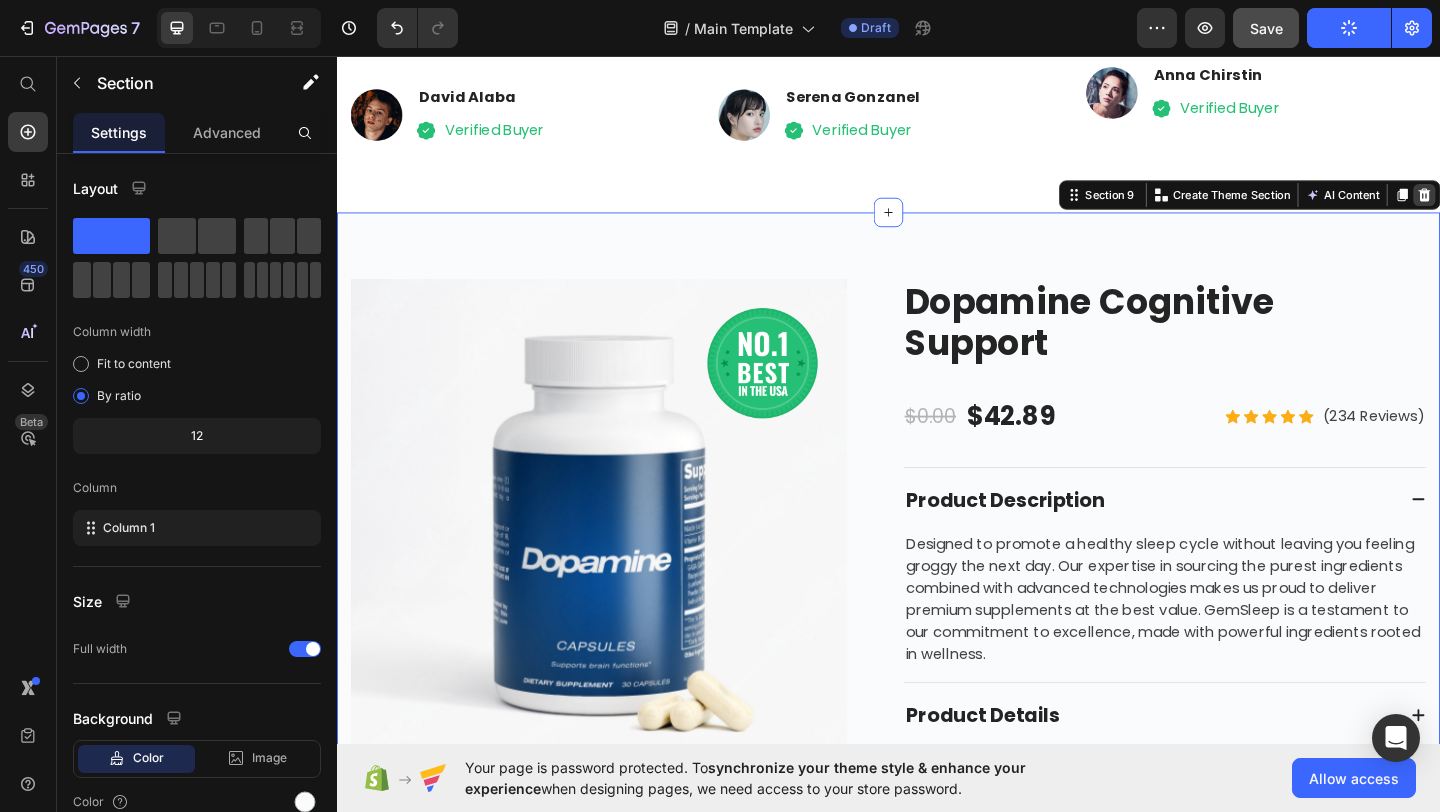 click 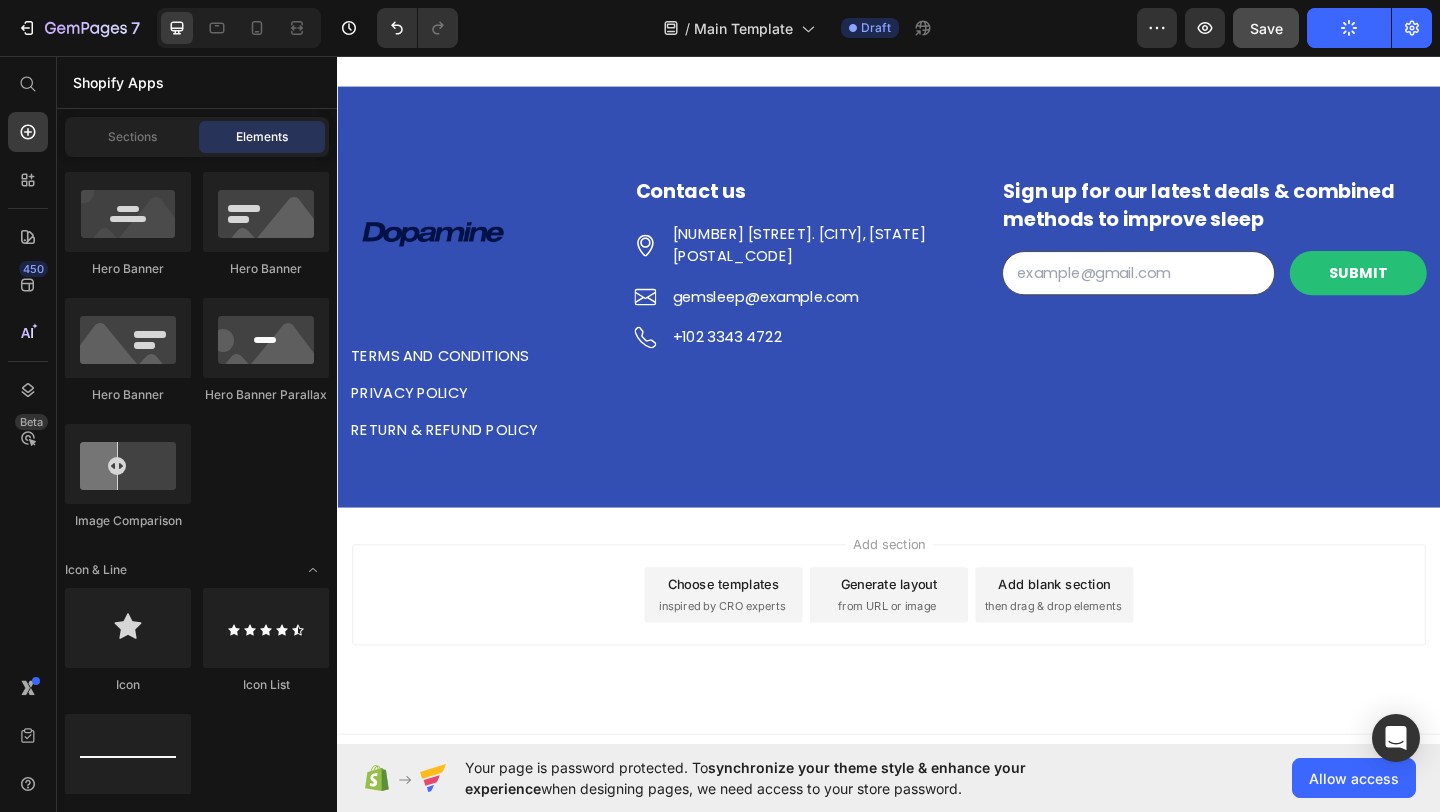 scroll, scrollTop: 7321, scrollLeft: 0, axis: vertical 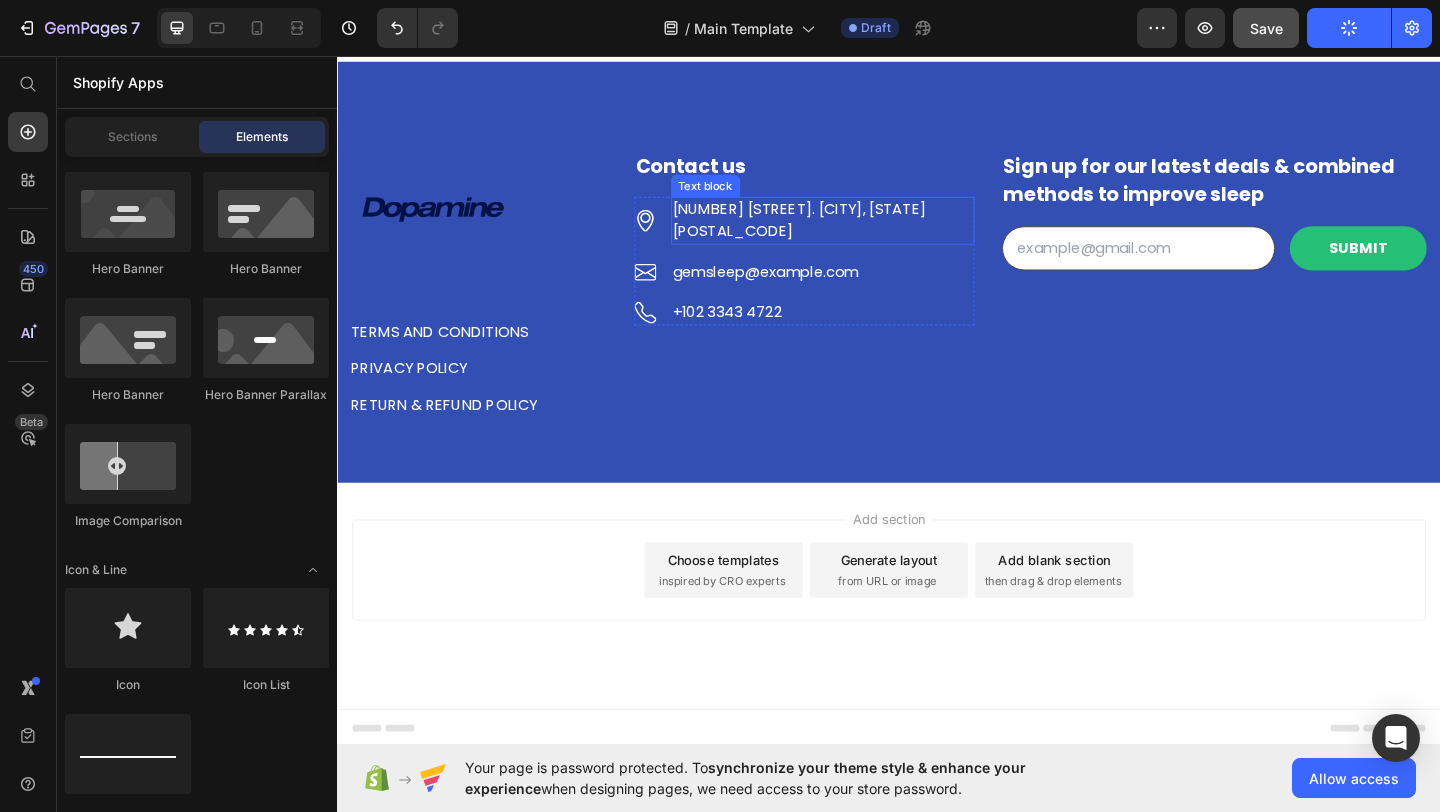 click on "6391 Elgin St. Celina, Delaware 10299" at bounding box center (865, 235) 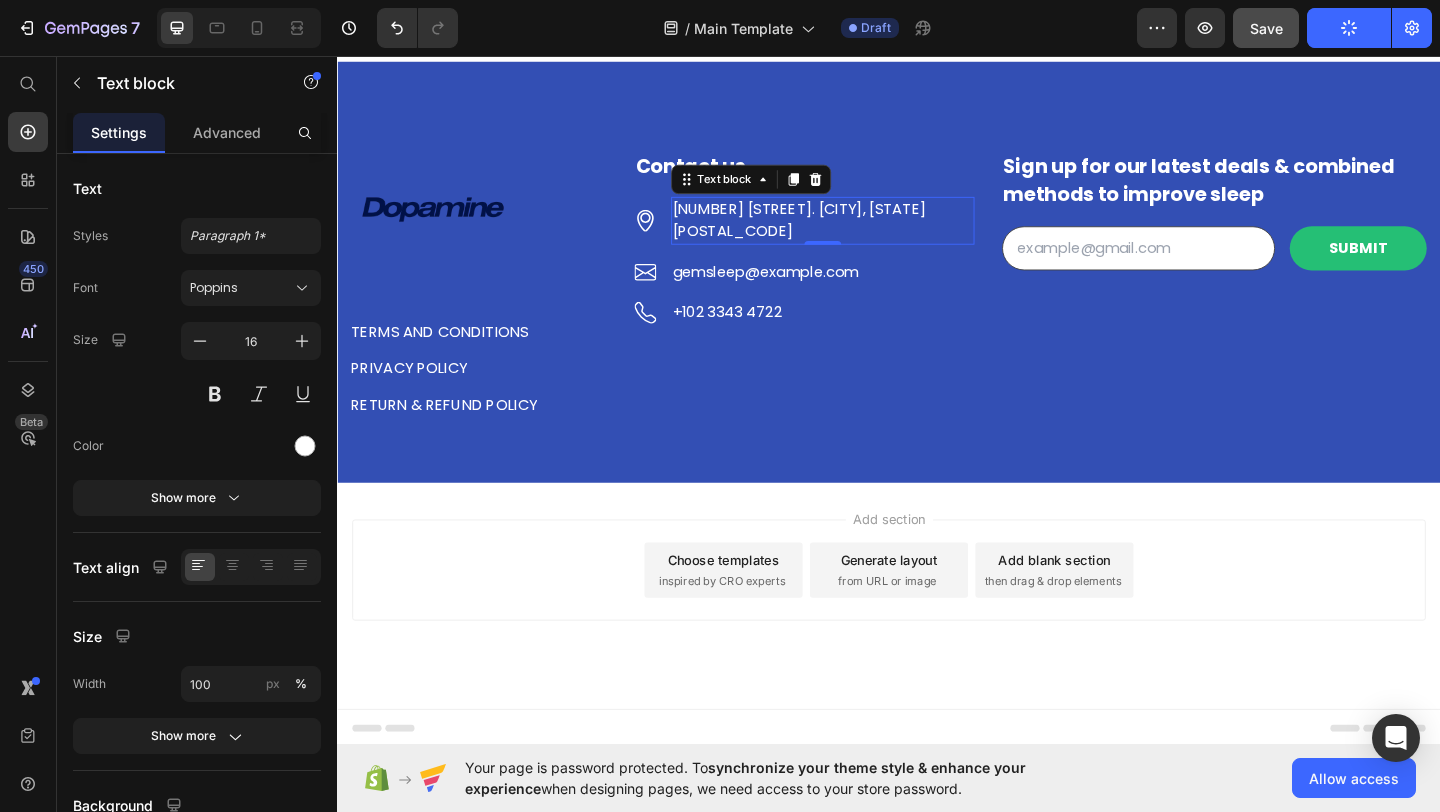 click on "6391 Elgin St. Celina, Delaware 10299" at bounding box center (865, 235) 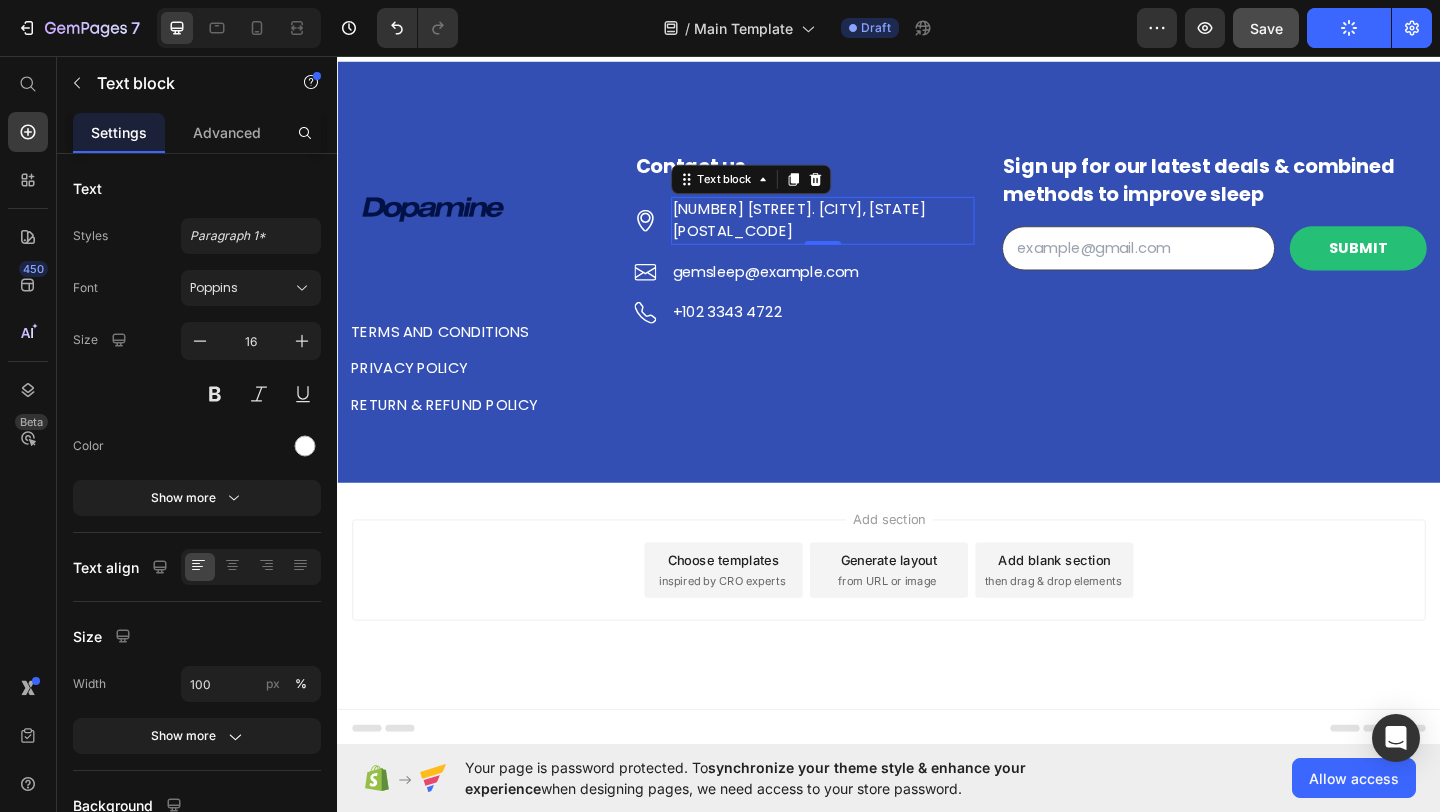 click on "6391 Elgin St. Celina, Delaware 10299" at bounding box center [865, 235] 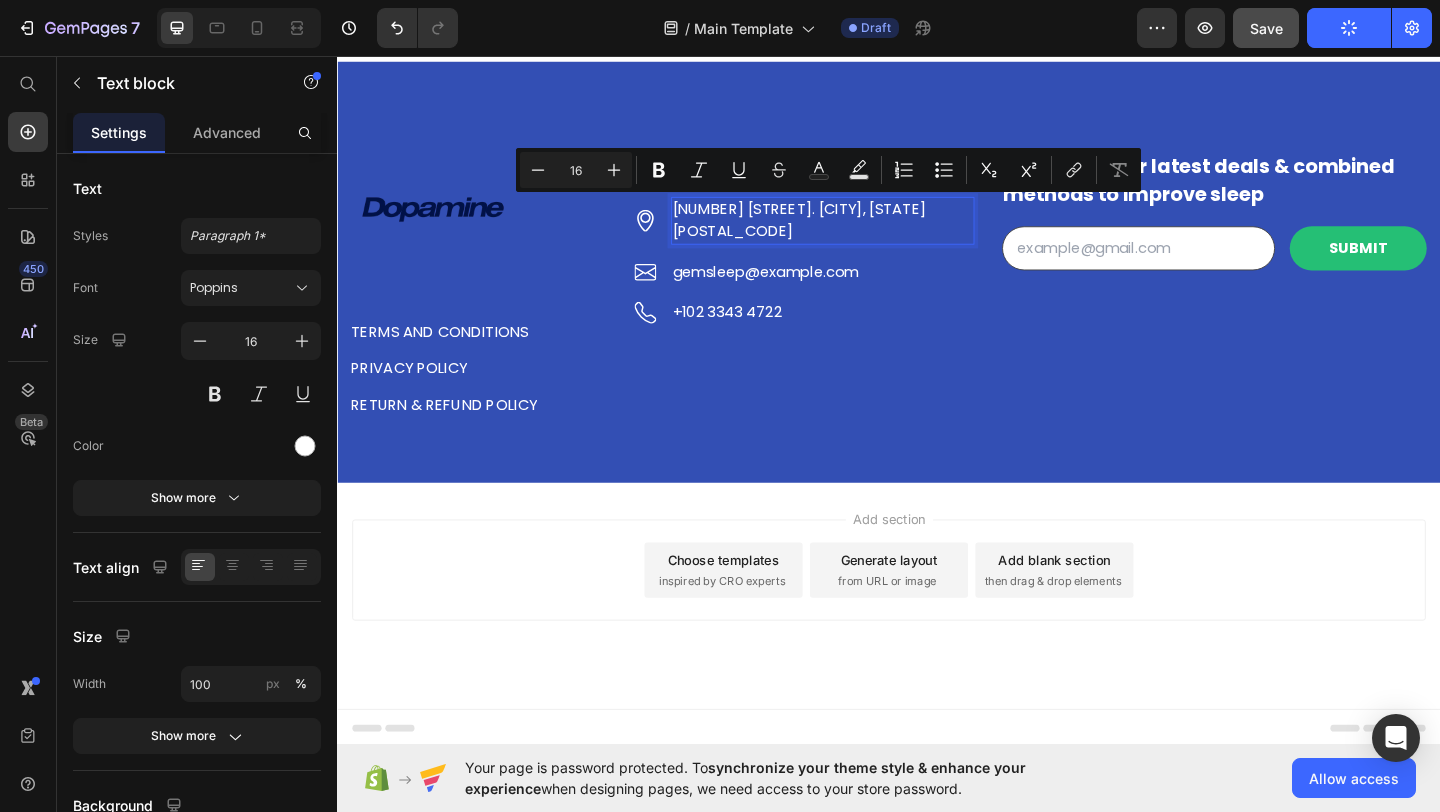 copy on "6391 Elgin St. Celina, Delaware 10299" 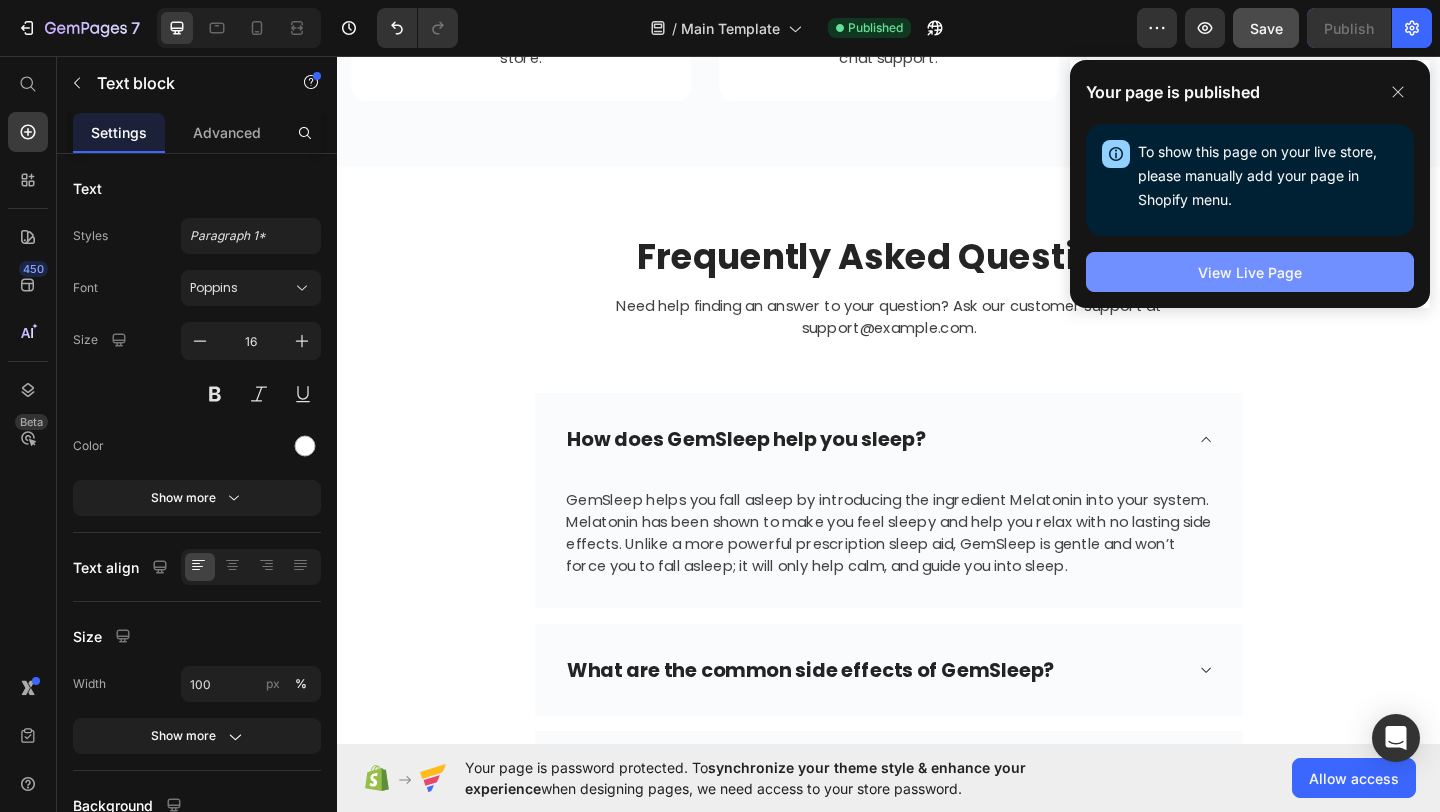 scroll, scrollTop: 5506, scrollLeft: 0, axis: vertical 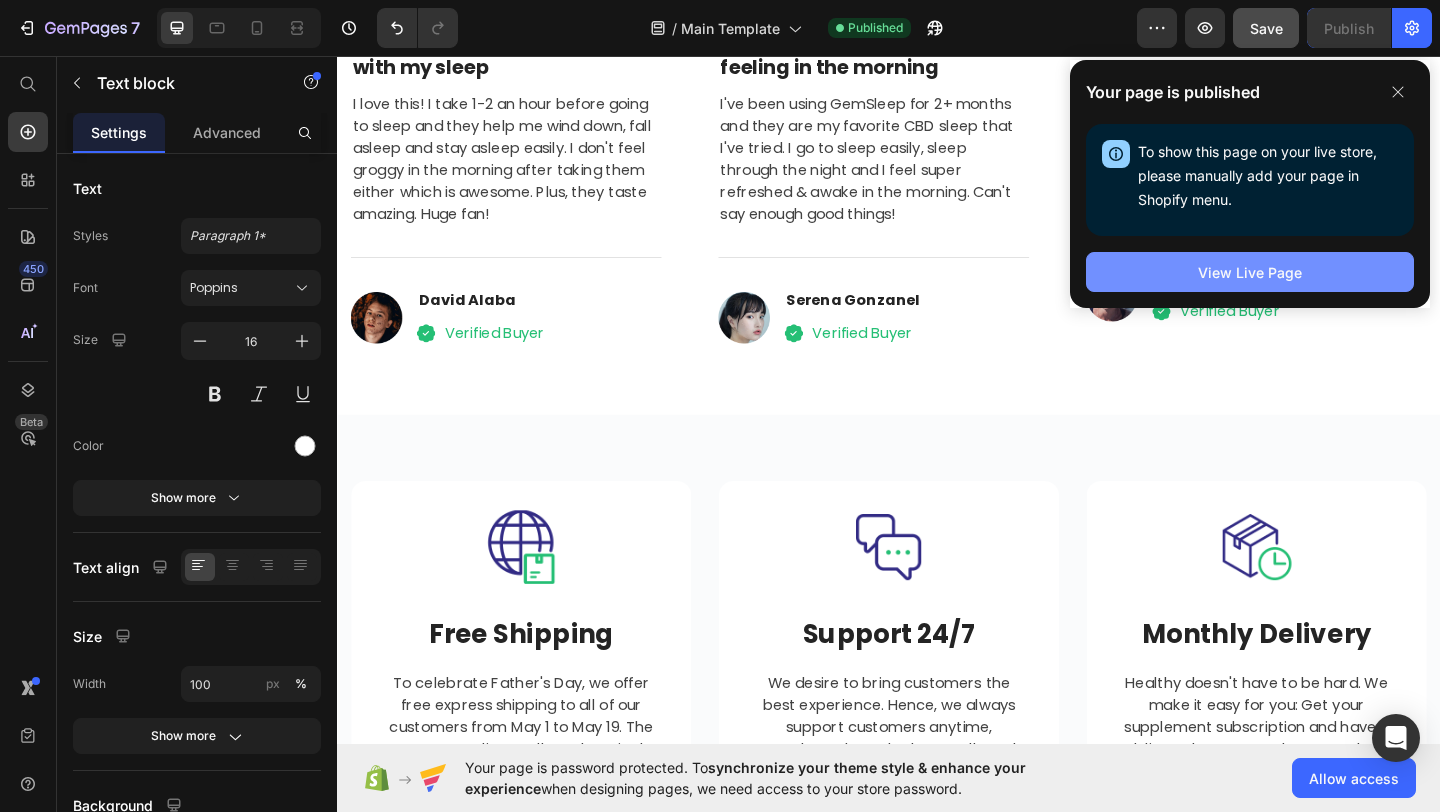 click on "View Live Page" at bounding box center (1250, 272) 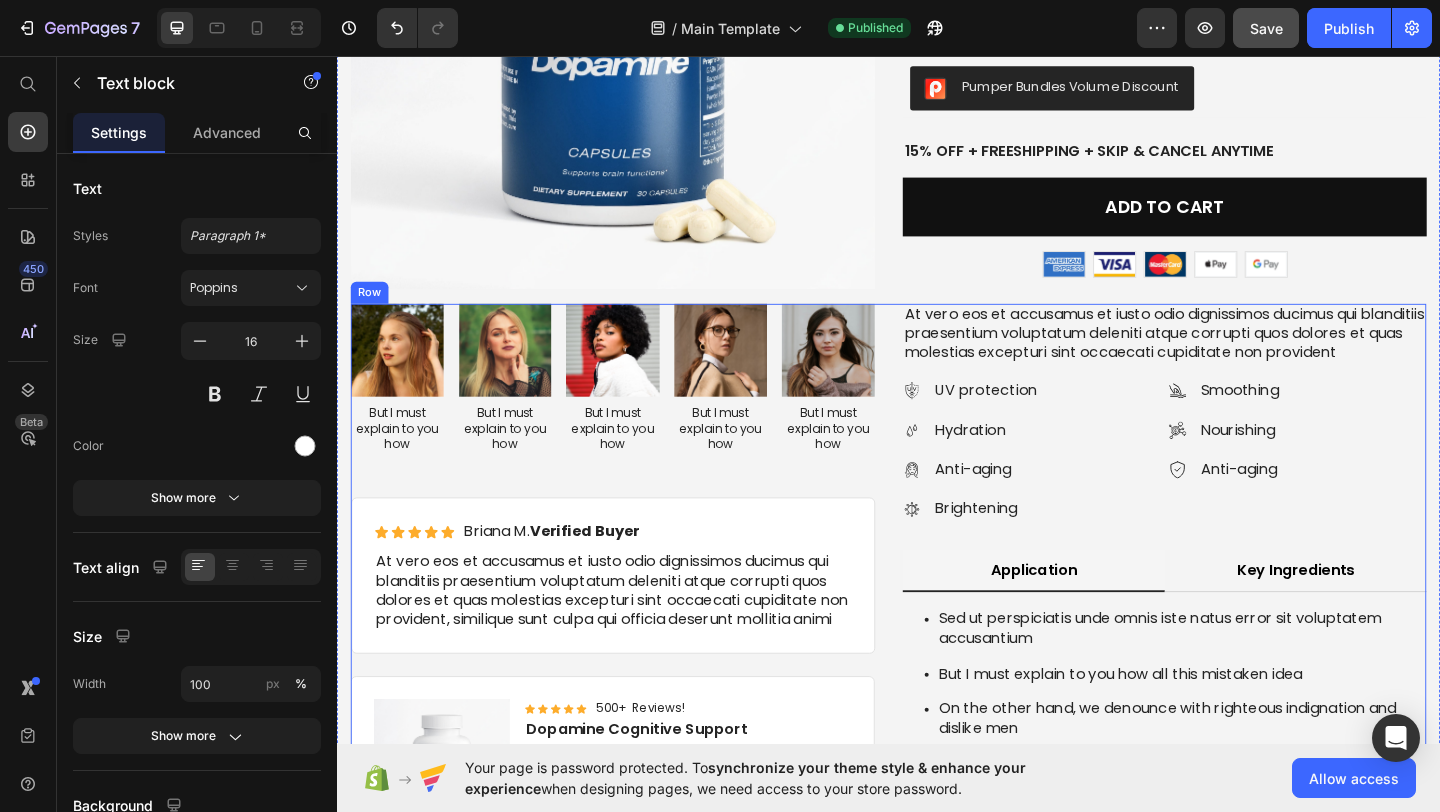 scroll, scrollTop: 4034, scrollLeft: 0, axis: vertical 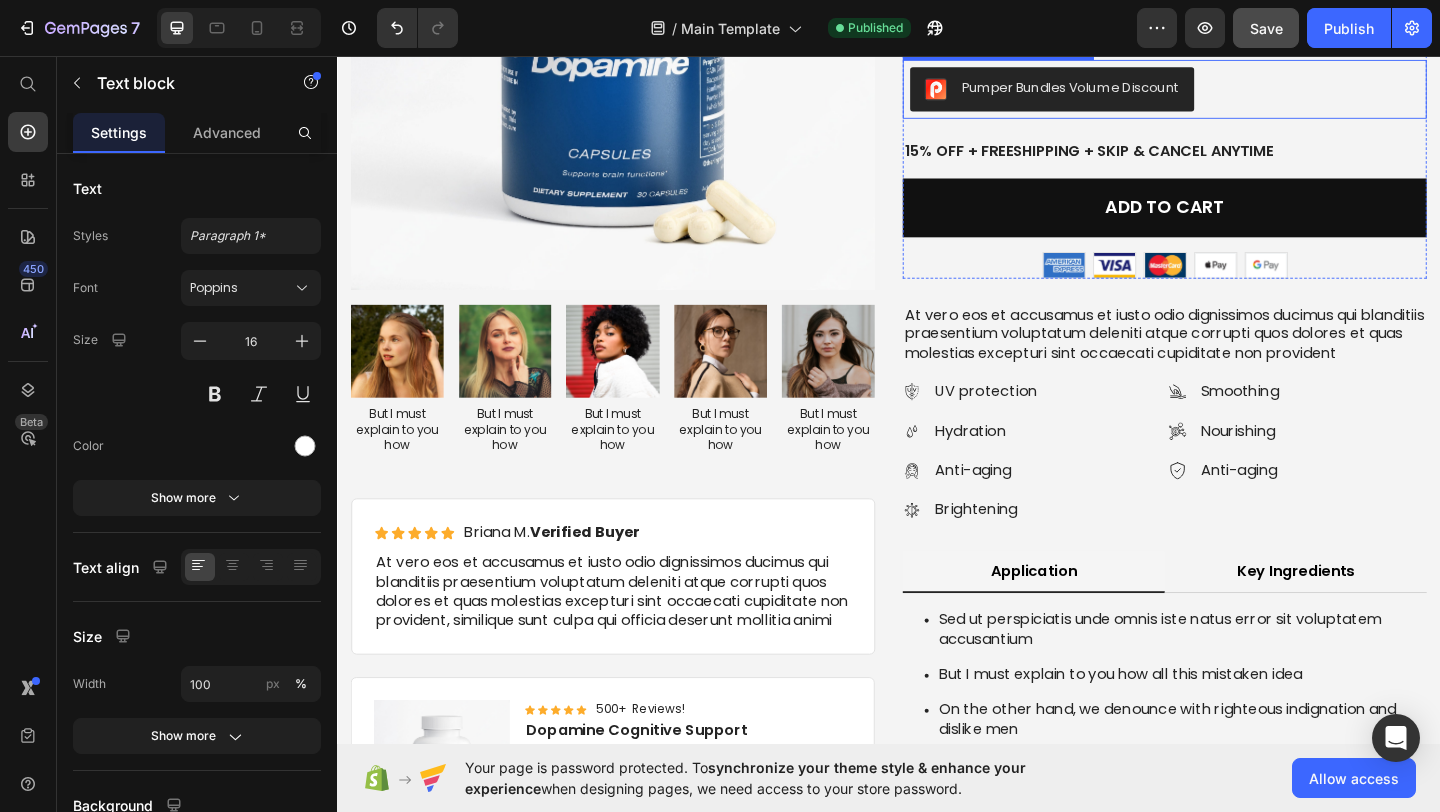 click on "Pumper Bundles Volume Discount" at bounding box center [1134, 90] 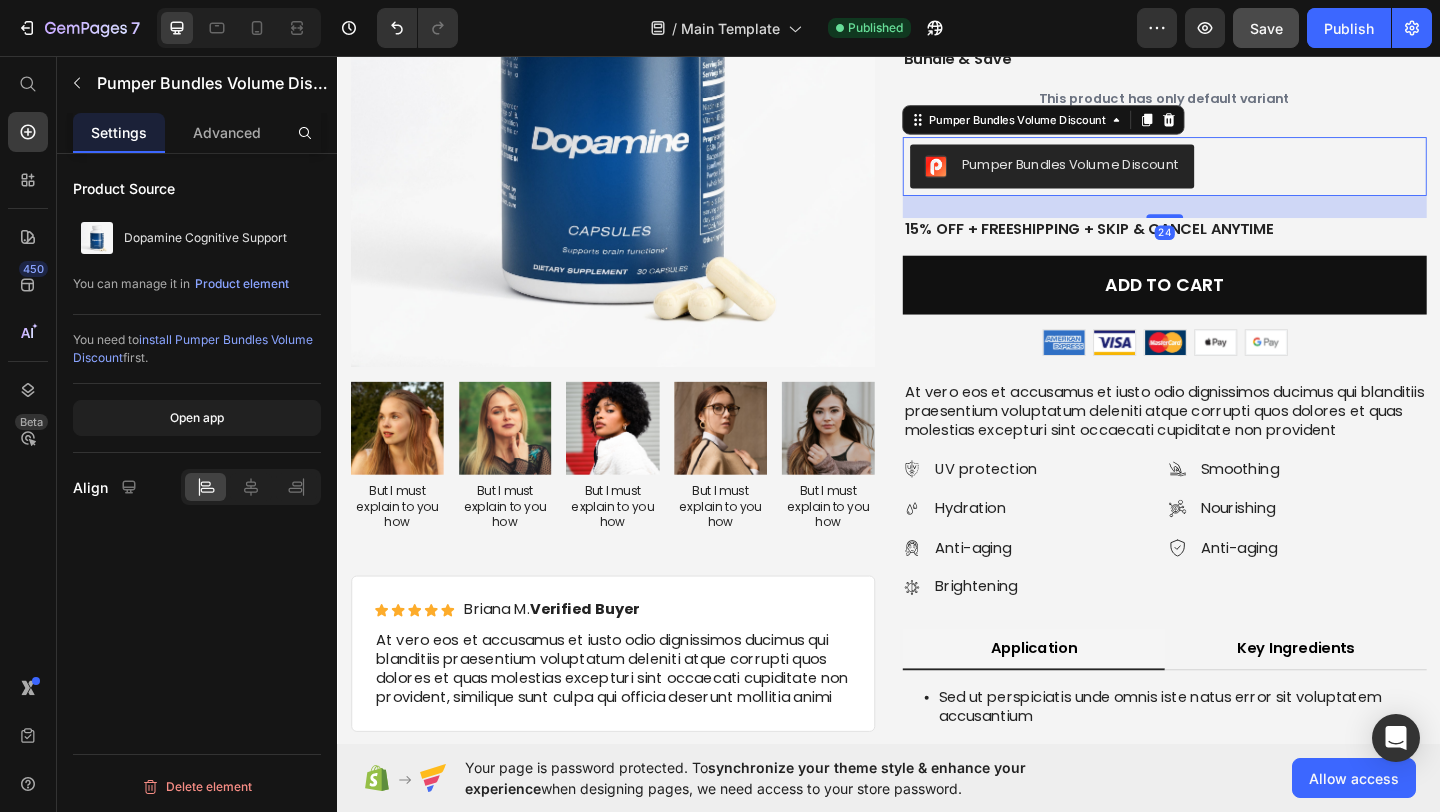 scroll, scrollTop: 3942, scrollLeft: 0, axis: vertical 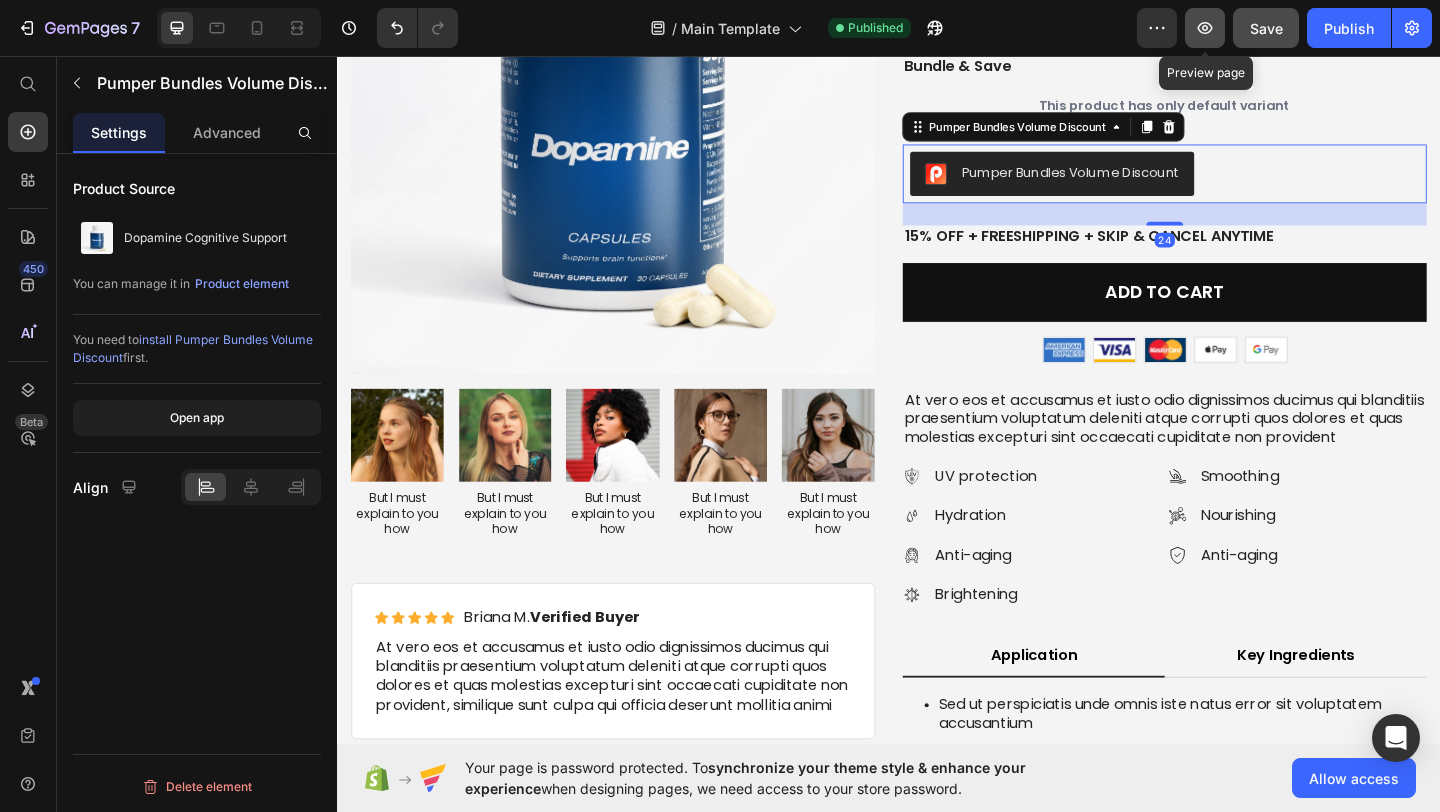 click 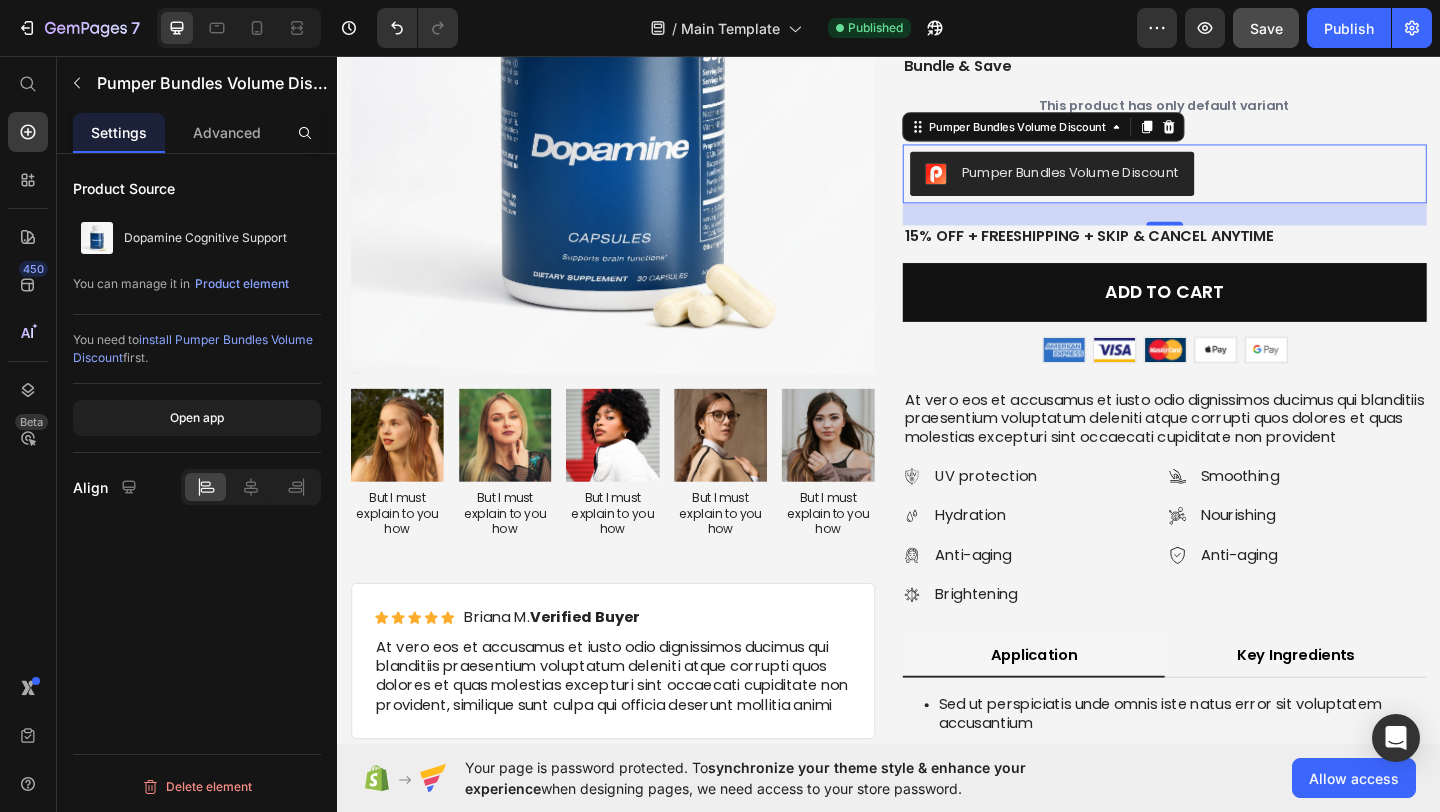 click on "Pumper Bundles Volume Discount" at bounding box center (1134, 182) 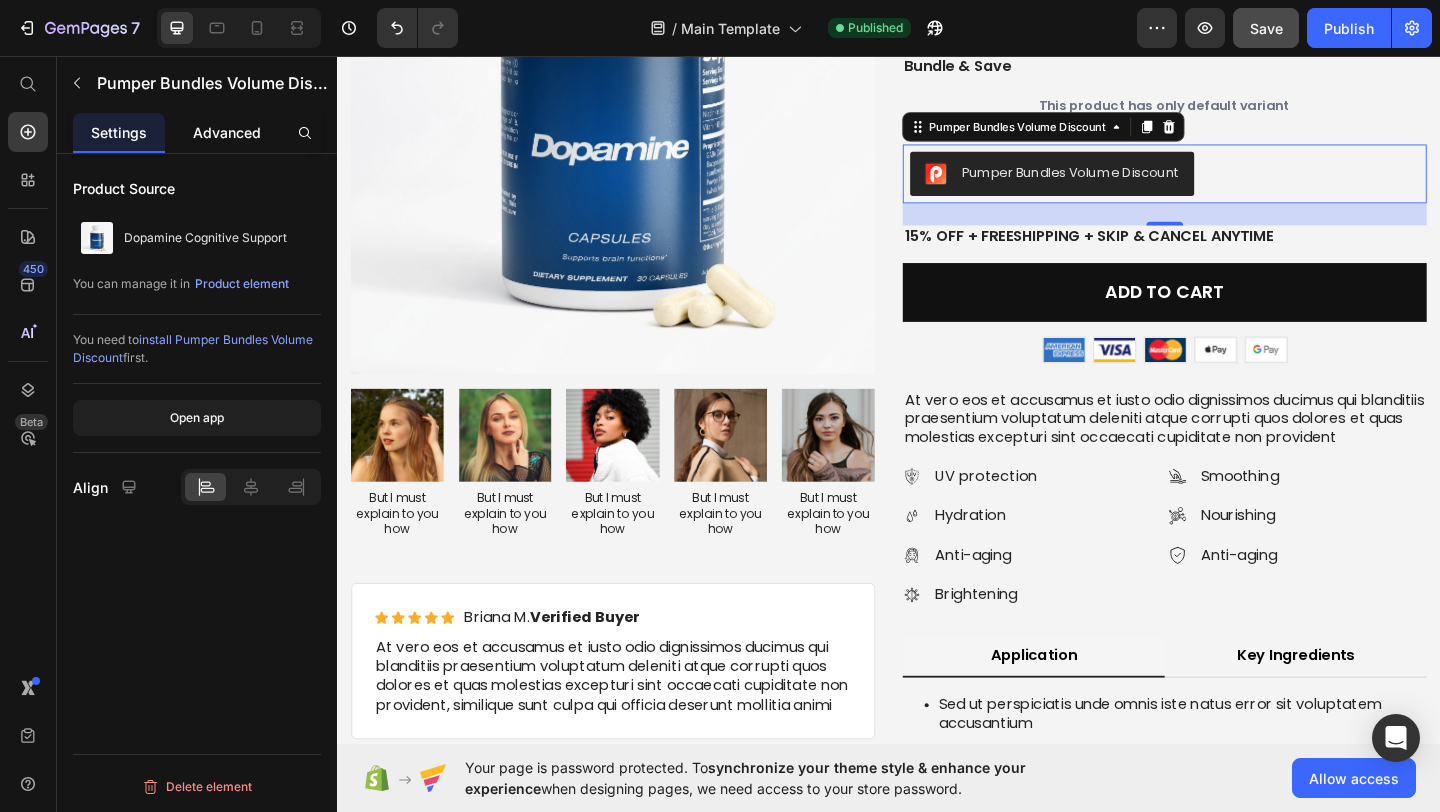 click on "Advanced" 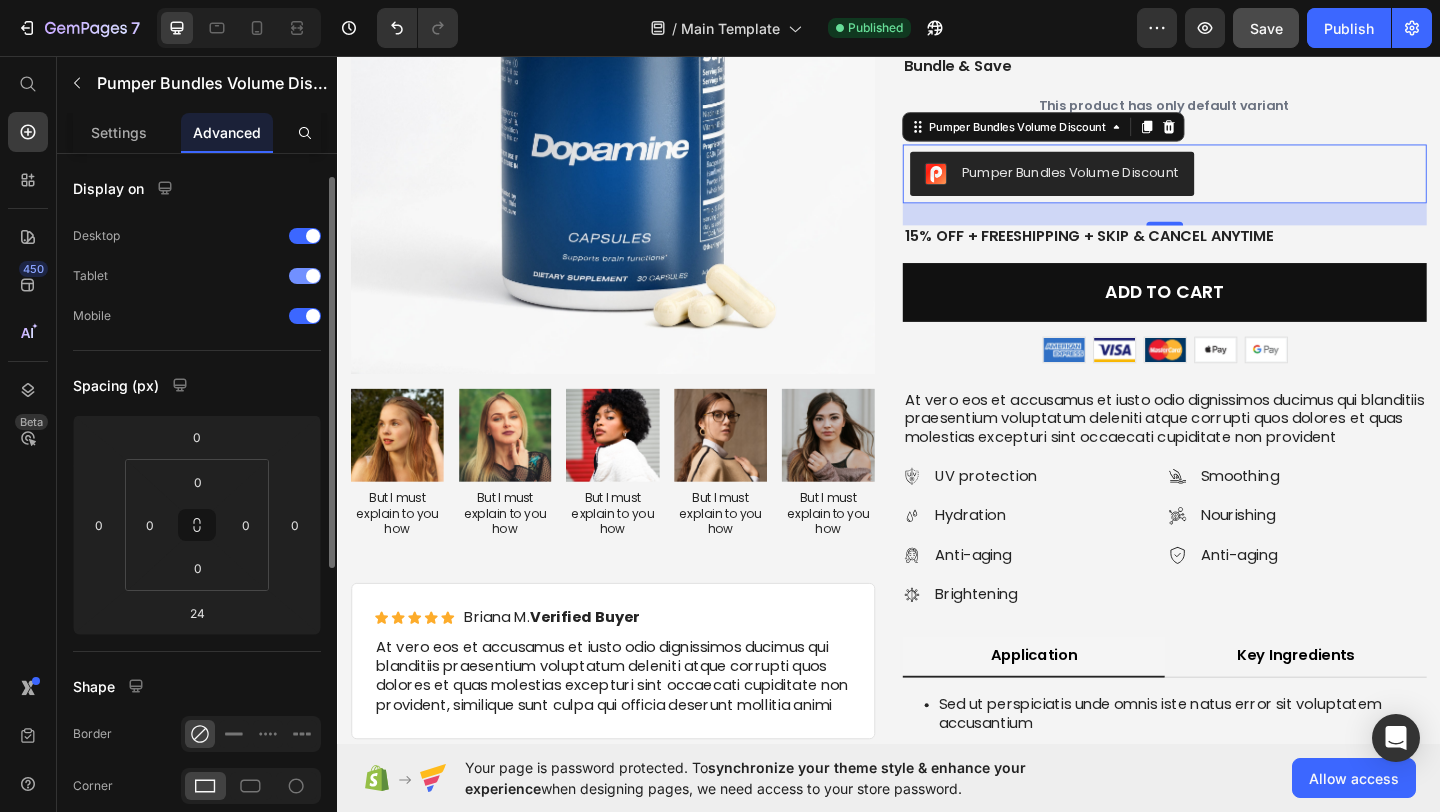 scroll, scrollTop: 590, scrollLeft: 0, axis: vertical 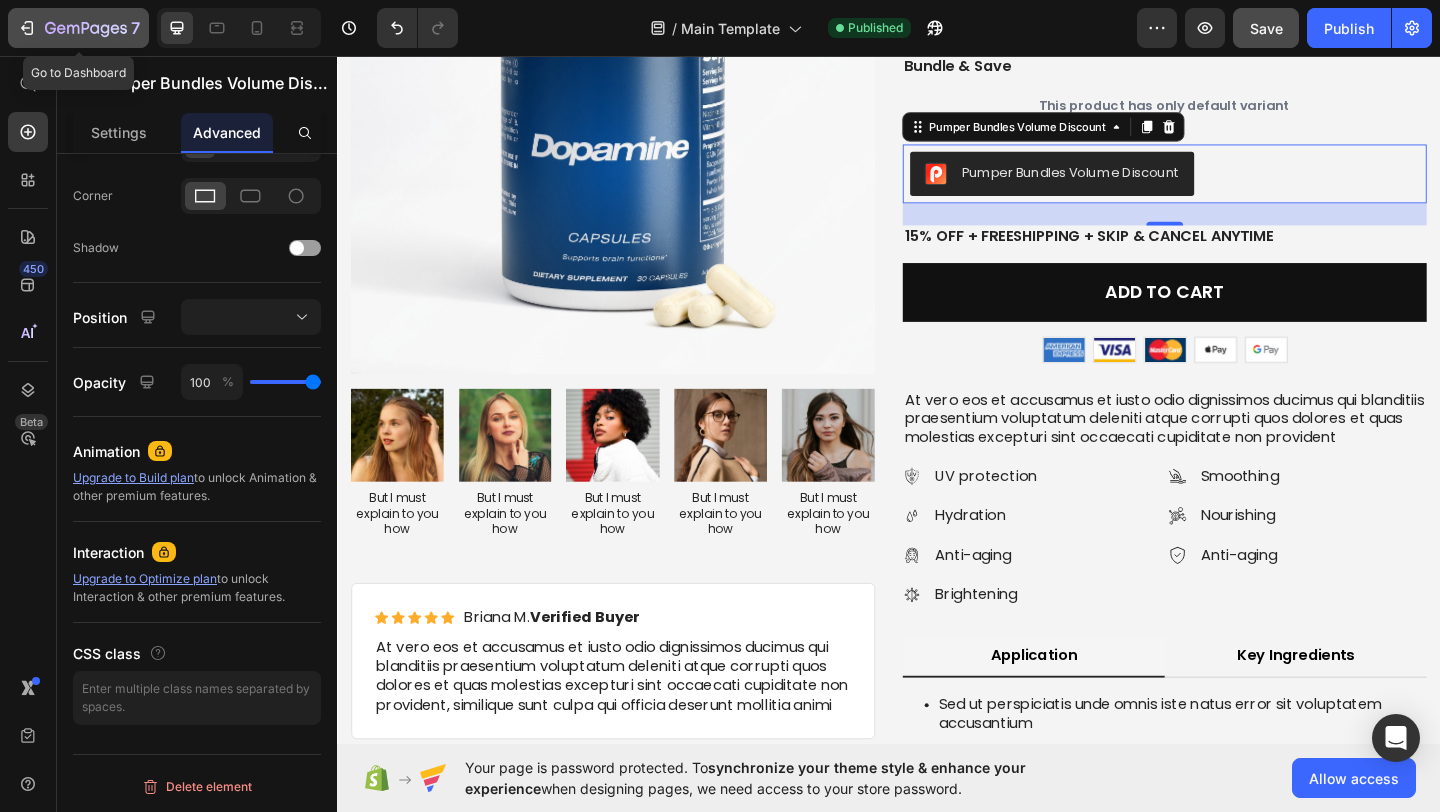 click 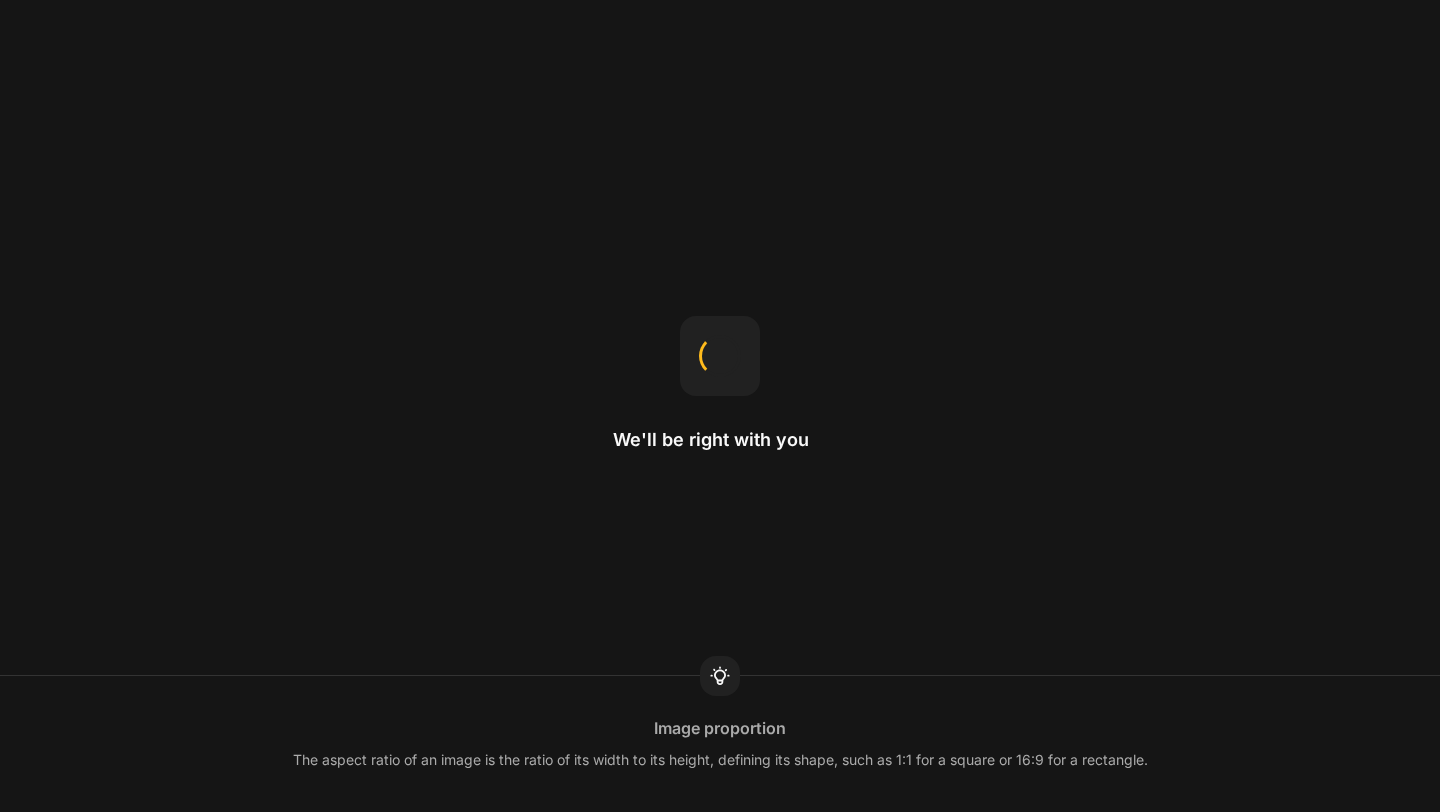 scroll, scrollTop: 0, scrollLeft: 0, axis: both 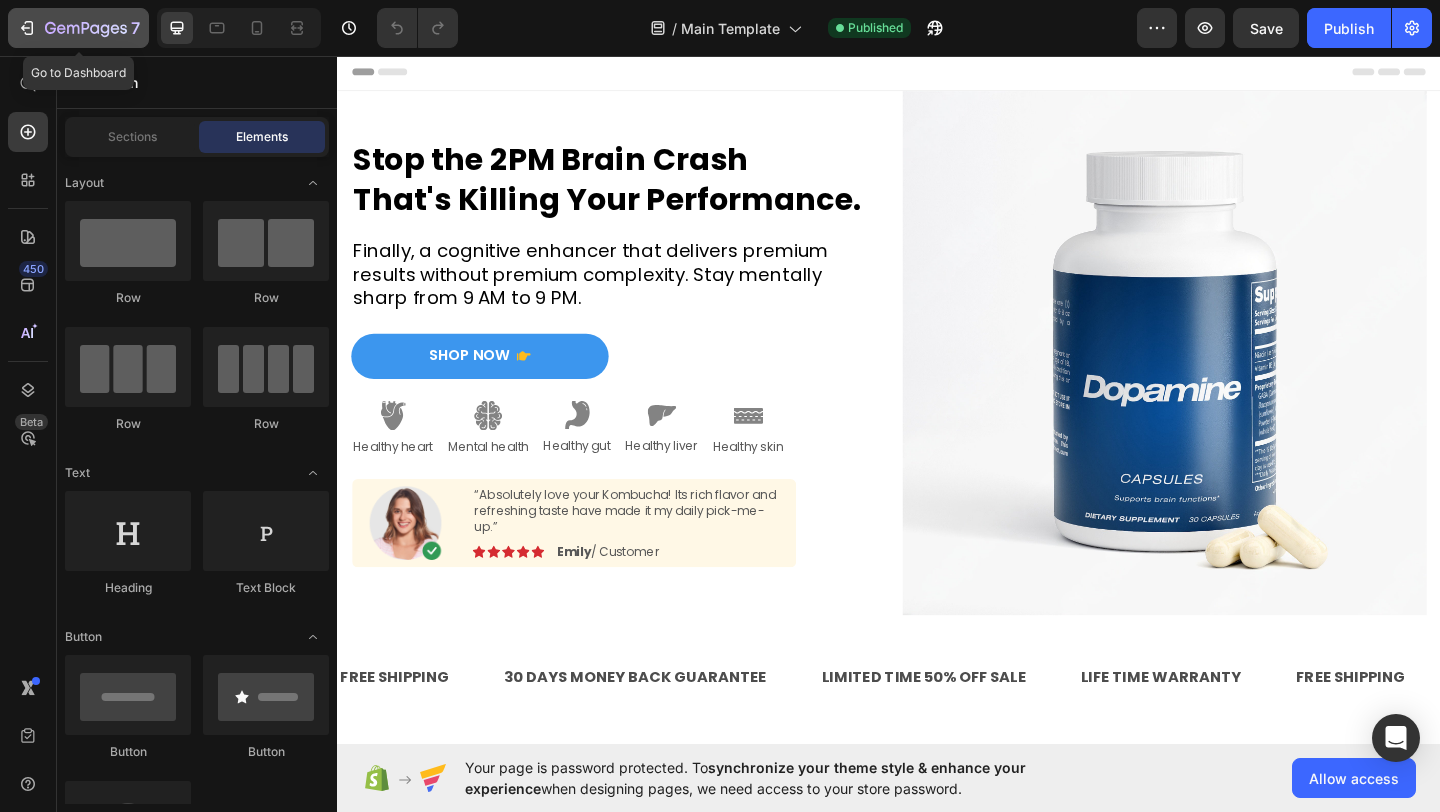 click on "7" at bounding box center [78, 28] 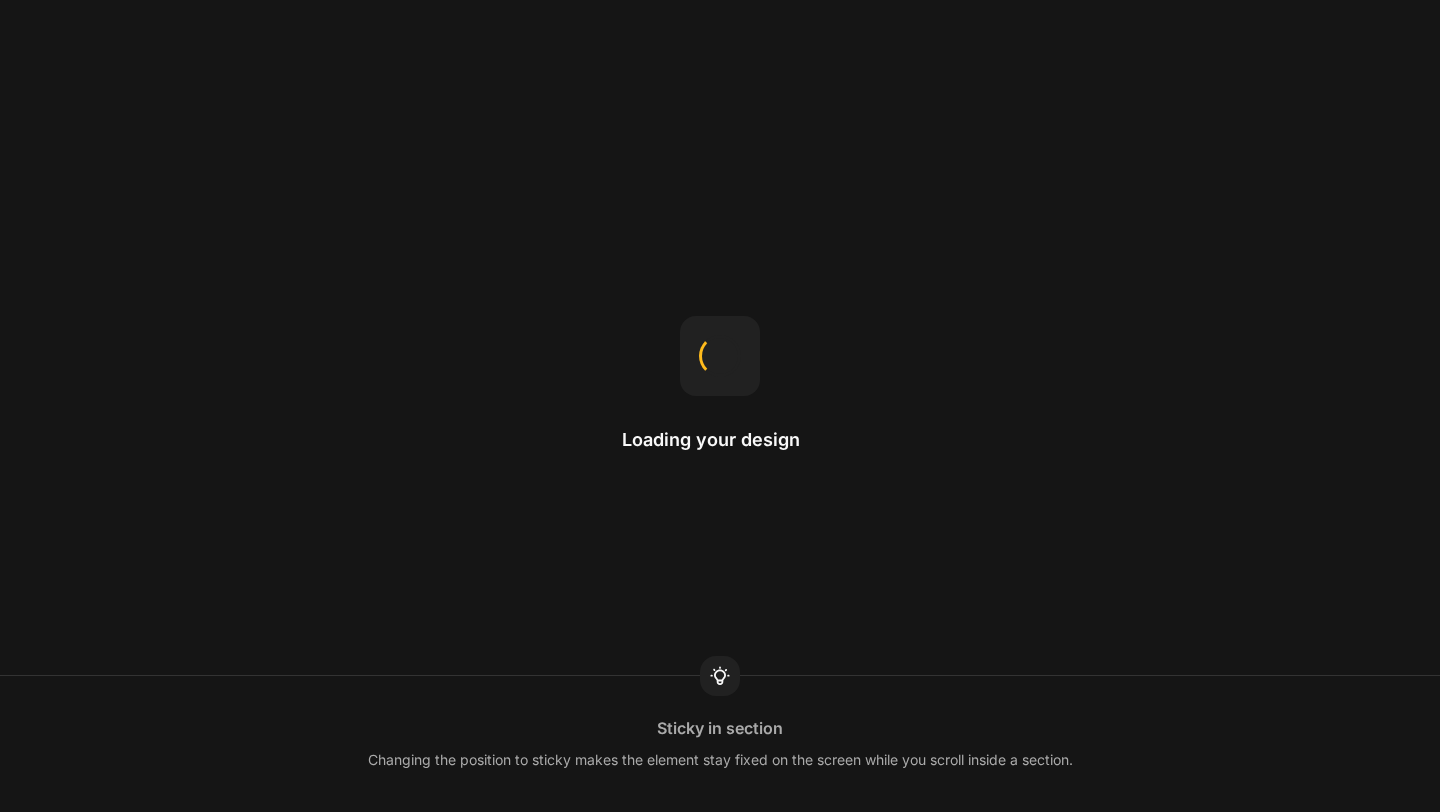 scroll, scrollTop: 0, scrollLeft: 0, axis: both 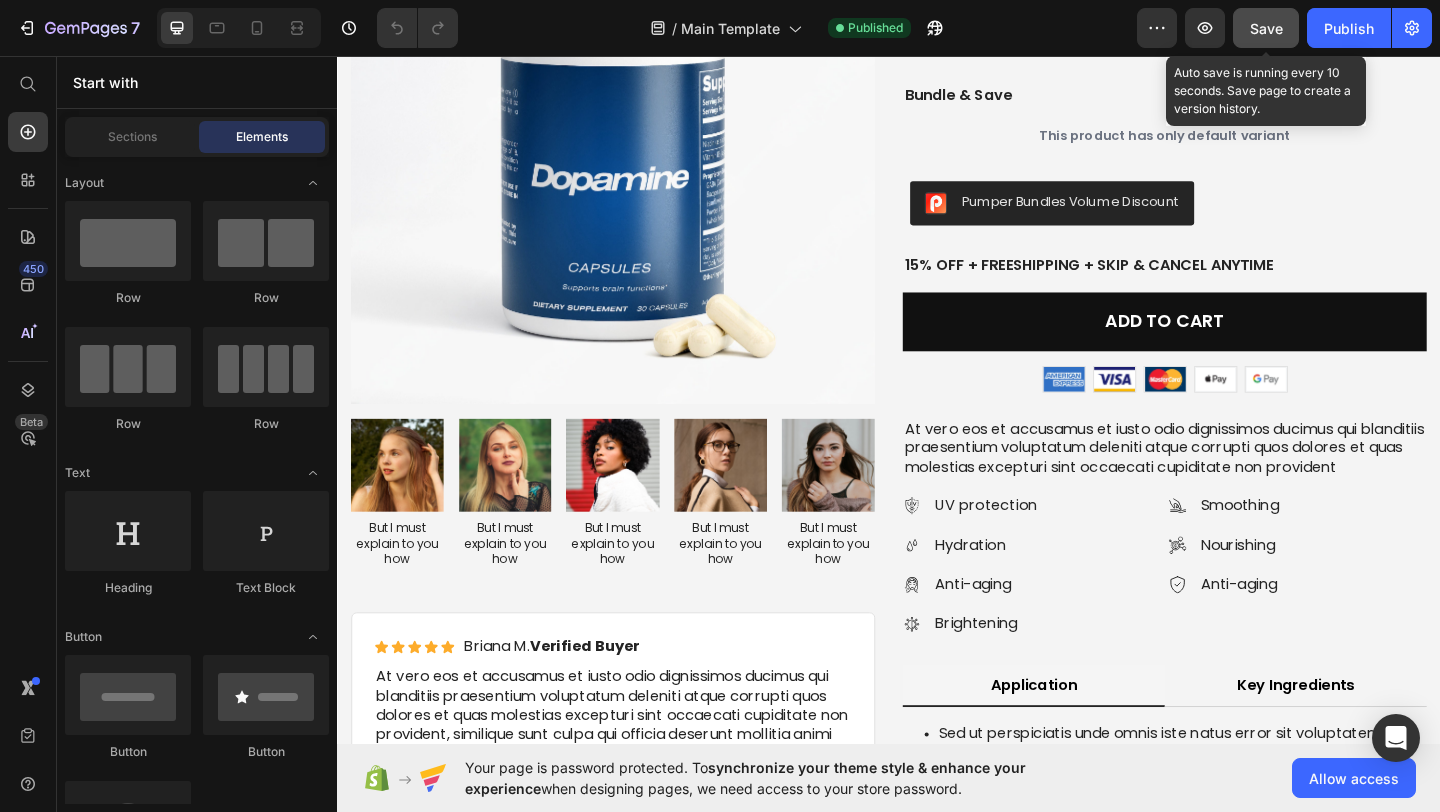 click on "Save" at bounding box center (1266, 28) 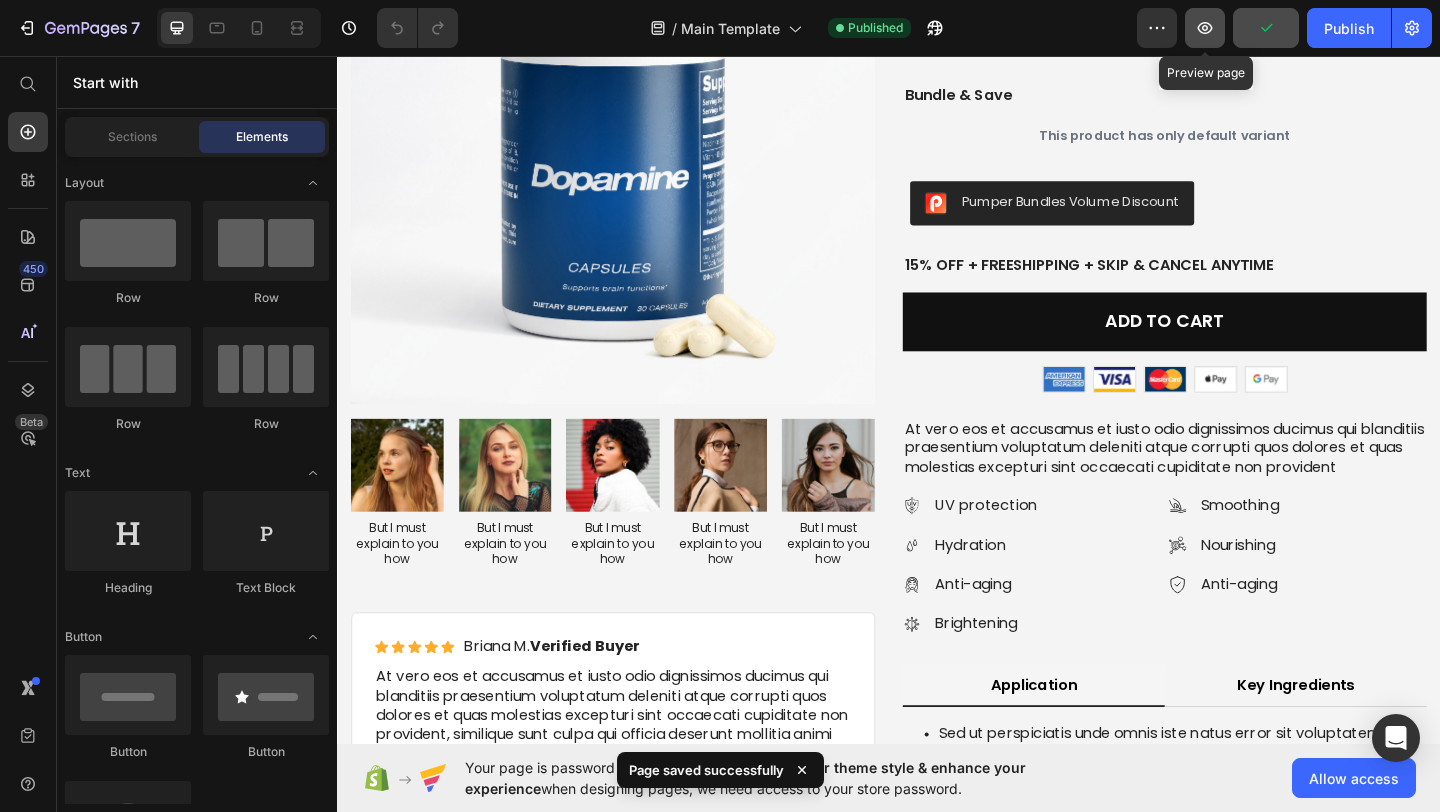 click 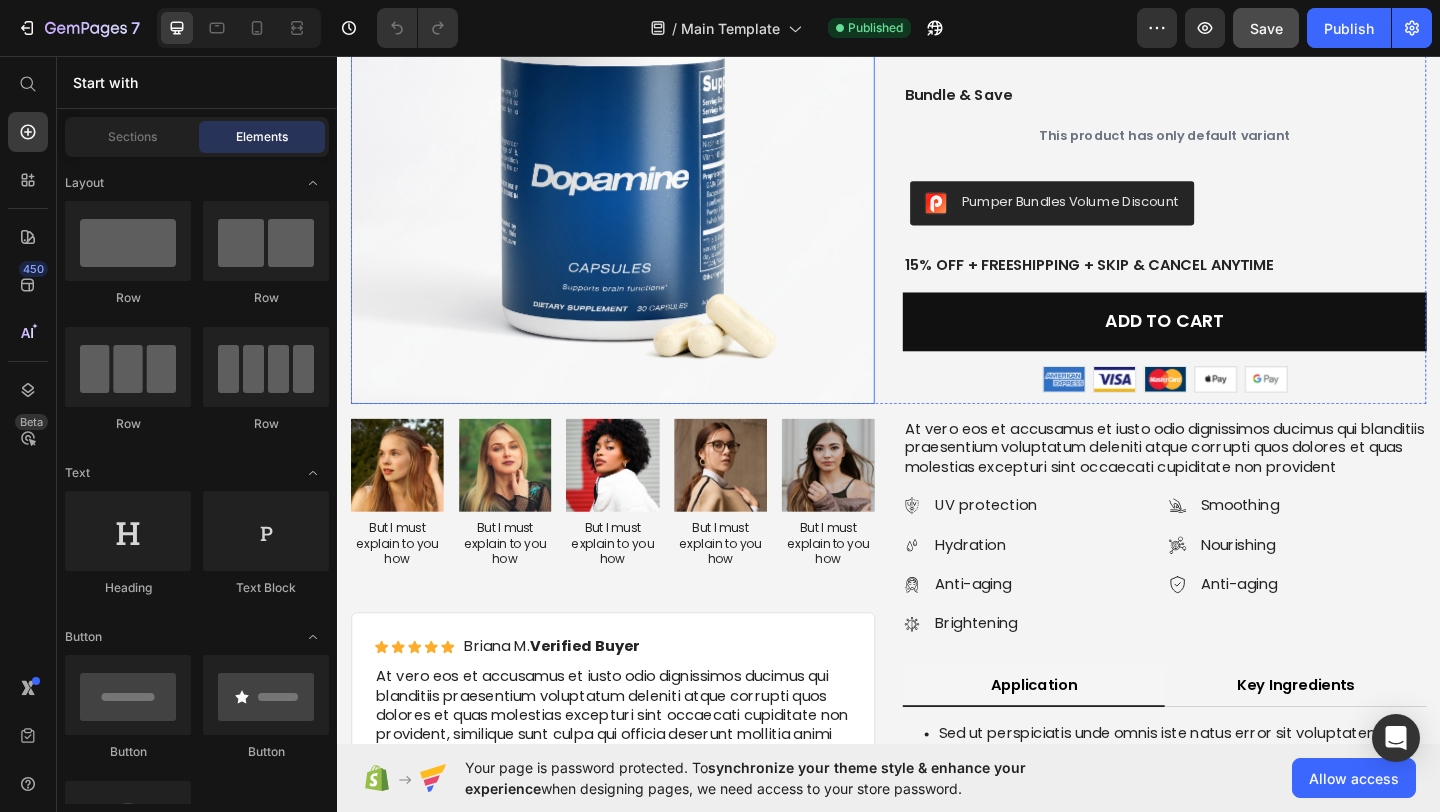 scroll, scrollTop: 3676, scrollLeft: 0, axis: vertical 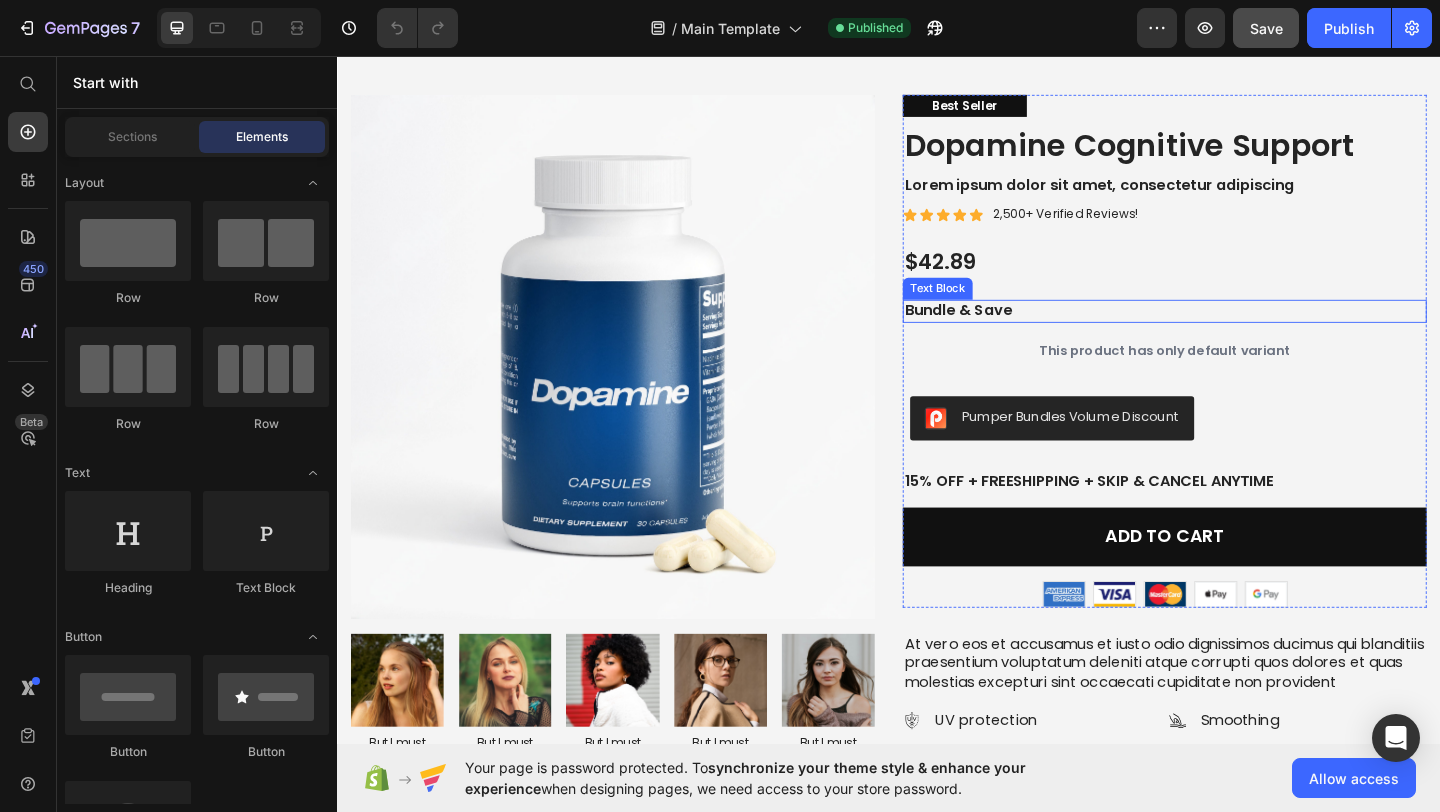 click on "This product has only default variant" at bounding box center (1237, 376) 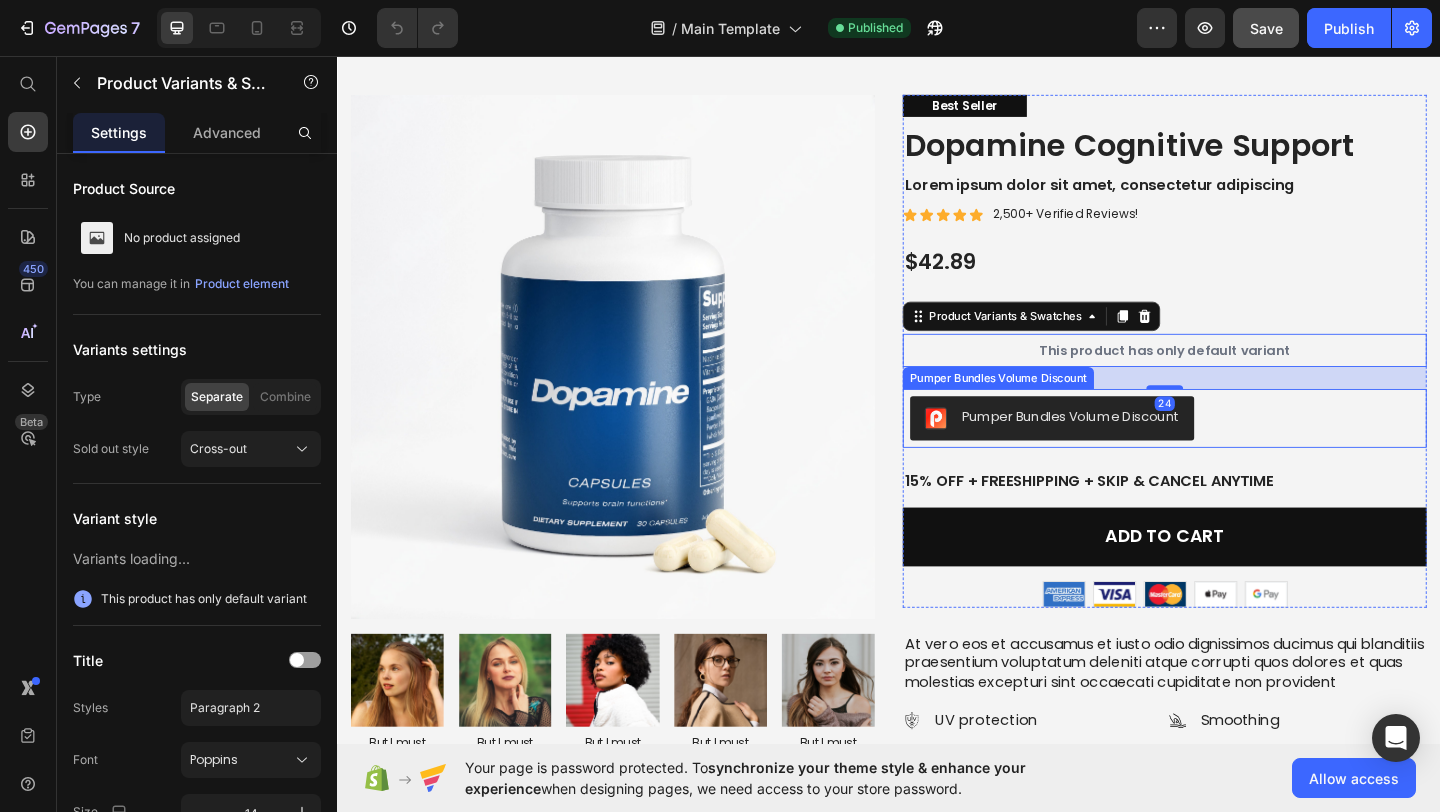 click on "Pumper Bundles Volume Discount" at bounding box center (1134, 448) 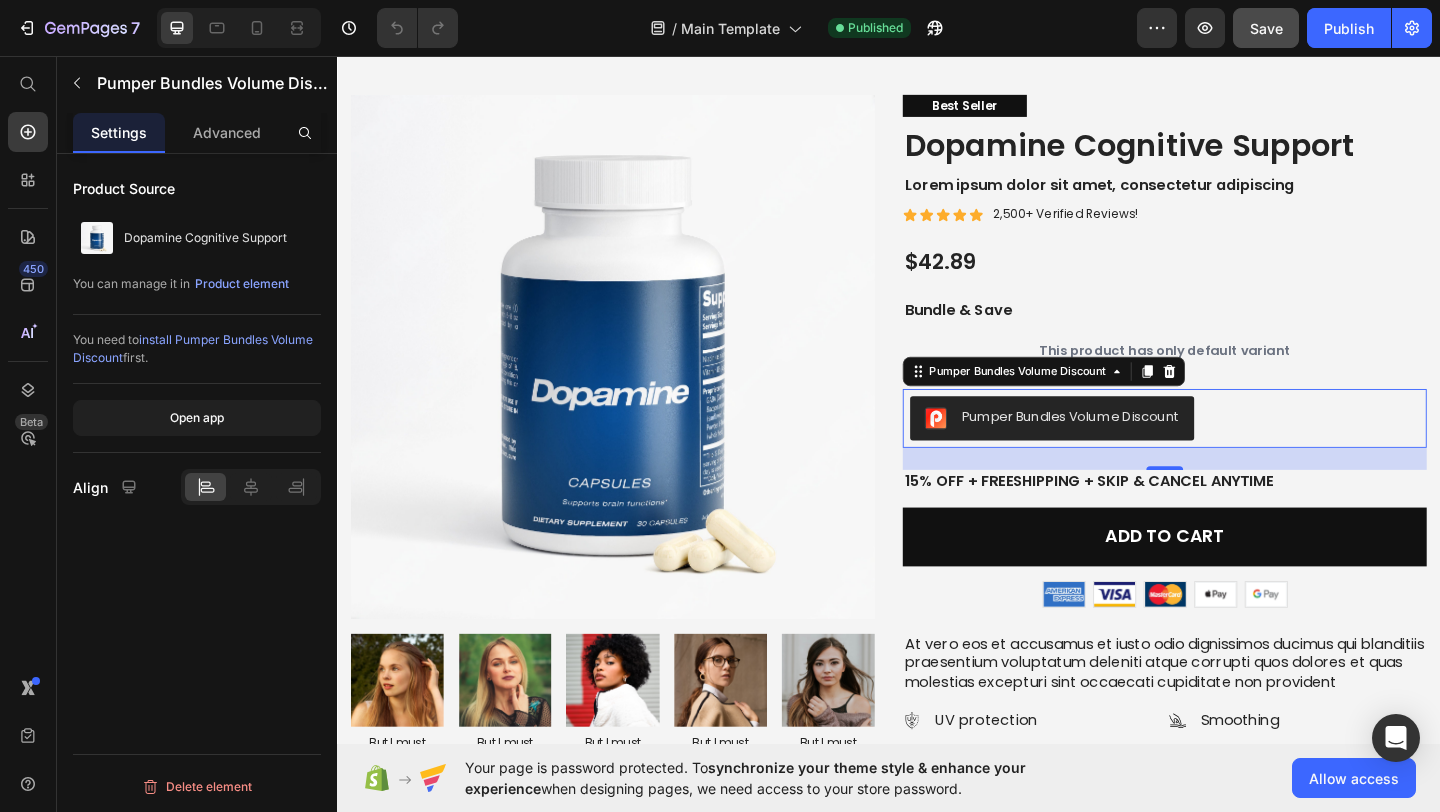 click on "Pumper Bundles Volume Discount" at bounding box center [1134, 448] 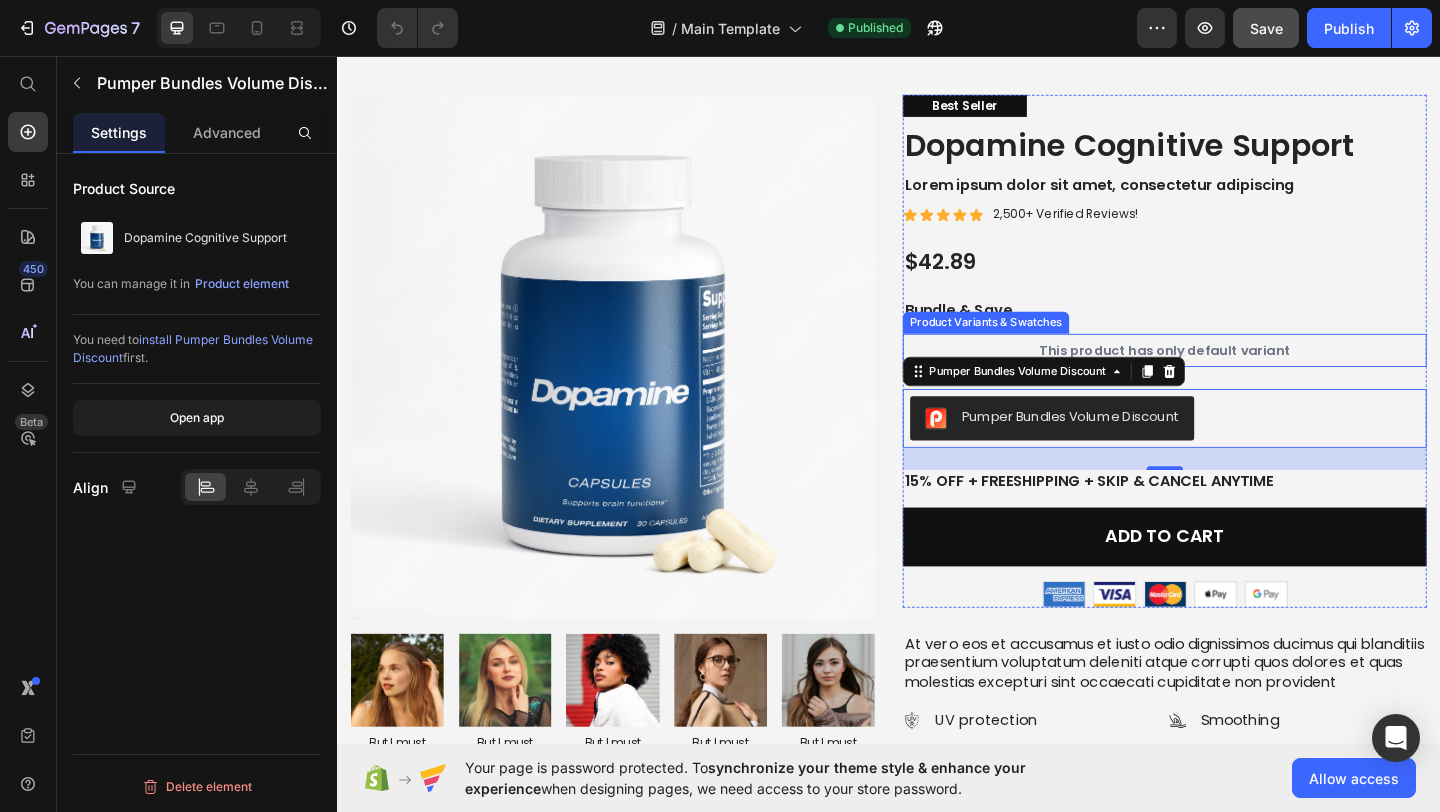 click on "This product has only default variant" at bounding box center (1237, 376) 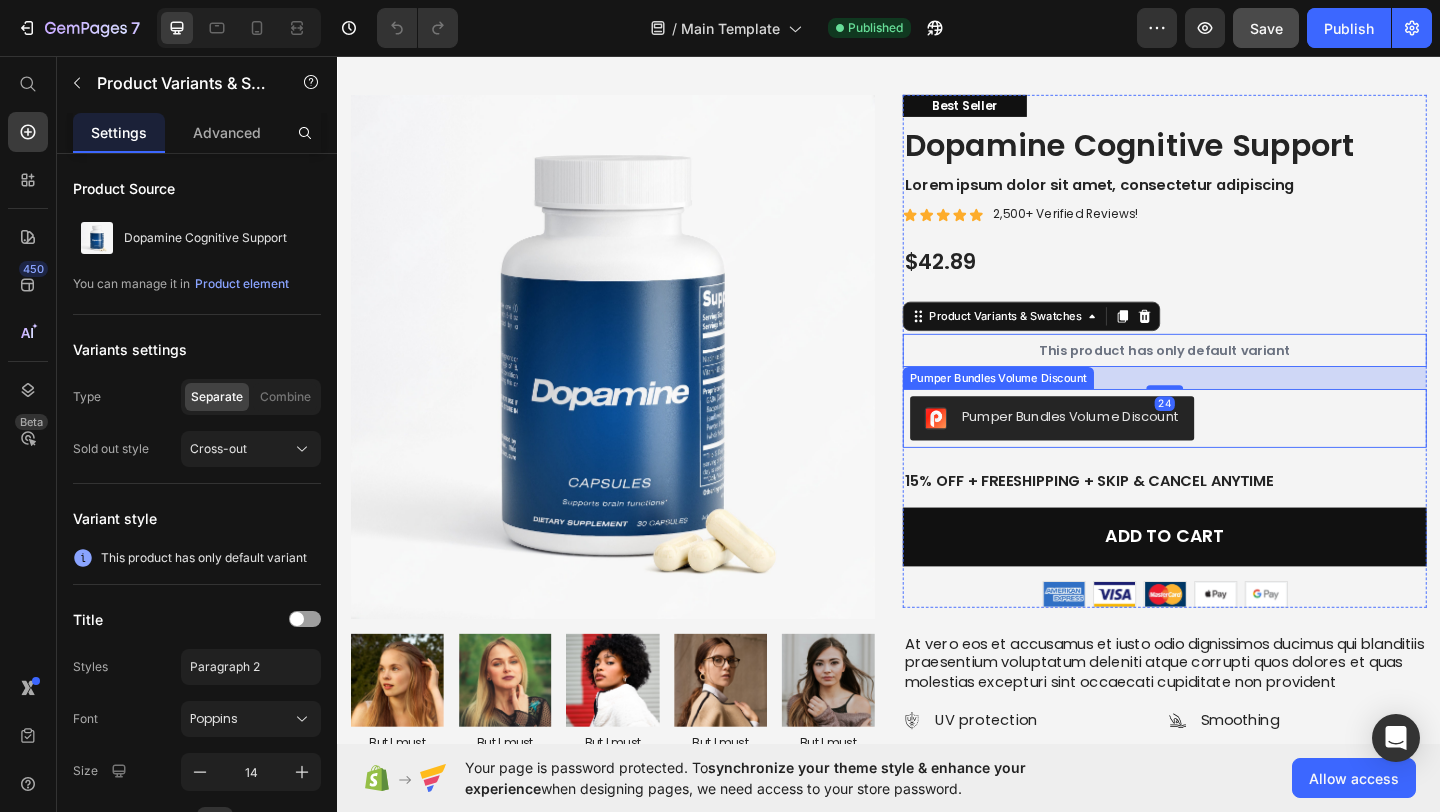 click on "Pumper Bundles Volume Discount" at bounding box center (1237, 450) 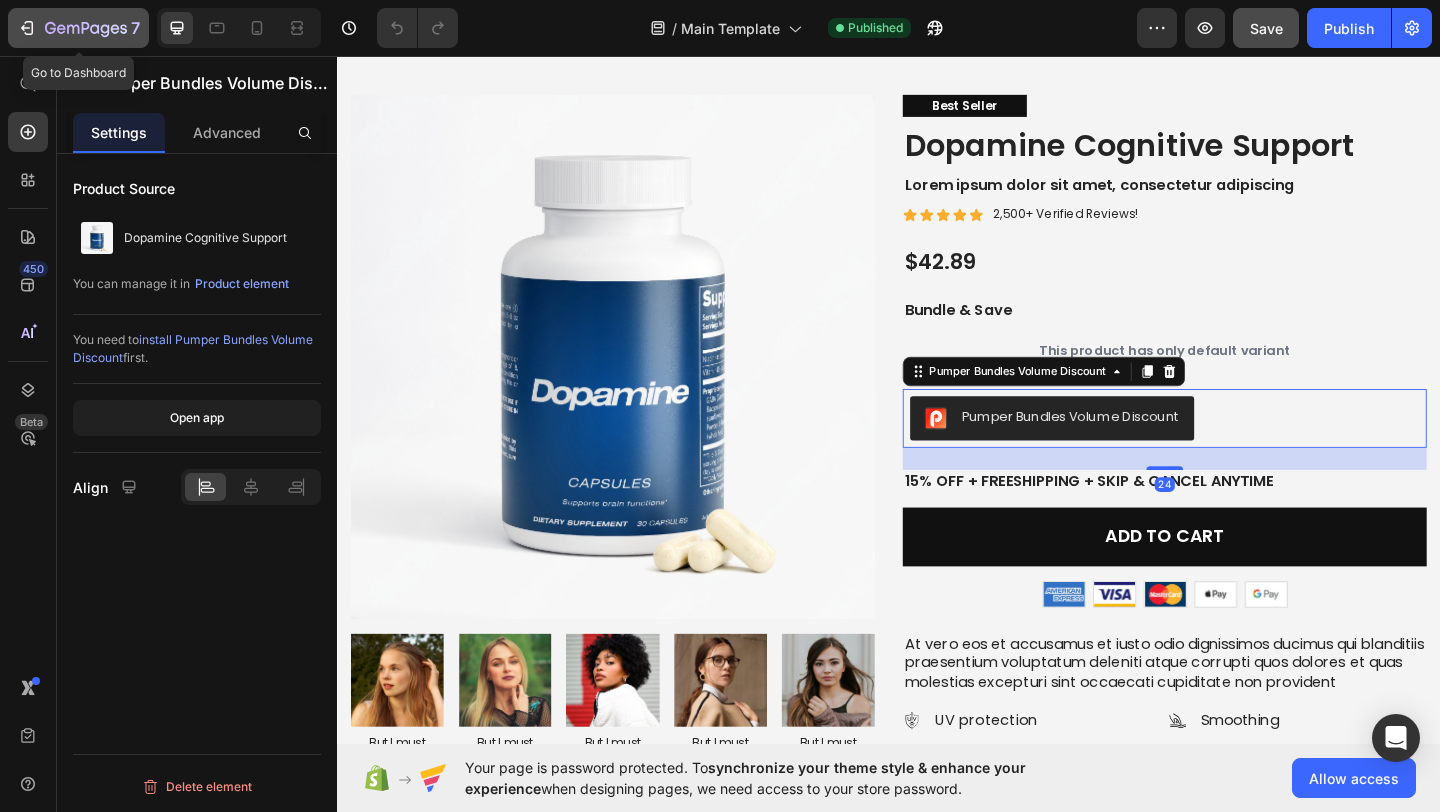 click on "7" 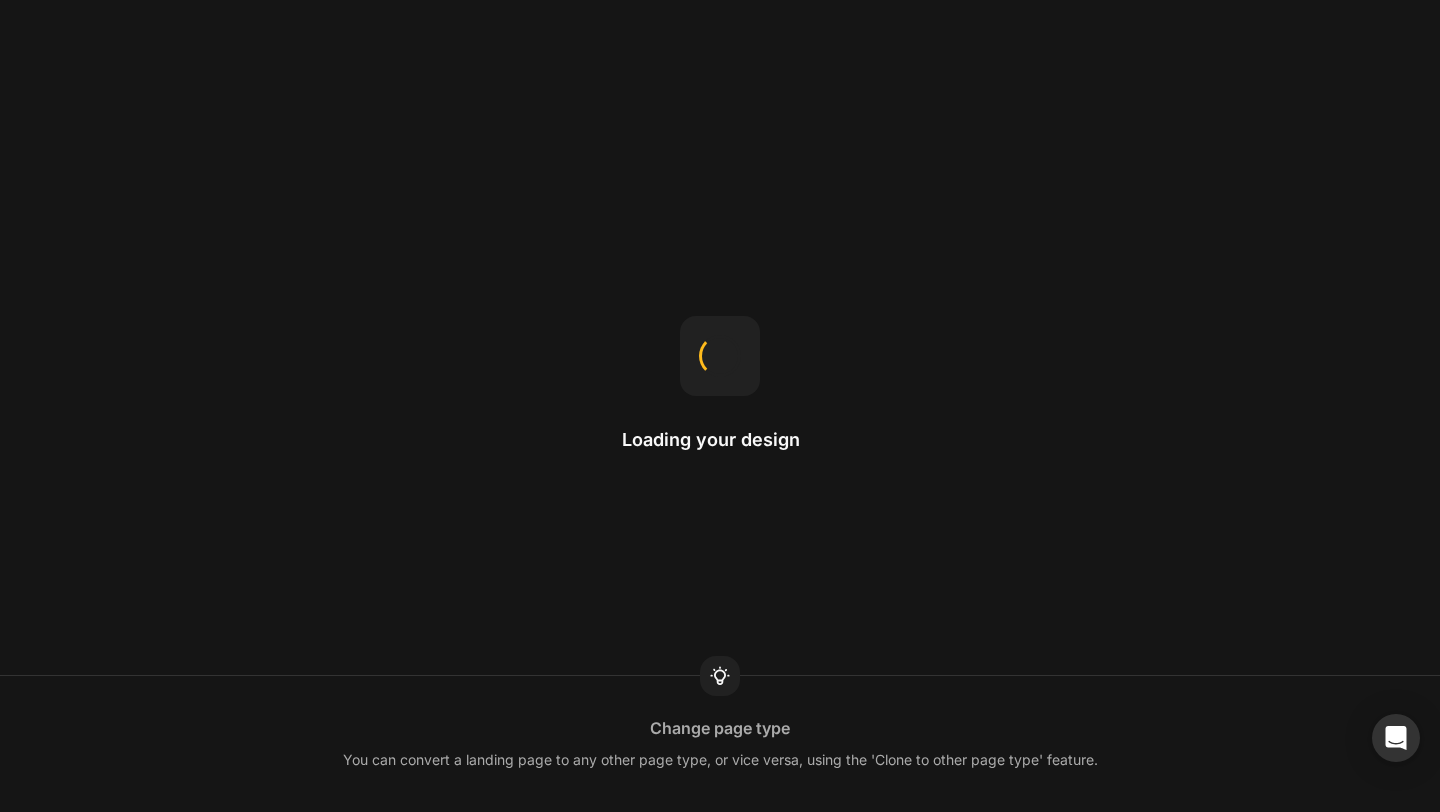 scroll, scrollTop: 0, scrollLeft: 0, axis: both 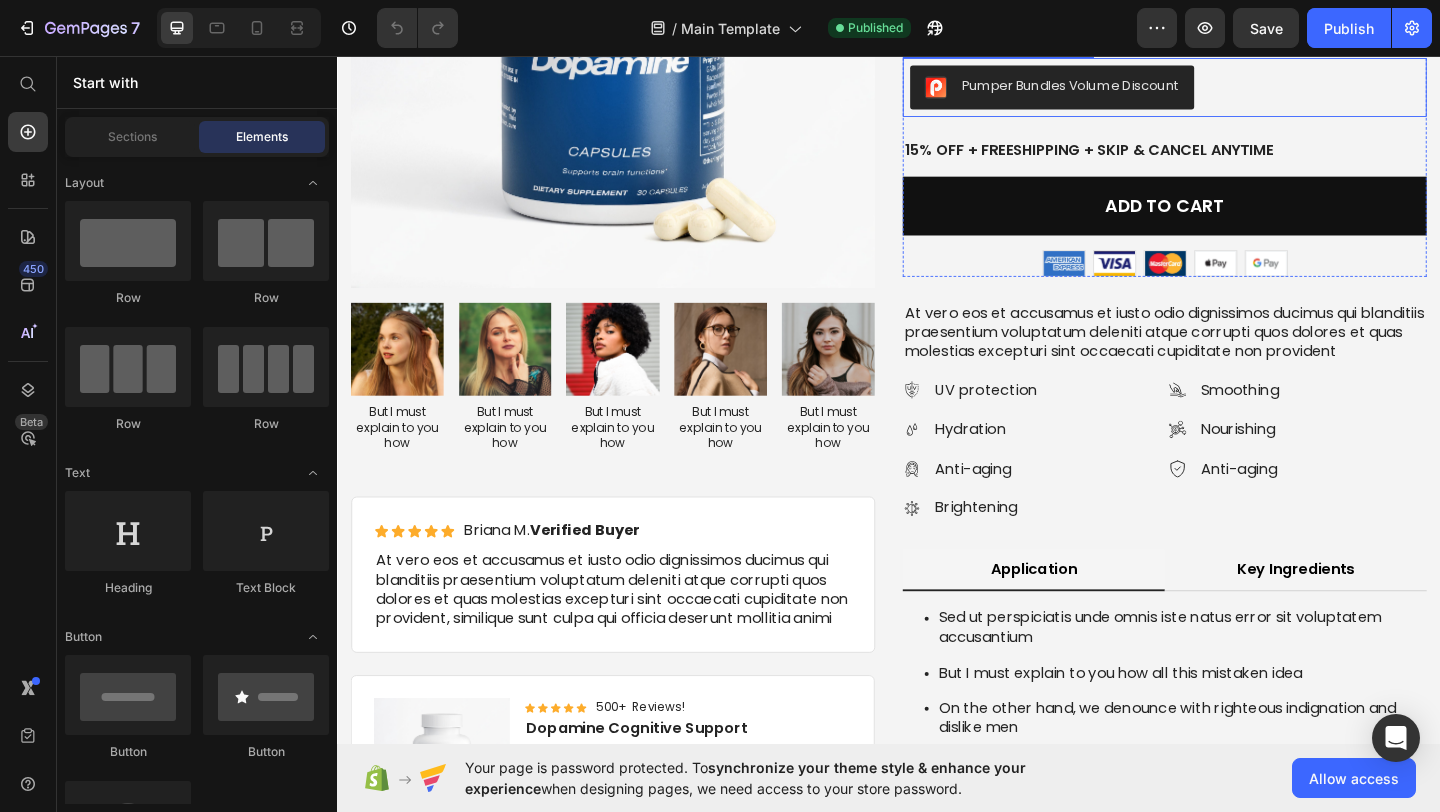 click on "Pumper Bundles Volume Discount" at bounding box center [1134, 88] 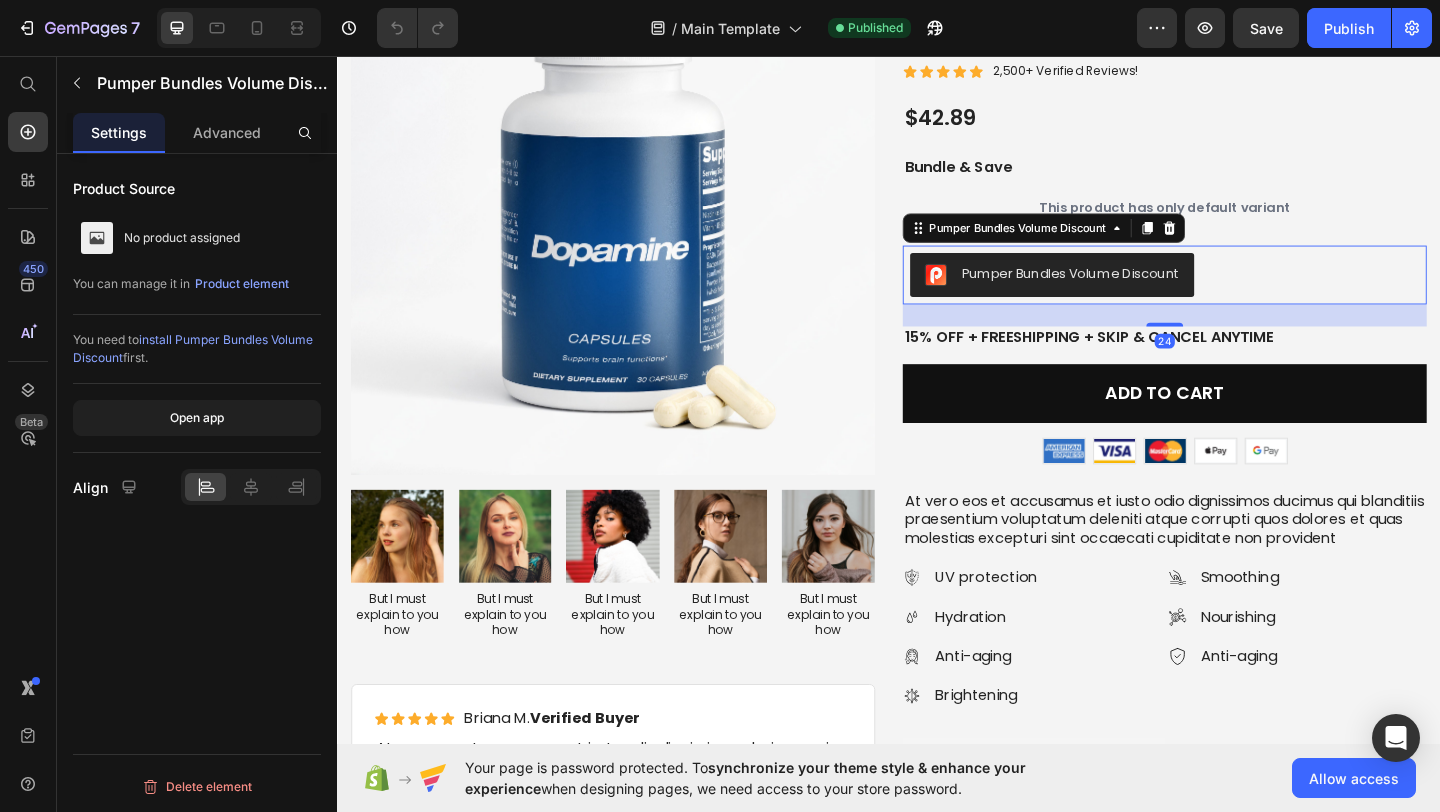 scroll, scrollTop: 3803, scrollLeft: 0, axis: vertical 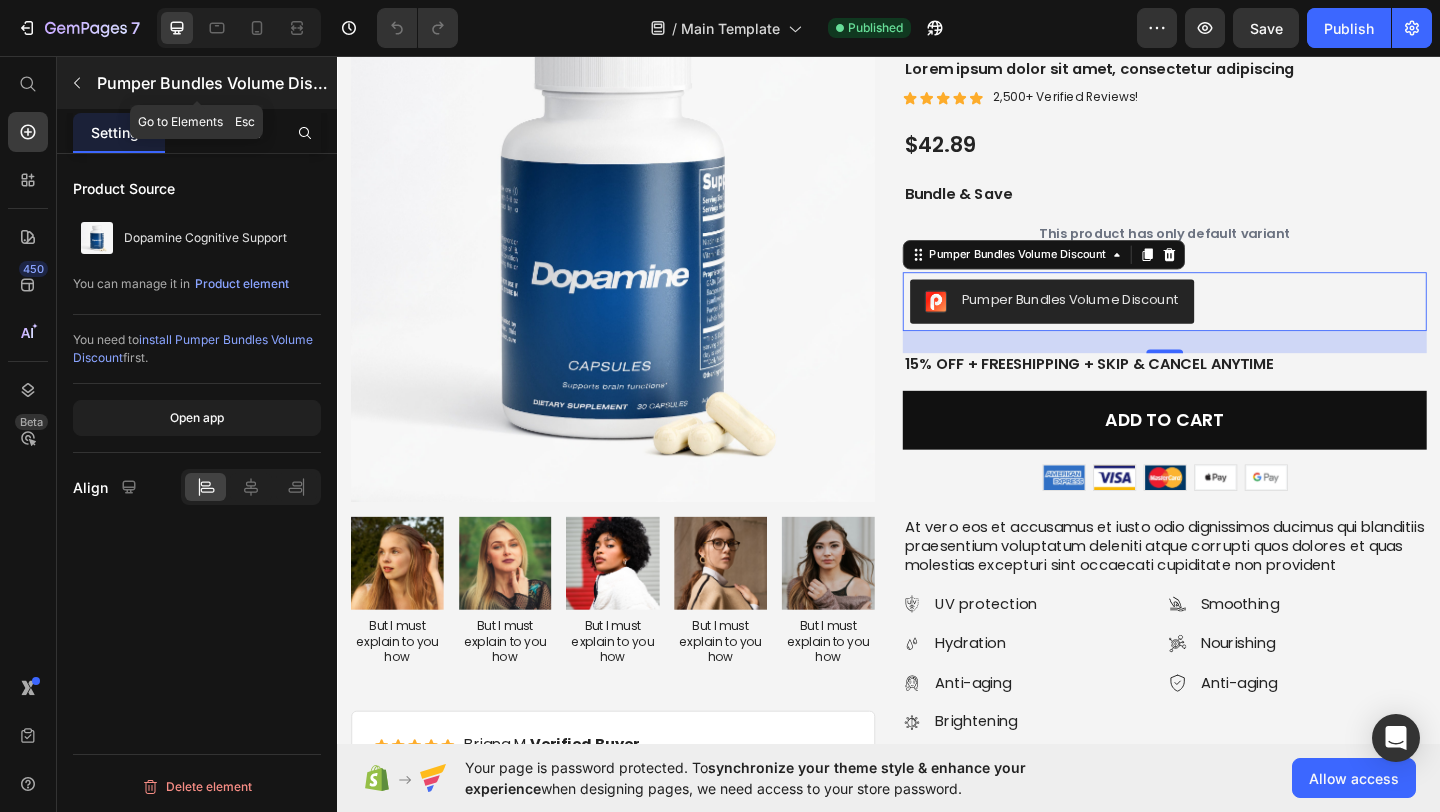 click at bounding box center (77, 83) 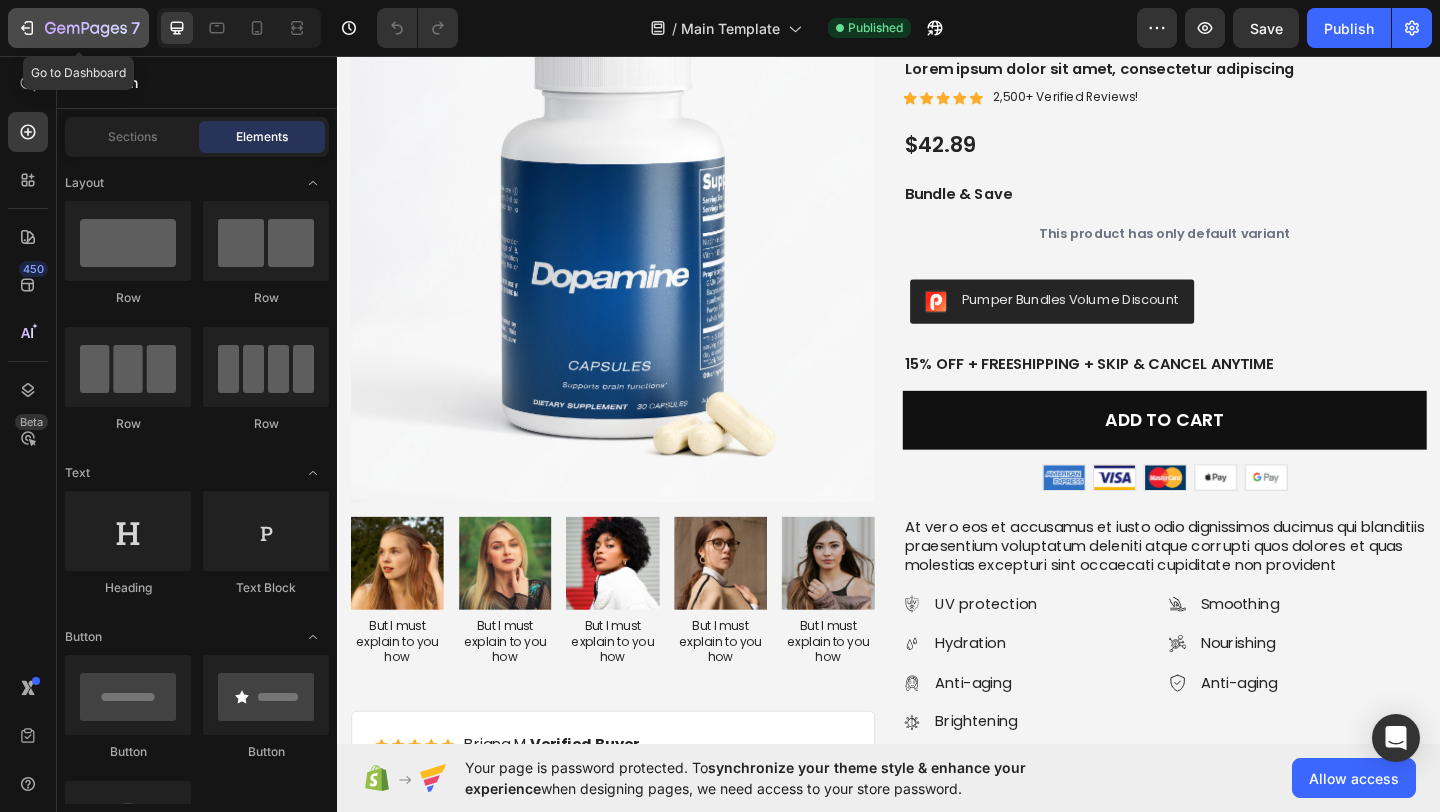 click 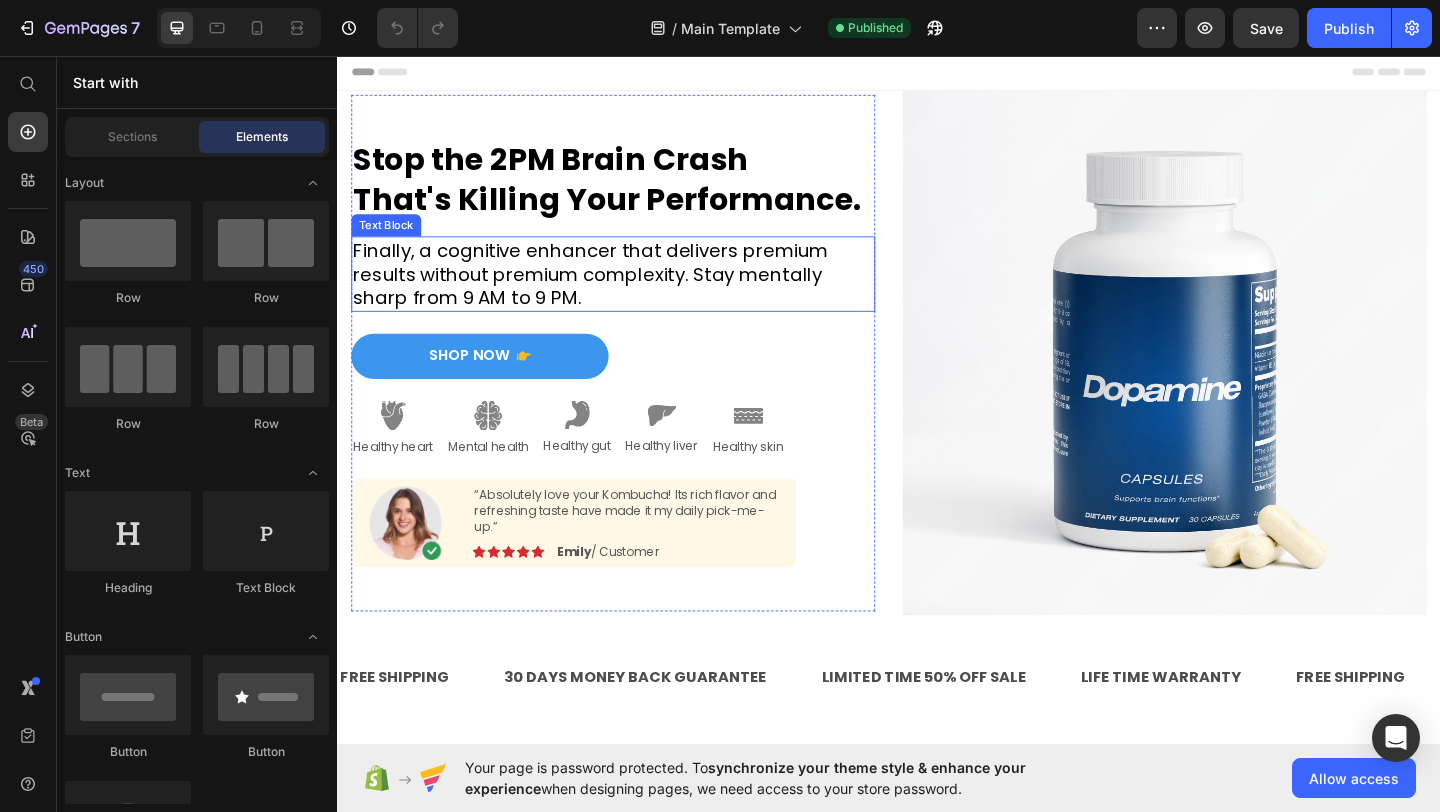 scroll, scrollTop: 0, scrollLeft: 0, axis: both 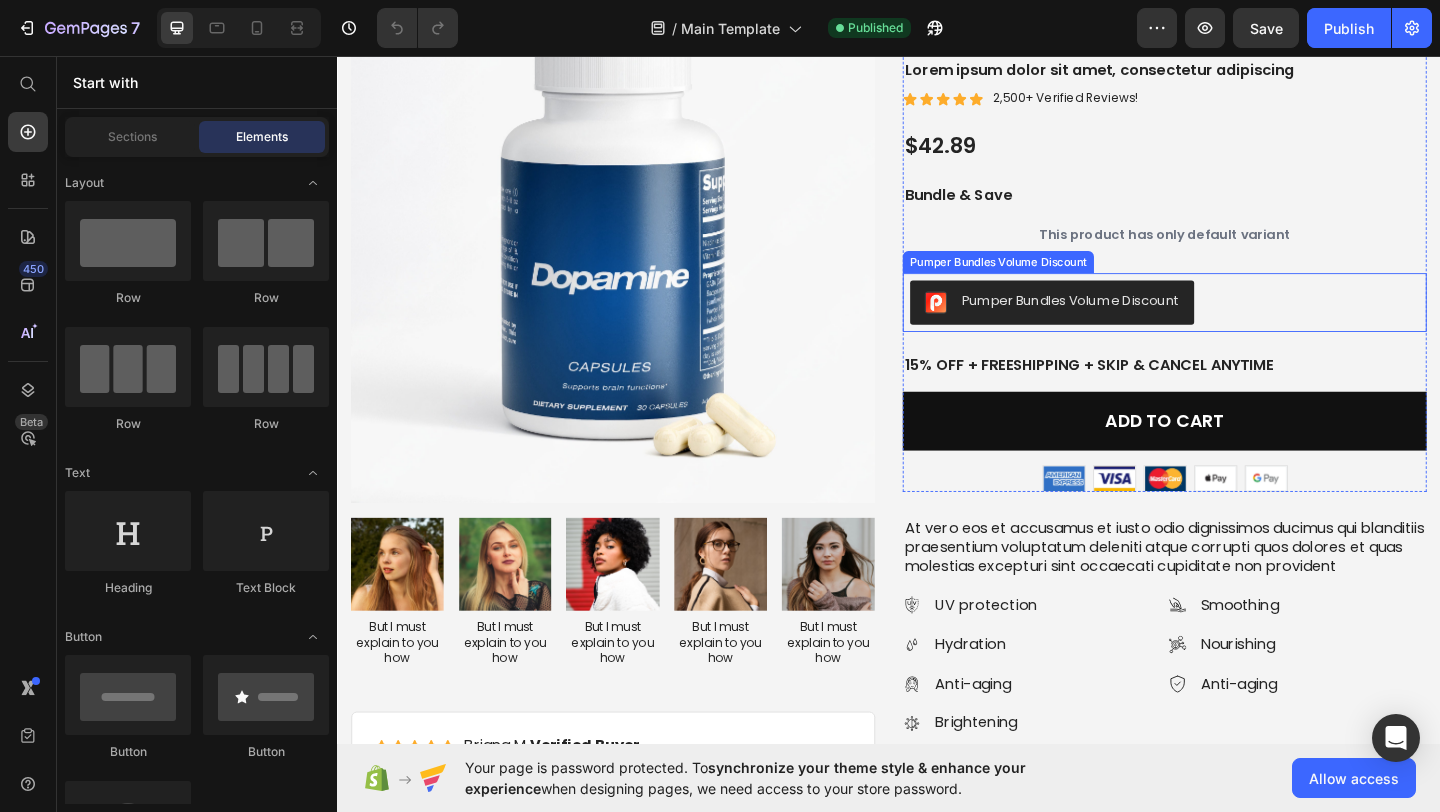 click on "Pumper Bundles Volume Discount" at bounding box center [1134, 322] 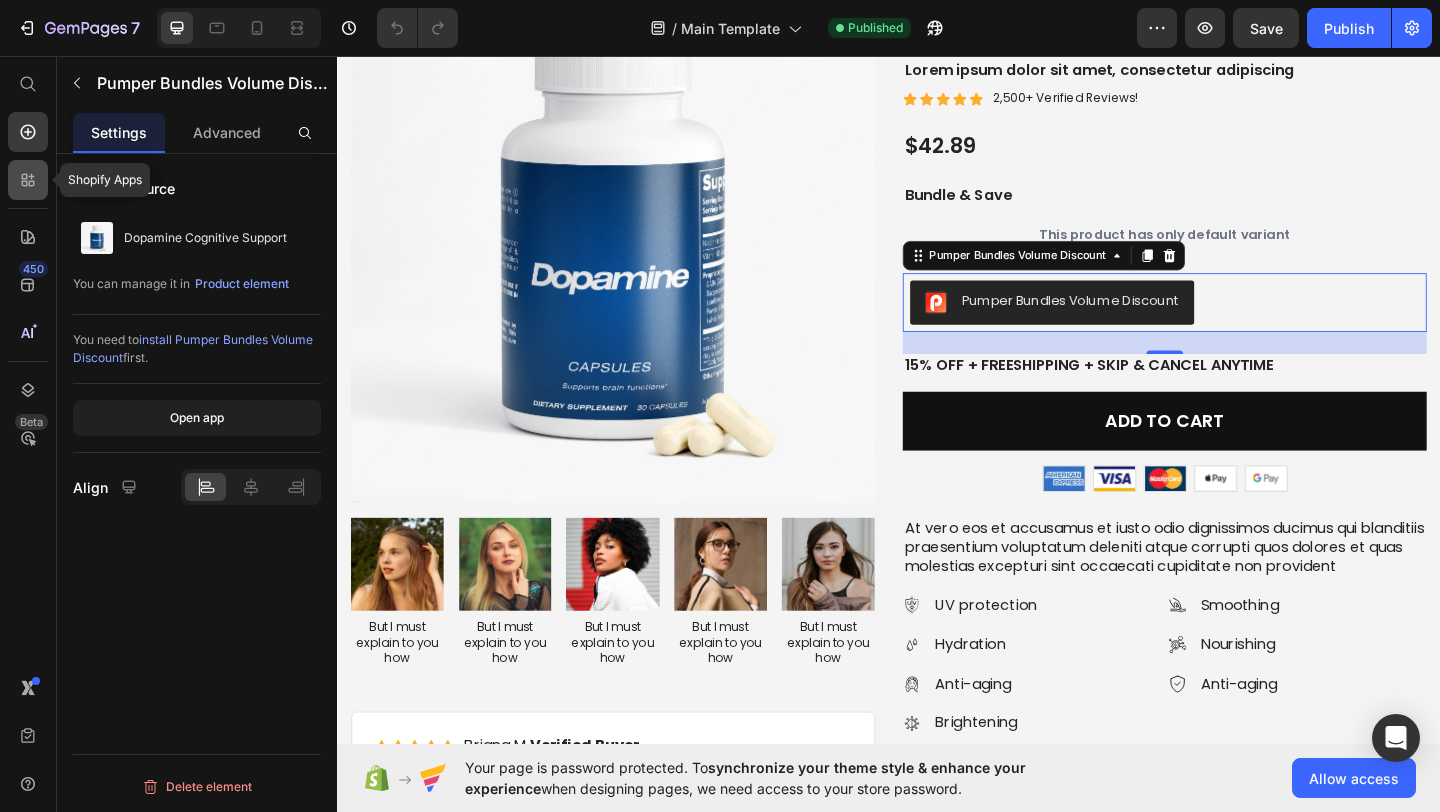 click 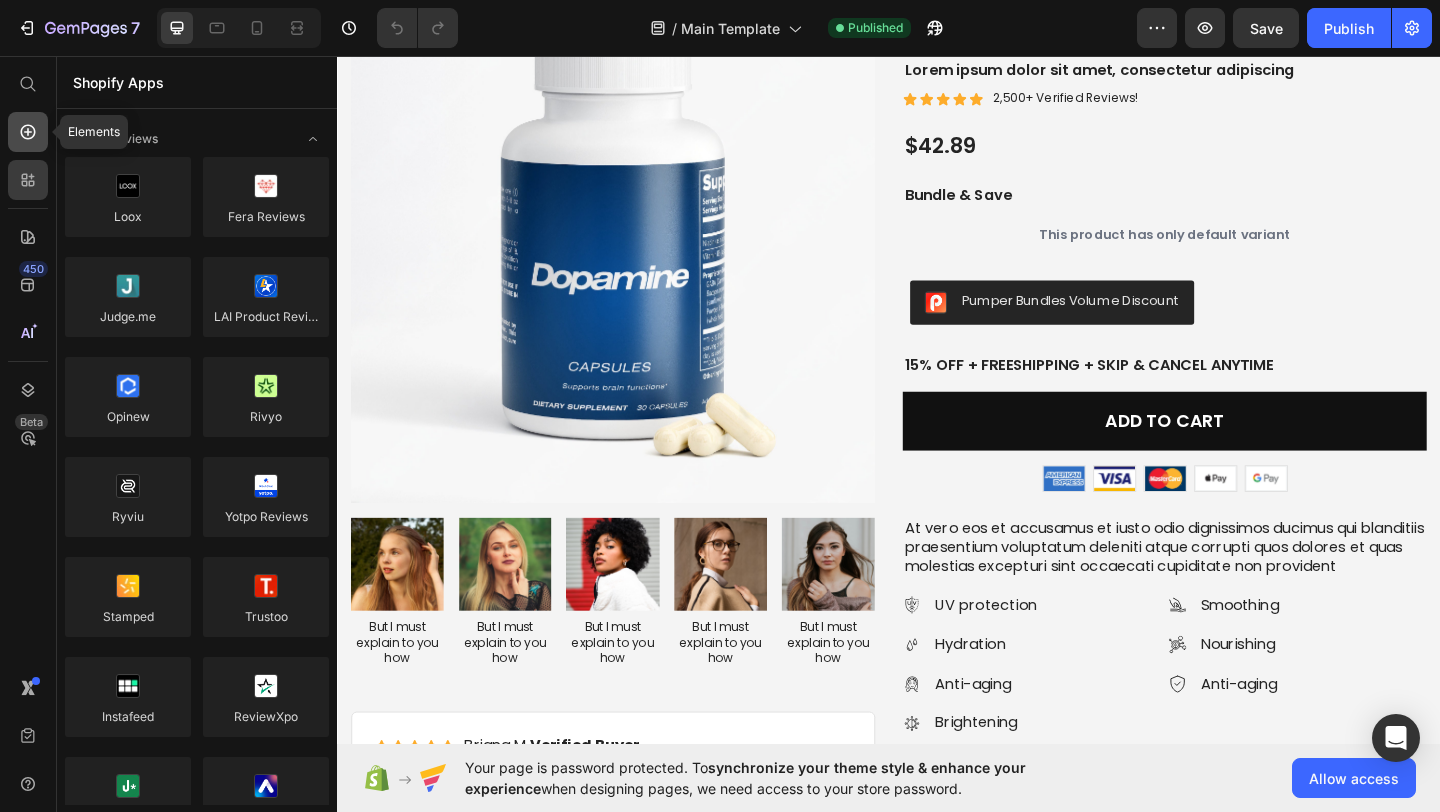 click 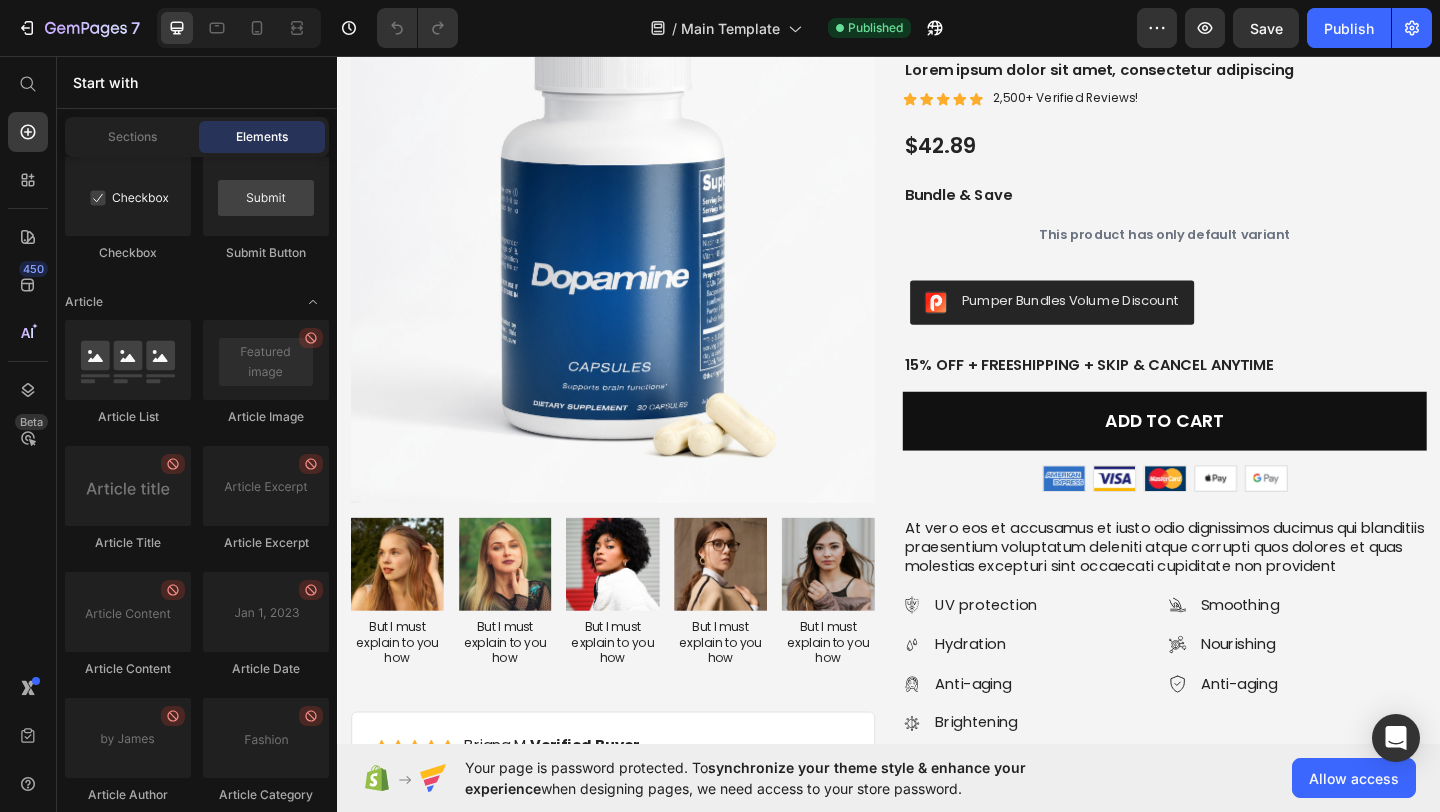 scroll, scrollTop: 5532, scrollLeft: 0, axis: vertical 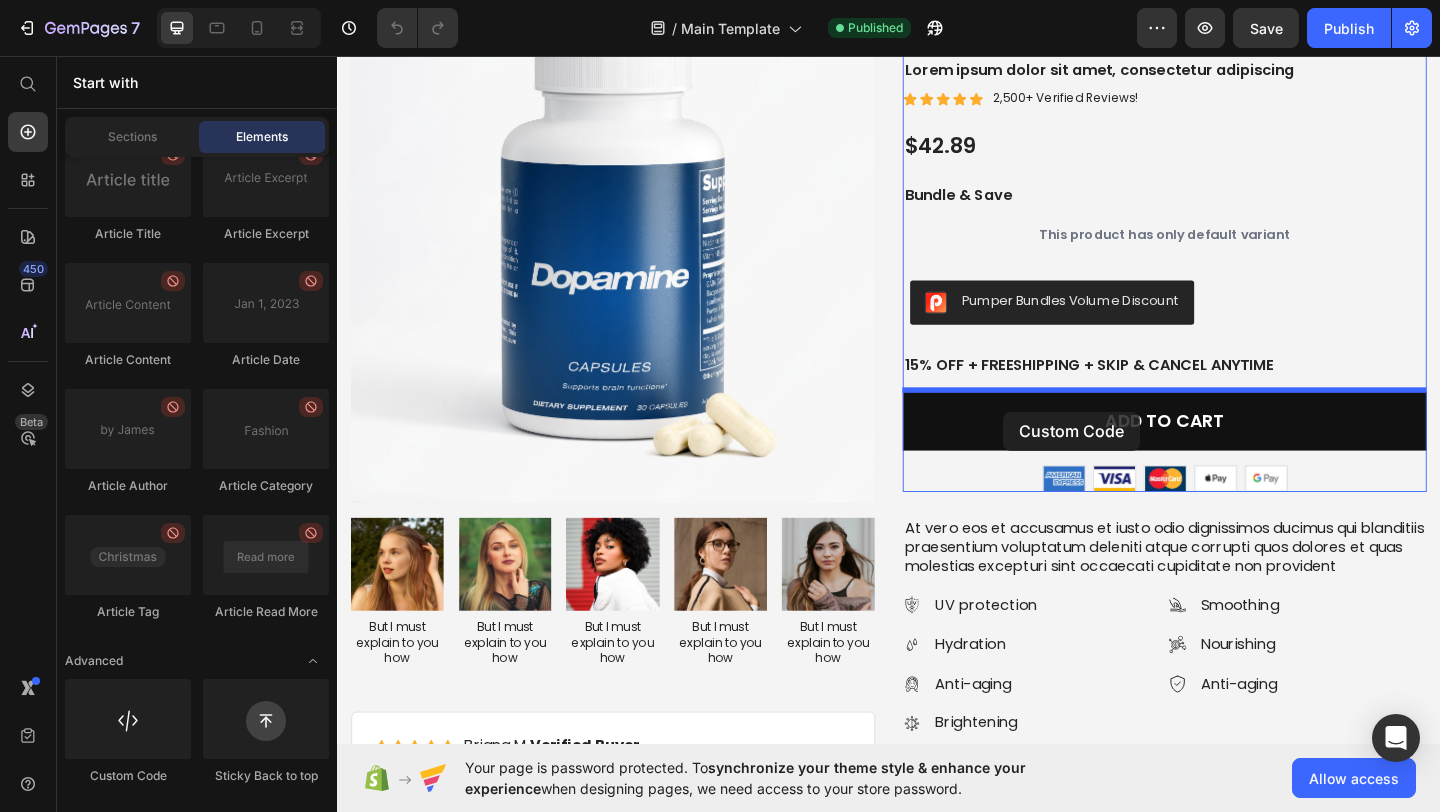 drag, startPoint x: 487, startPoint y: 777, endPoint x: 1061, endPoint y: 443, distance: 664.1024 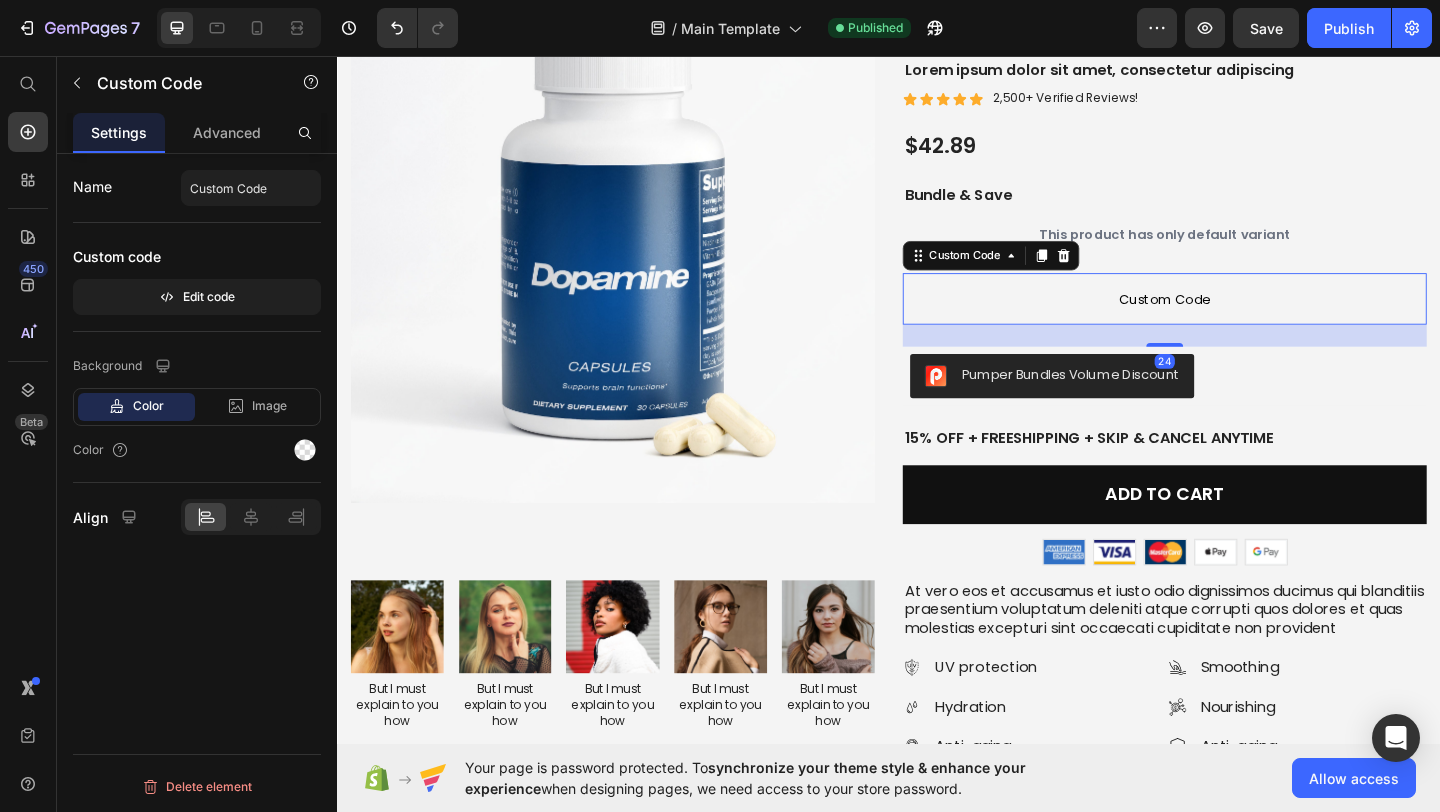 click on "Custom Code" at bounding box center (1237, 320) 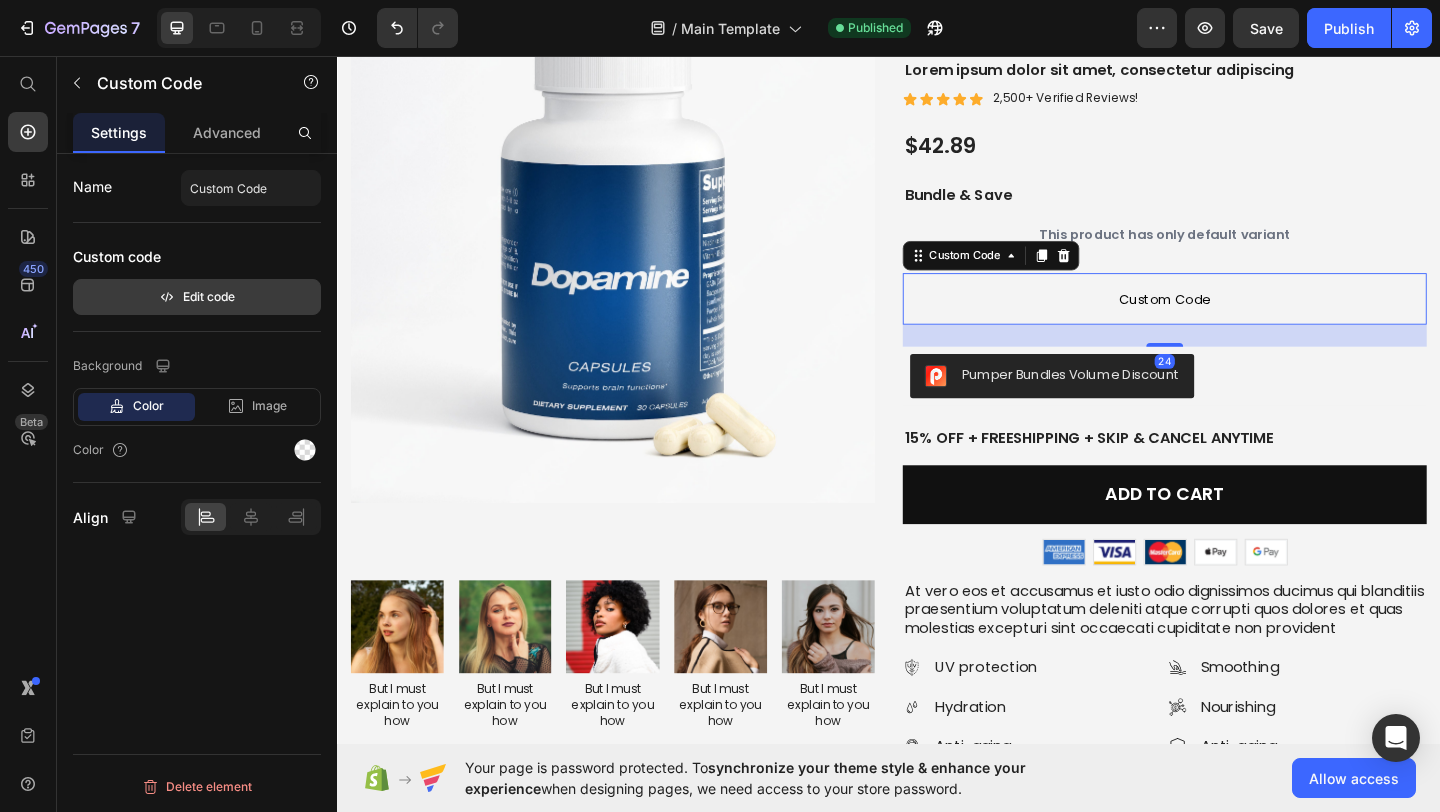click on "Edit code" at bounding box center [197, 297] 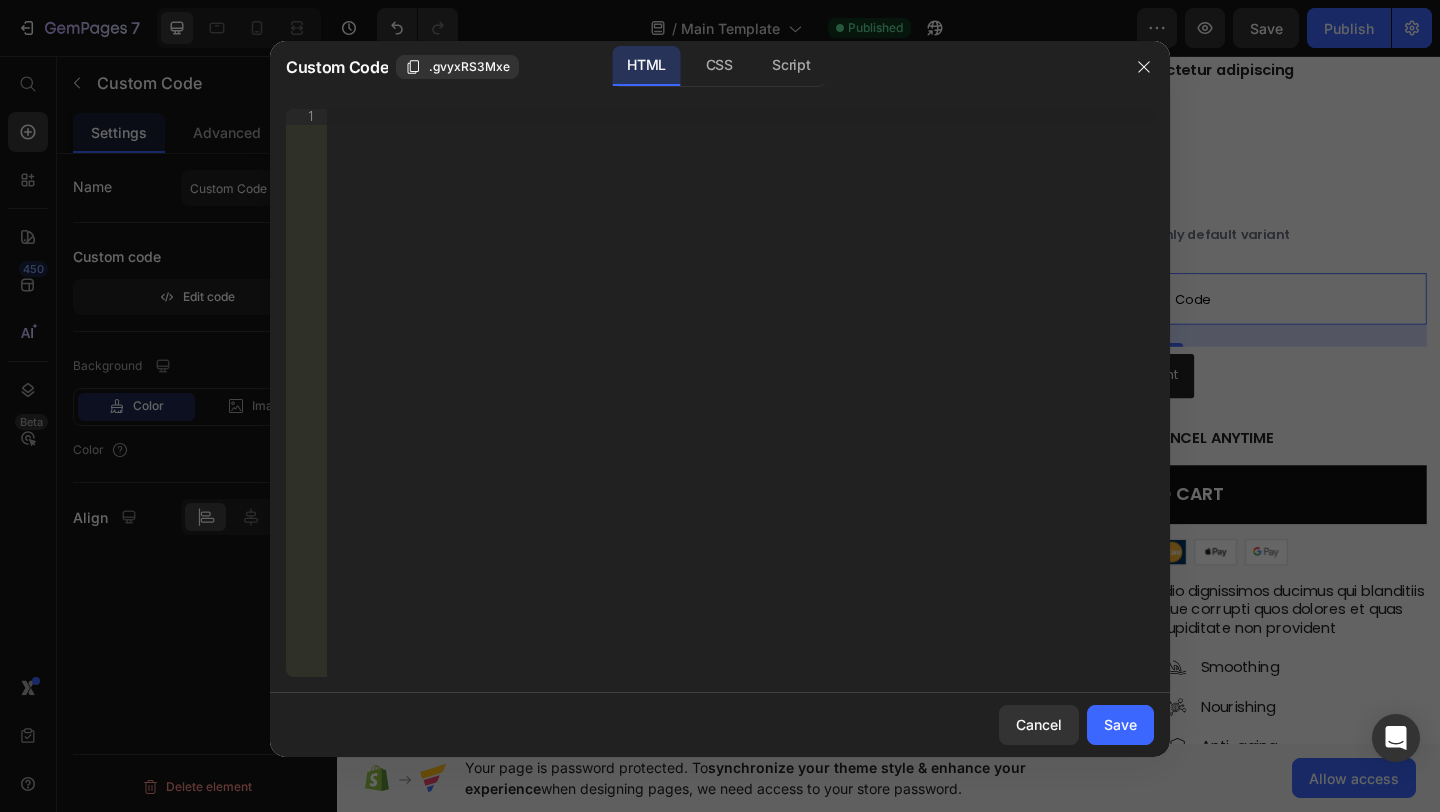 click on "Insert the 3rd-party installation code, HTML code, or Liquid code to display custom content." at bounding box center [740, 409] 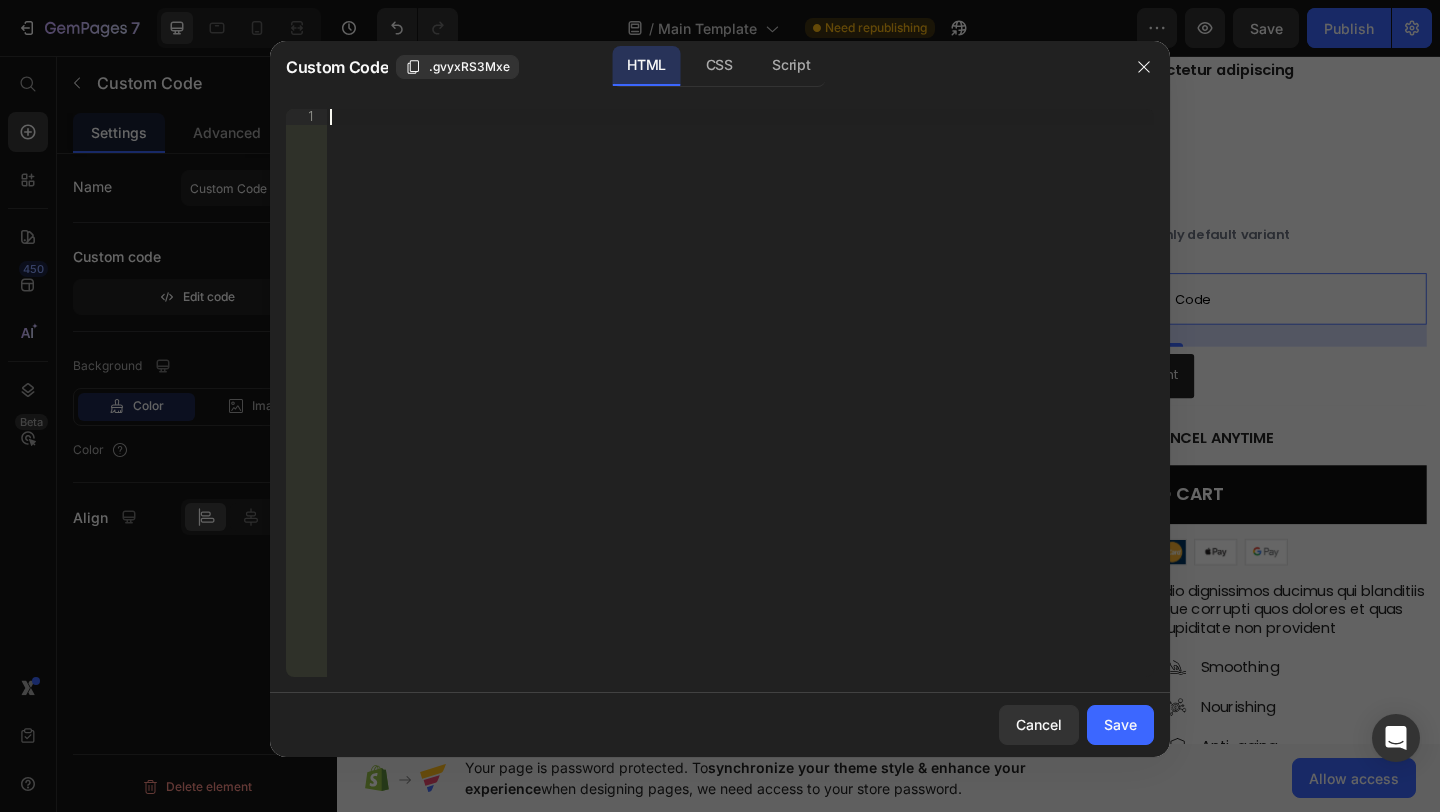 paste on "<pumper-bundle product-id="{{ product.id}}"></pumper-bundle>" 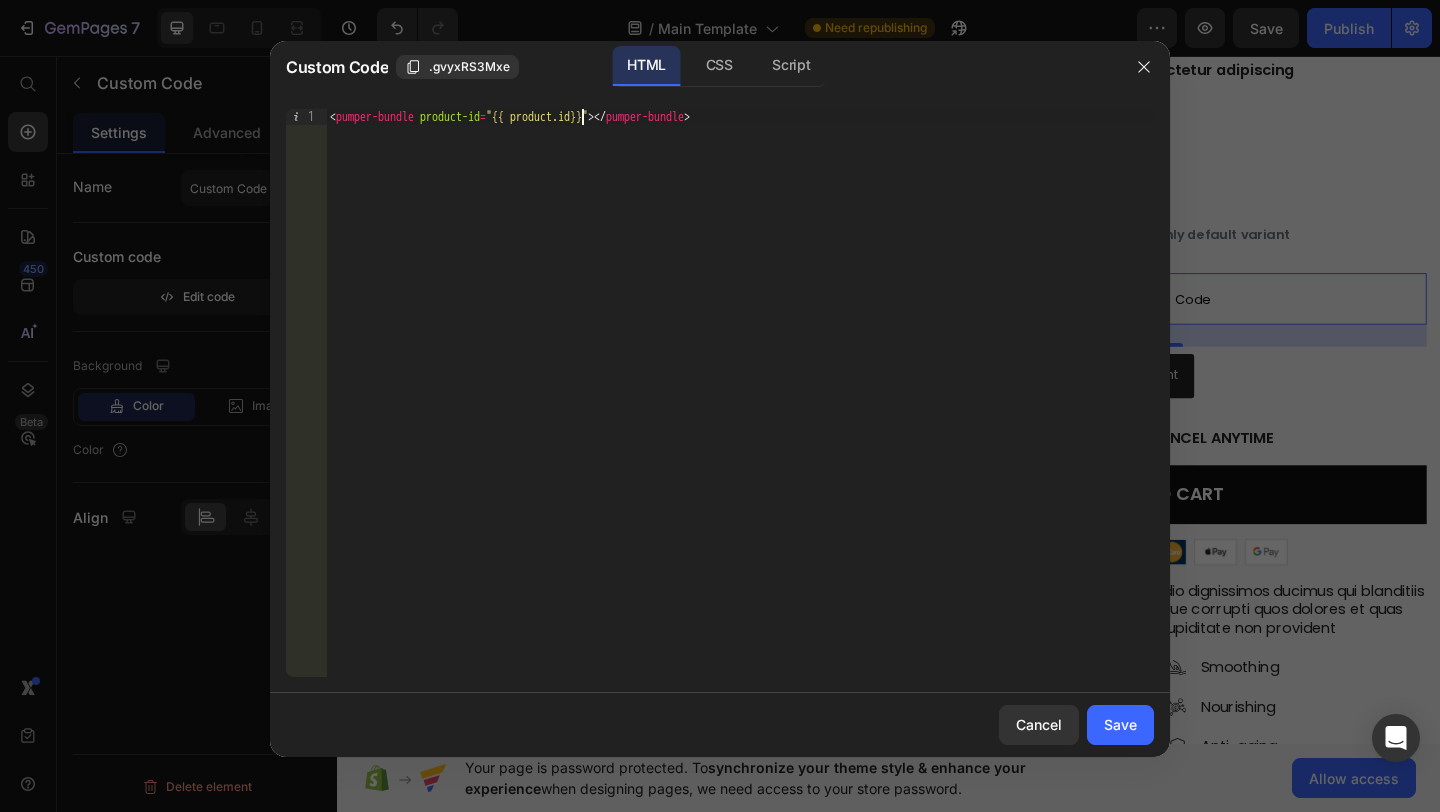 click on "< pumper-bundle   product-id = "{{ product.id}}" > </ pumper-bundle >" at bounding box center [740, 409] 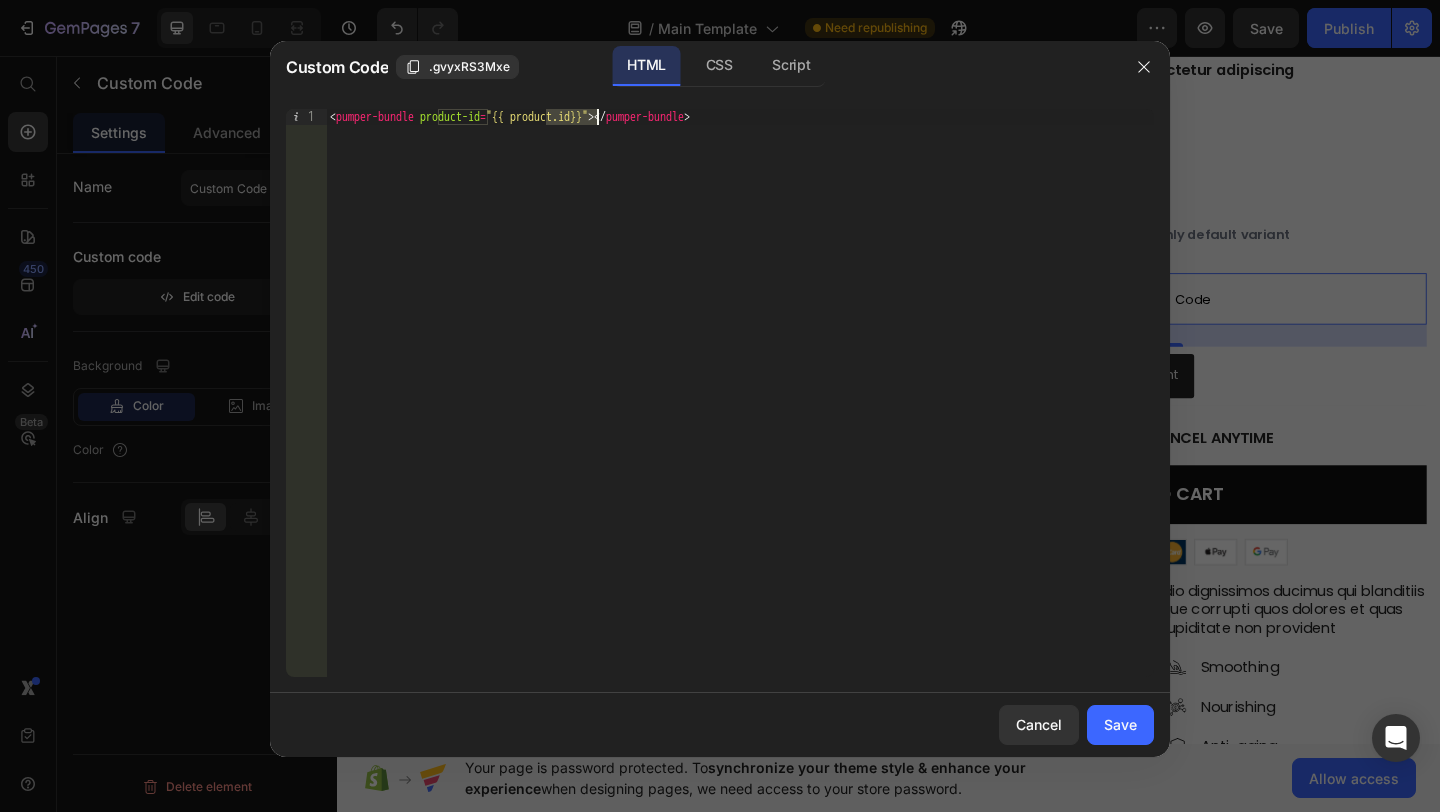 click on "< pumper-bundle   product-id = "{{ product.id}}" > </ pumper-bundle >" at bounding box center [740, 409] 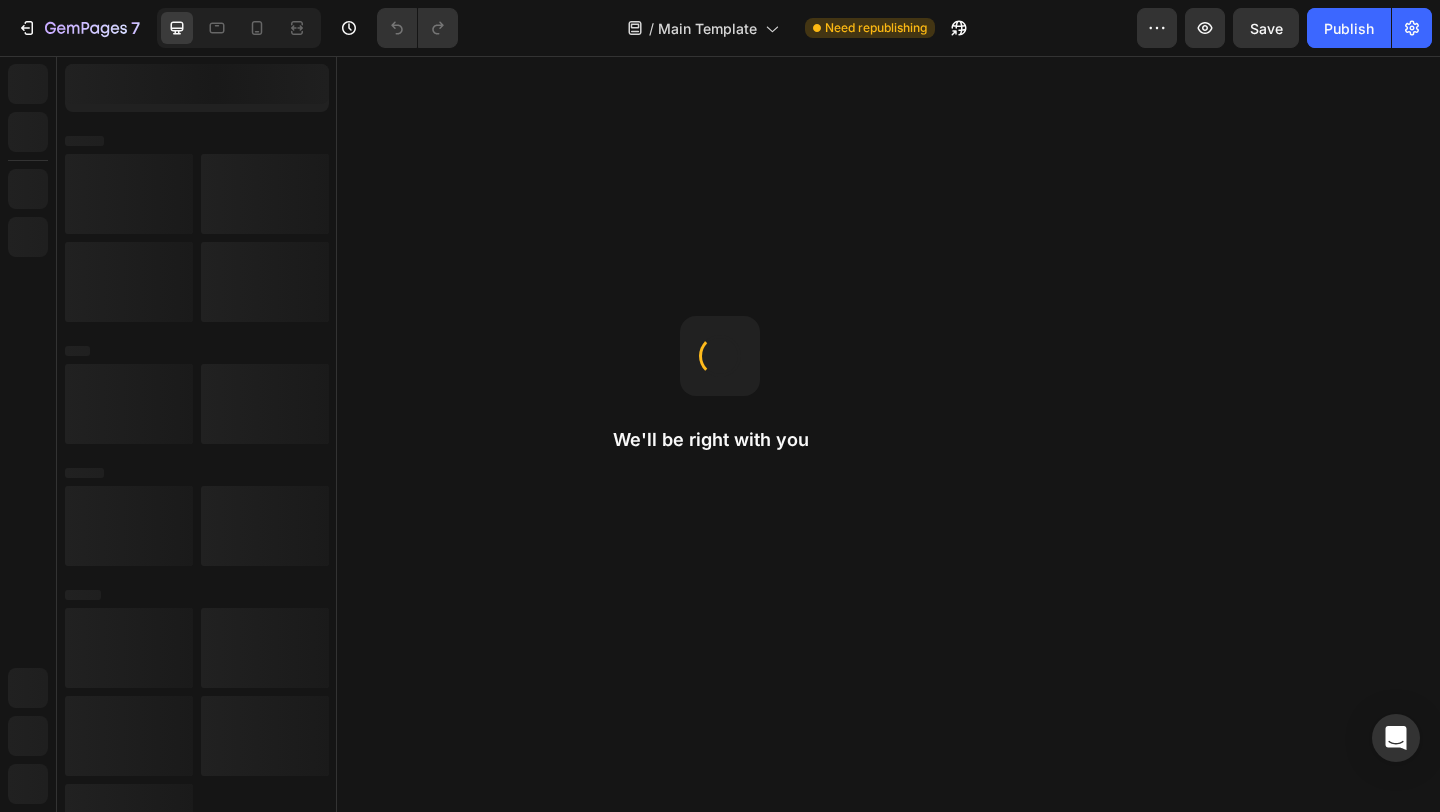 scroll, scrollTop: 0, scrollLeft: 0, axis: both 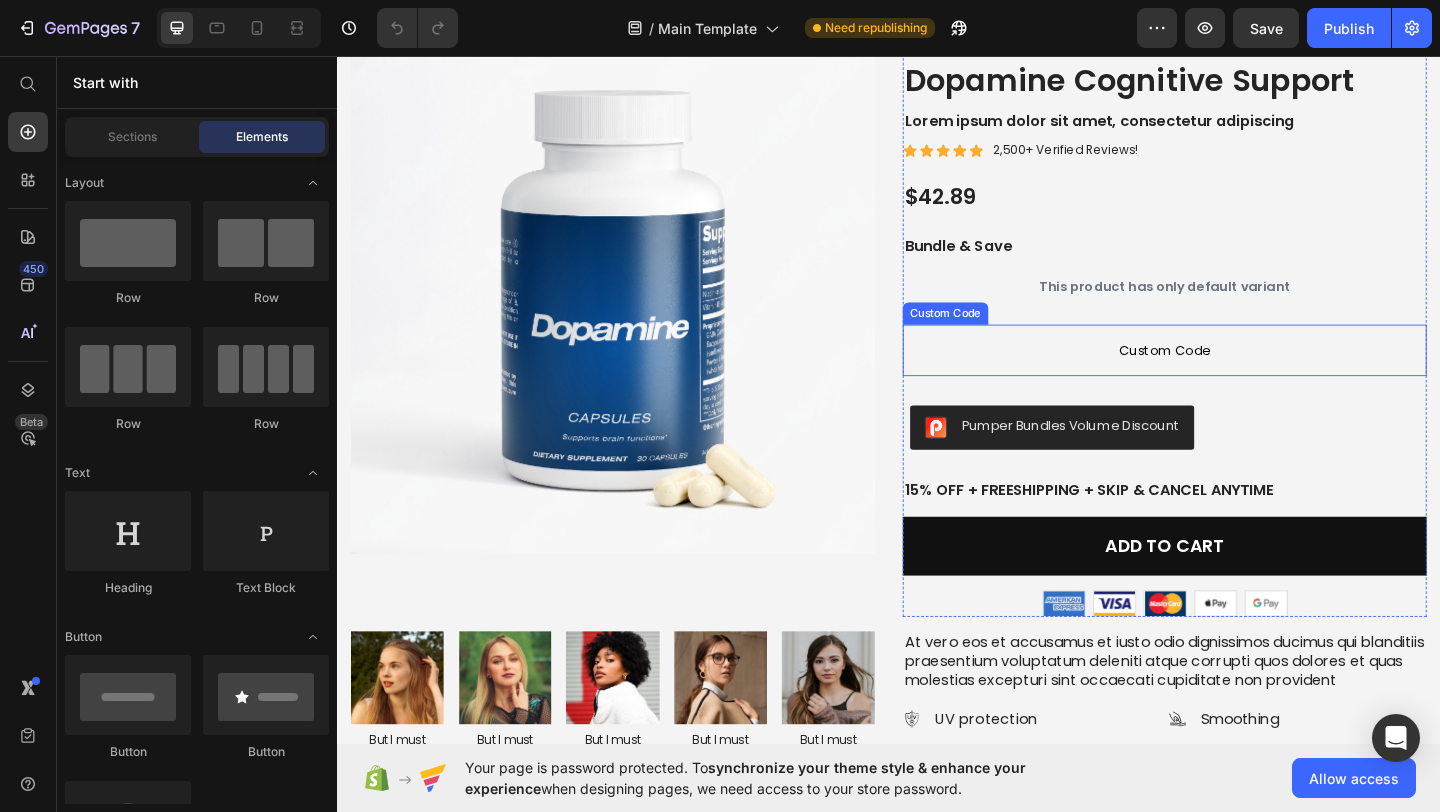 click on "Custom Code" at bounding box center (1237, 376) 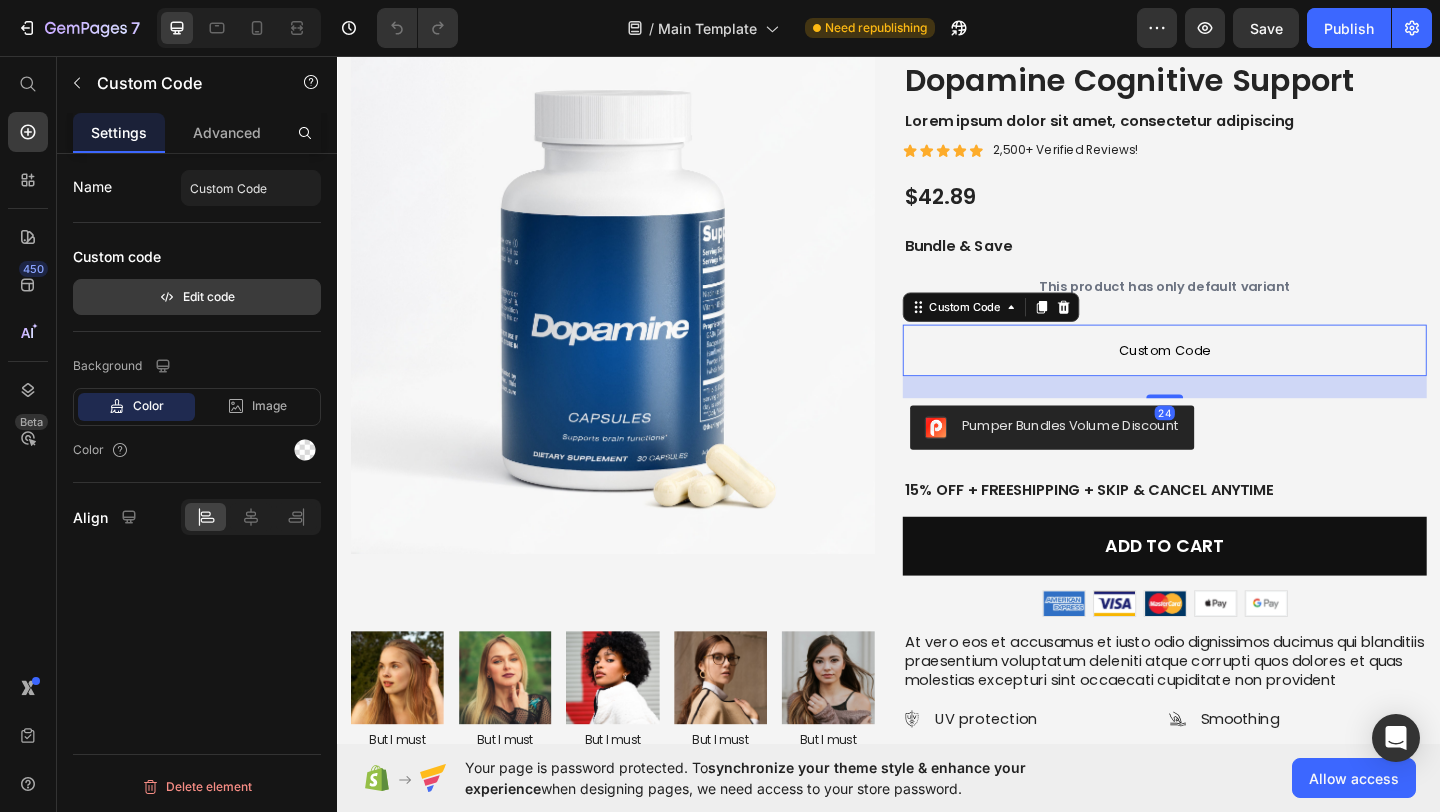 click on "Edit code" at bounding box center [197, 297] 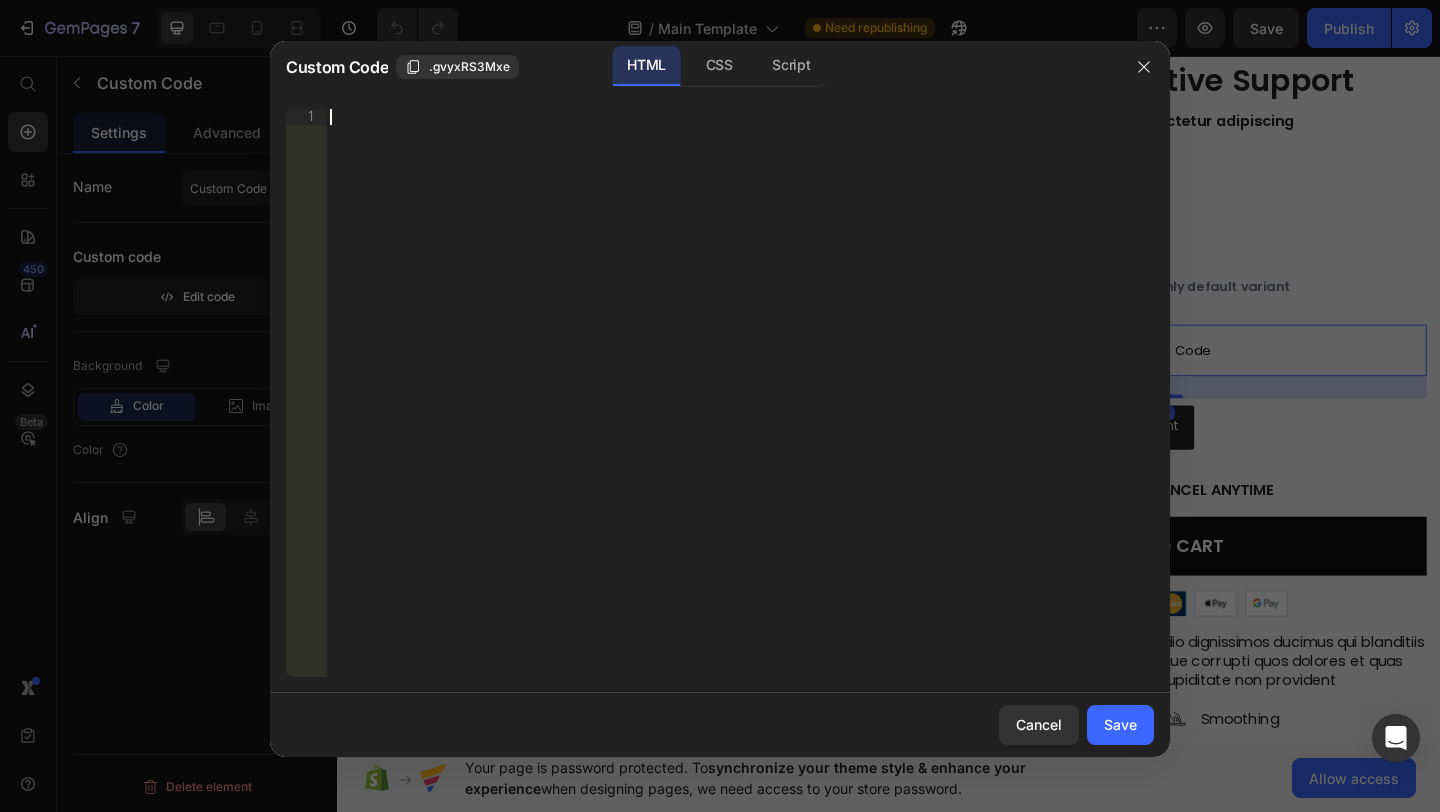 click on "Insert the 3rd-party installation code, HTML code, or Liquid code to display custom content." at bounding box center (740, 409) 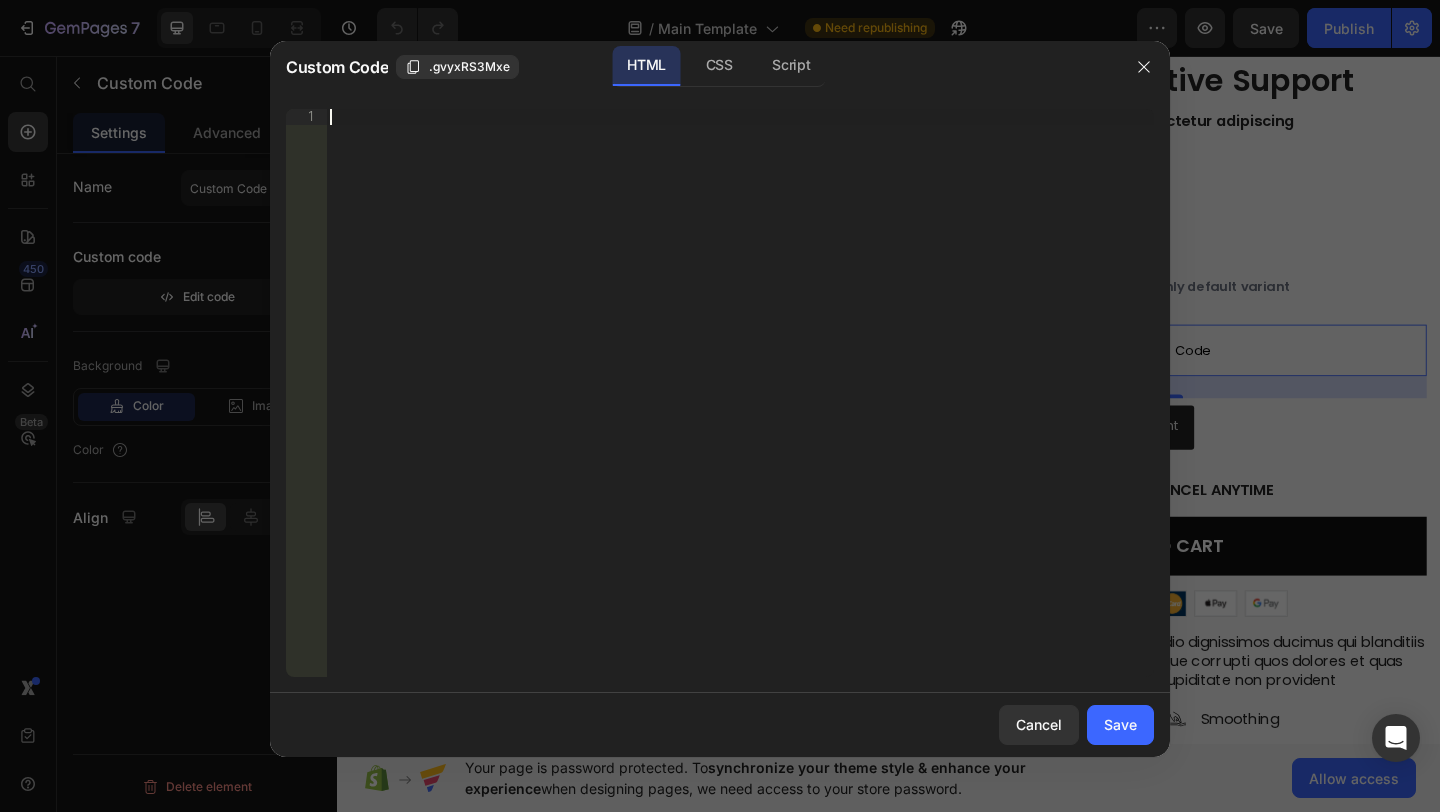 paste on "[CREDIT_CARD]" 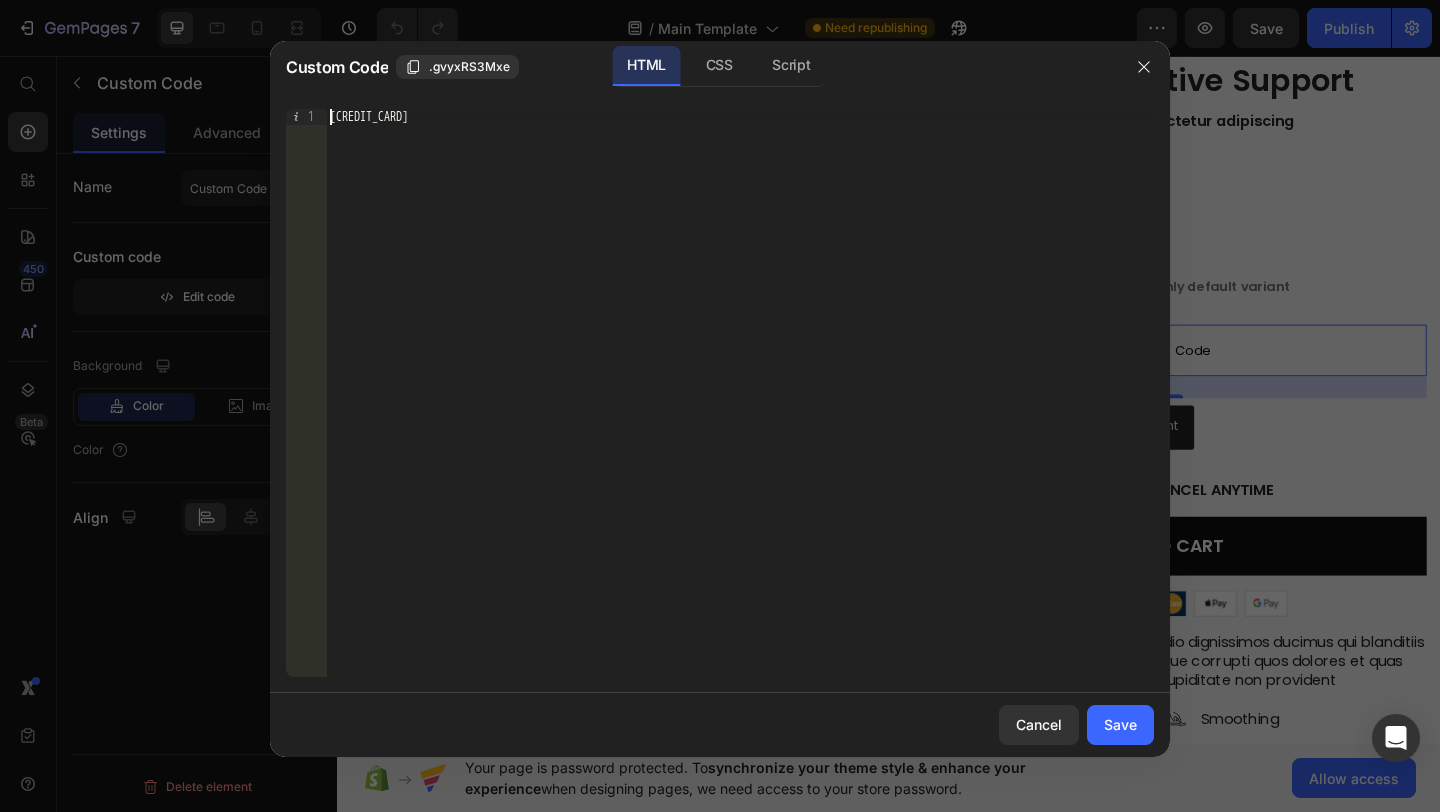paste on "<pumper-bundle product-id="{{ product.id}}"></pumper-bundle>" 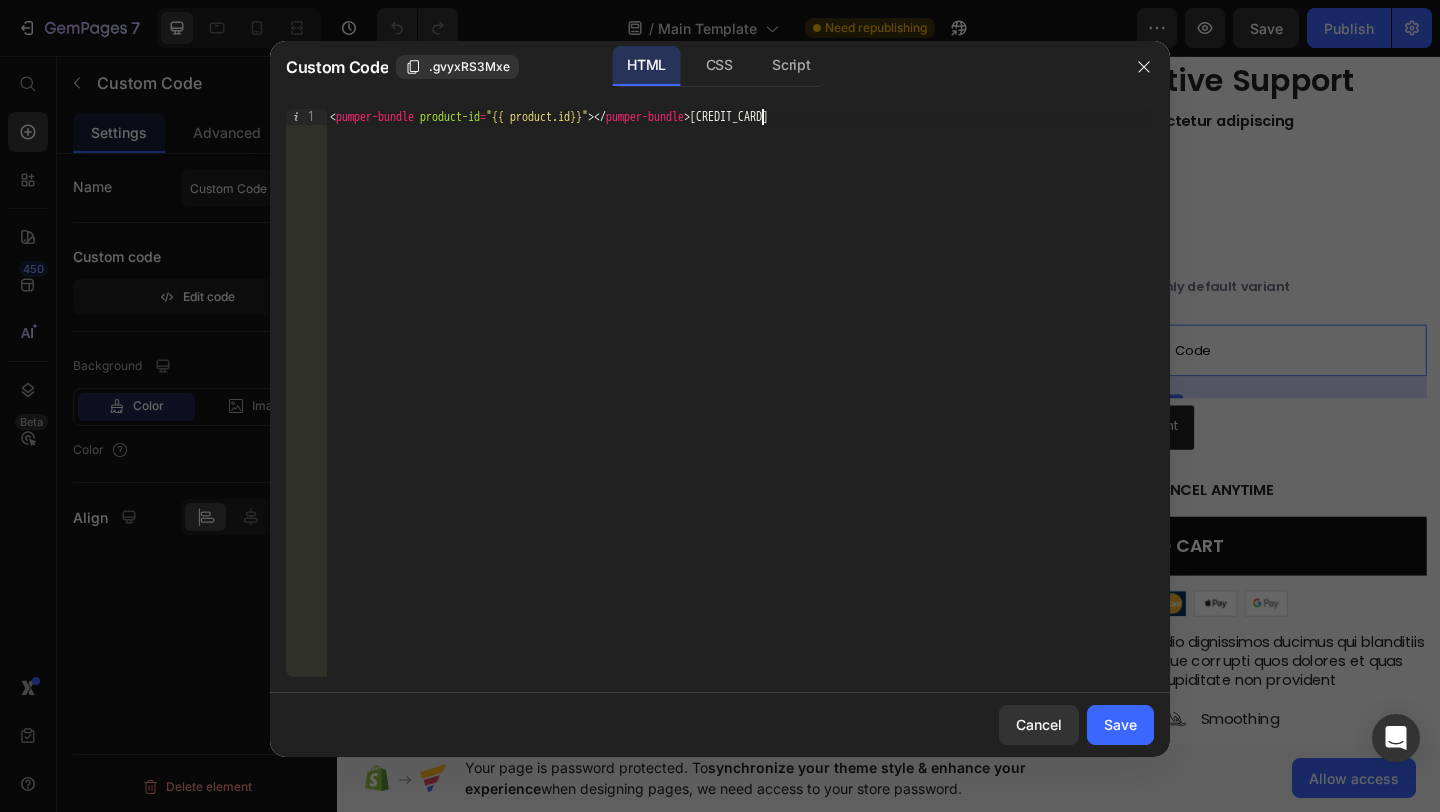 click on "< pumper-bundle   product-id = "{{ product.id}}" > </ pumper-bundle > 9977683443993" at bounding box center [740, 409] 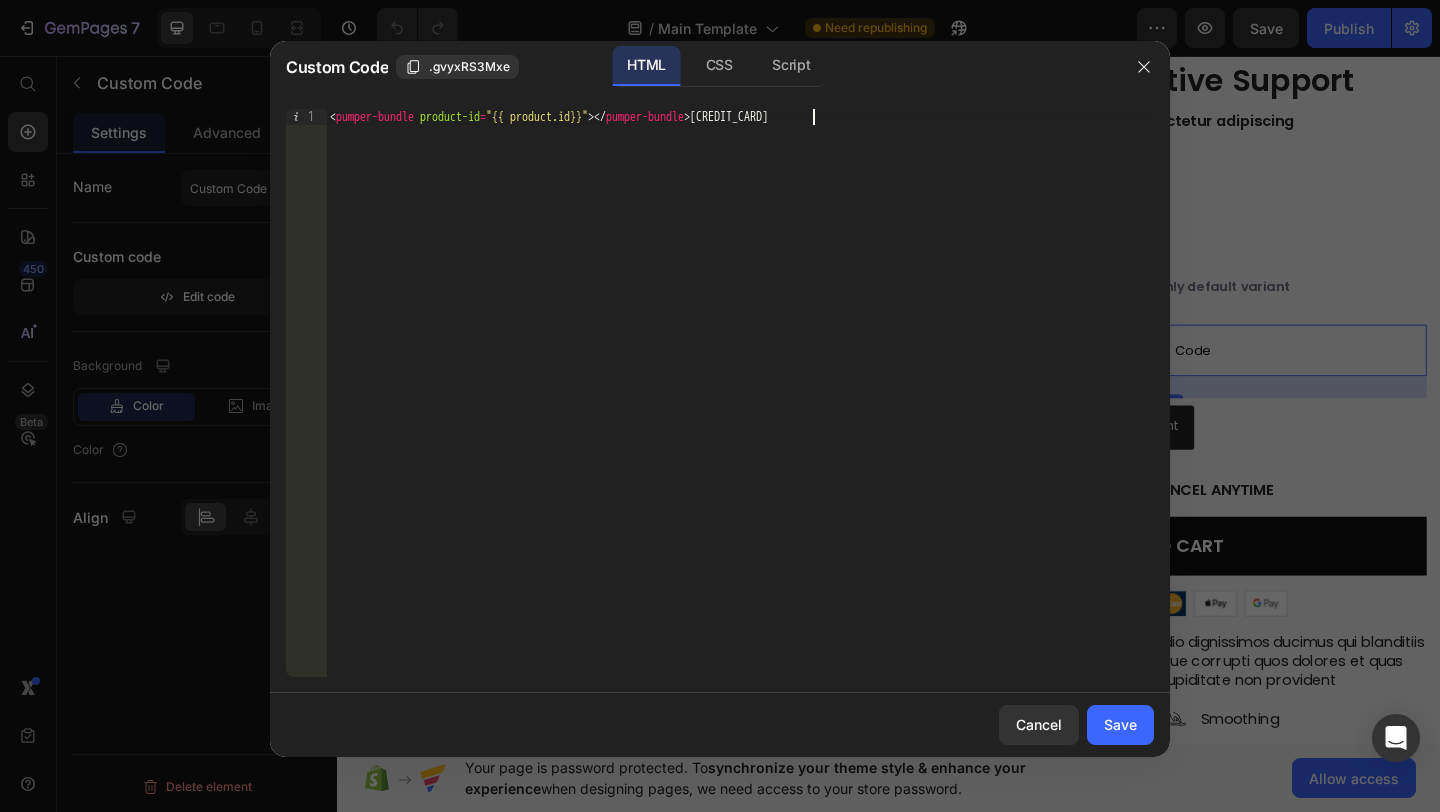 click on "< pumper-bundle   product-id = "{{ product.id}}" > </ pumper-bundle > 9977683443993" at bounding box center (740, 409) 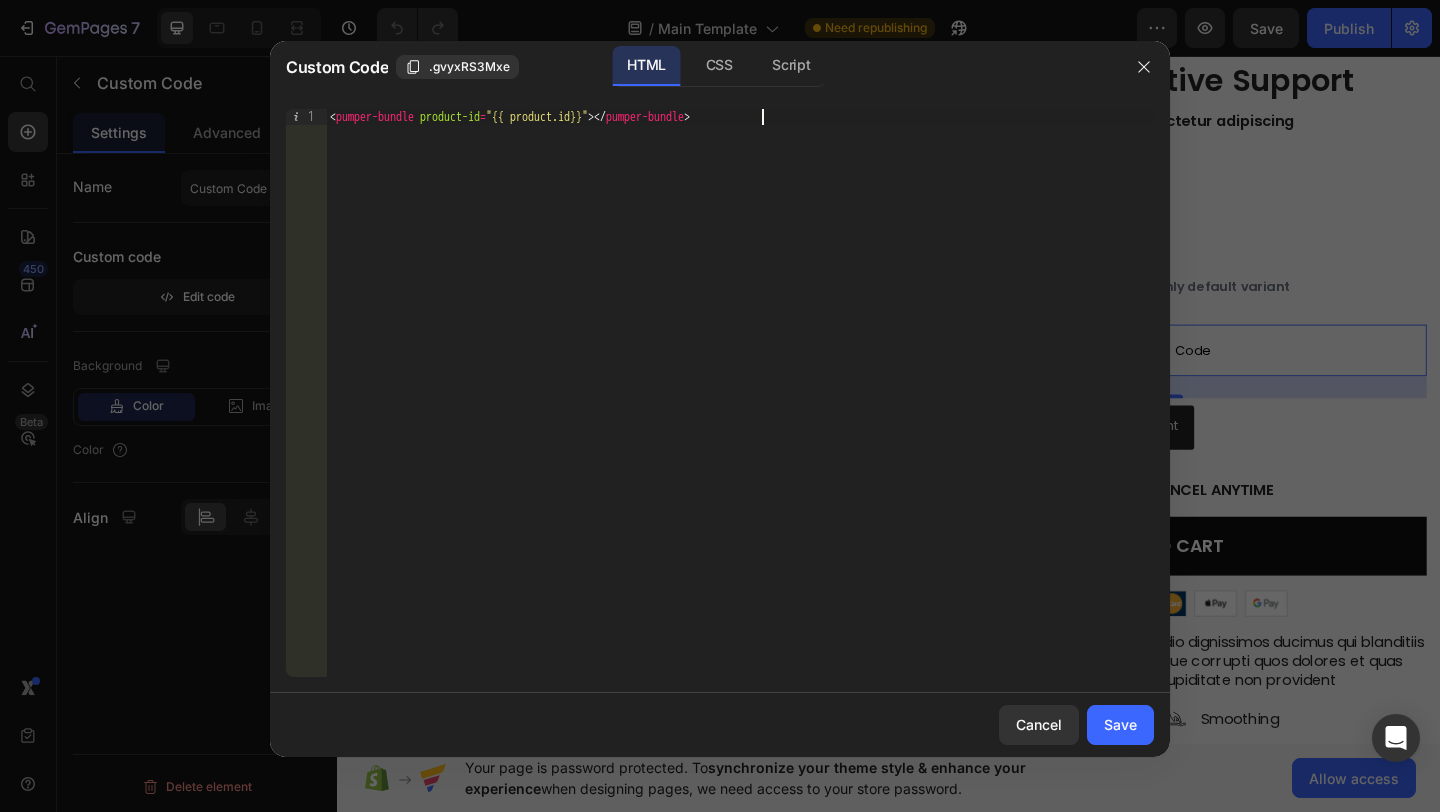 click on "<pumper-bundle product-id="{{ product.id}}"></pumper-bundle> 1 < pumper-bundle   product-id = "{{ product.id}}" > </ pumper-bundle >     הההההההההההההההההההההההההההההההההההההההההההההההההההההההההההההההההההההההההההההההההההההההההההההההההההההההההההההההההההההההההההההההההההההההההההההההההההההההההההההההההההההההההההההההההההההההההההההההההההההההההההההההההההההההההההההההההההההההההההההההההההההההההההההההה XXXXXXXXXXXXXXXXXXXXXXXXXXXXXXXXXXXXXXXXXXXXXXXXXXXXXXXXXXXXXXXXXXXXXXXXXXXXXXXXXXXXXXXXXXXXXXXXXXXXXXXXXXXXXXXXXXXXXXXXXXXXXXXXXXXXXXXXXXXXXXXXXXXXXXXXXXXXXXXXXXXXXXXXXXXXXXXXXXXXXXXXXXXXXXXXXXXXXXXXXXXXXXXXXXXXXXXXXXXXXXXXXXXXXXXXXXXXXXXXXXXXXXXXXXXXXXXX" 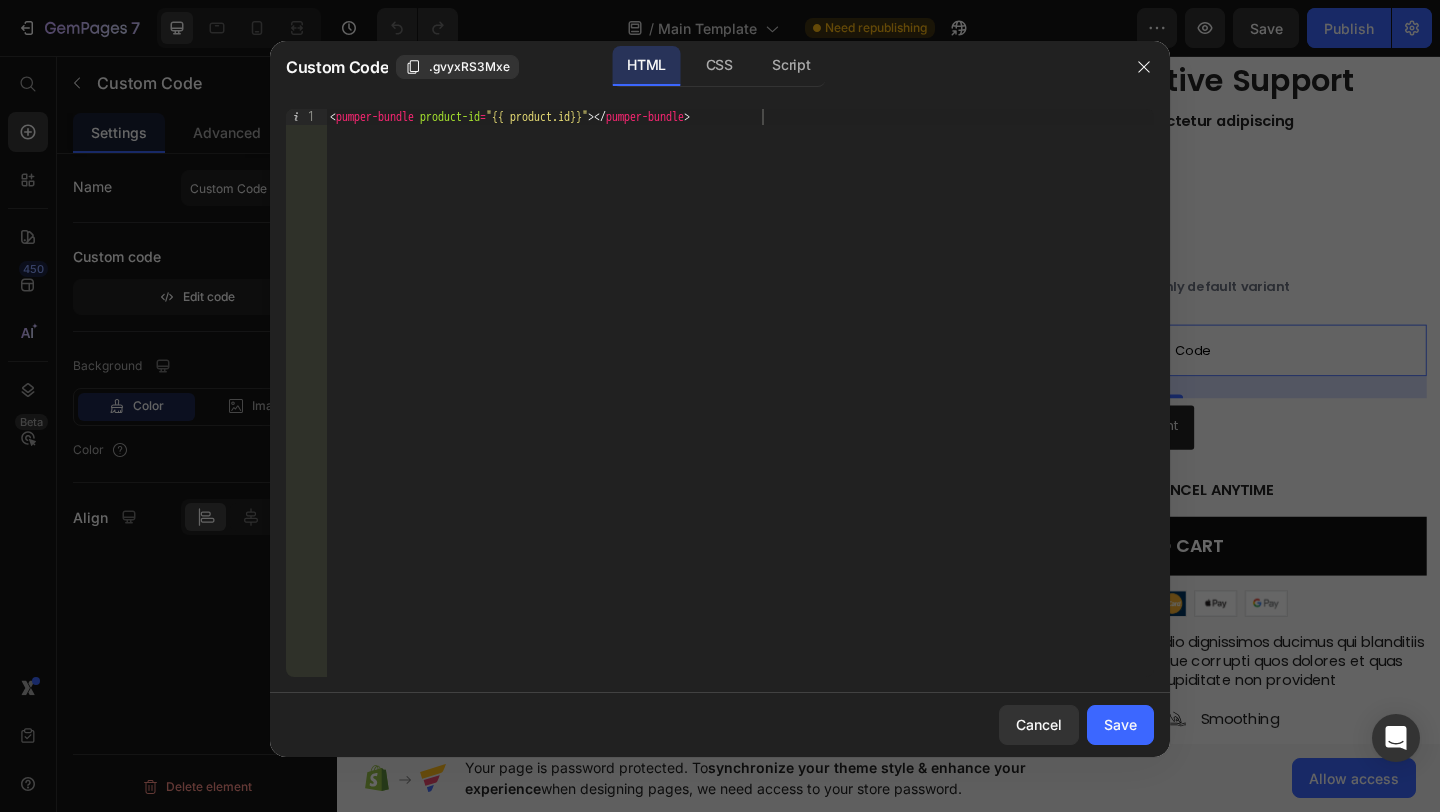 click on "<pumper-bundle product-id="{{ product.id}}"></pumper-bundle> 1 < pumper-bundle   product-id = "{{ product.id}}" > </ pumper-bundle >     הההההההההההההההההההההההההההההההההההההההההההההההההההההההההההההההההההההההההההההההההההההההההההההההההההההההההההההההההההההההההההההההההההההההההההההההההההההההההההההההההההההההההההההההההההההההההההההההההההההההההההההההההההההההההההההההההההההההההההההההההההההההההההההההה XXXXXXXXXXXXXXXXXXXXXXXXXXXXXXXXXXXXXXXXXXXXXXXXXXXXXXXXXXXXXXXXXXXXXXXXXXXXXXXXXXXXXXXXXXXXXXXXXXXXXXXXXXXXXXXXXXXXXXXXXXXXXXXXXXXXXXXXXXXXXXXXXXXXXXXXXXXXXXXXXXXXXXXXXXXXXXXXXXXXXXXXXXXXXXXXXXXXXXXXXXXXXXXXXXXXXXXXXXXXXXXXXXXXXXXXXXXXXXXXXXXXXXXXXXXXXXXX" 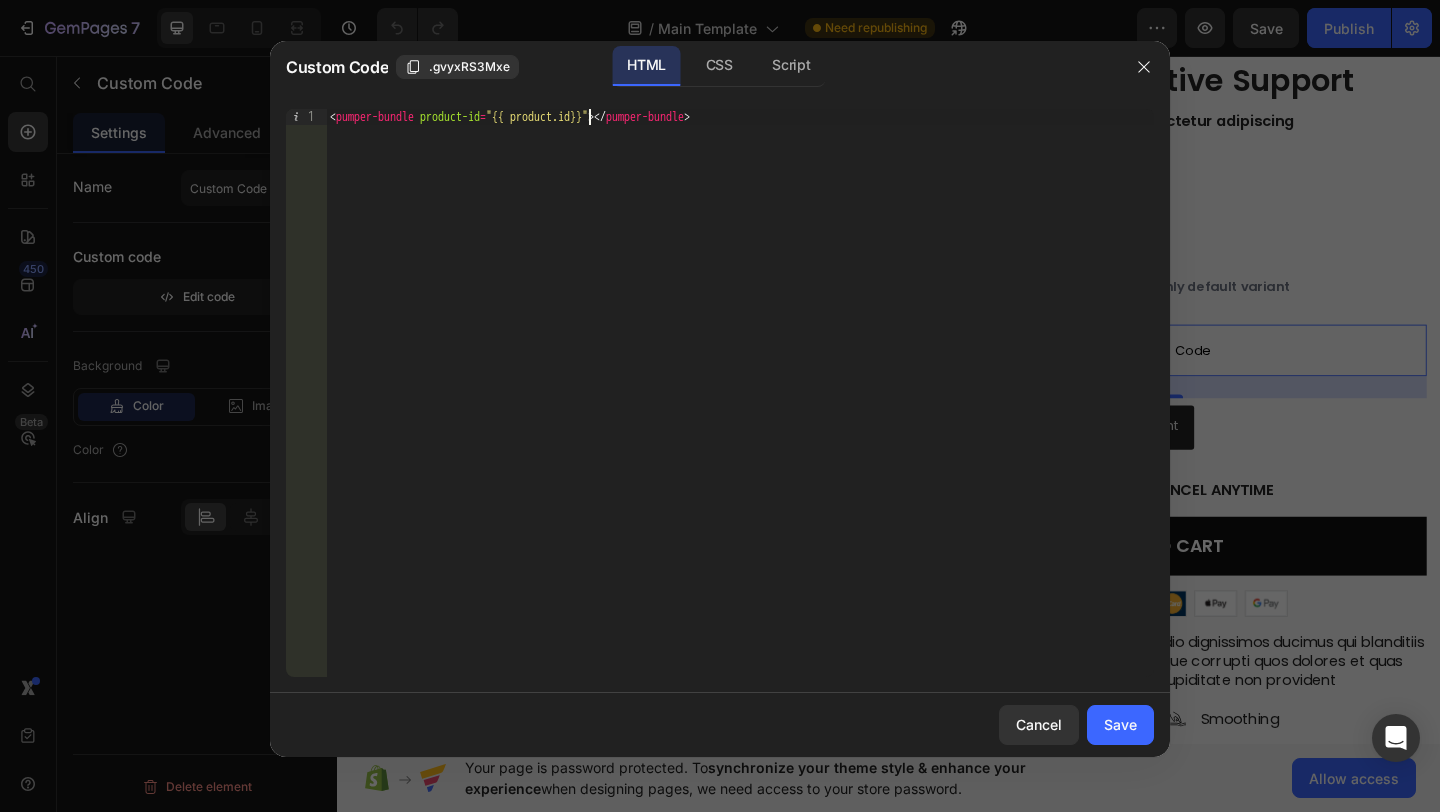 click on "< pumper-bundle   product-id = "{{ product.id}}" > </ pumper-bundle >" at bounding box center (740, 409) 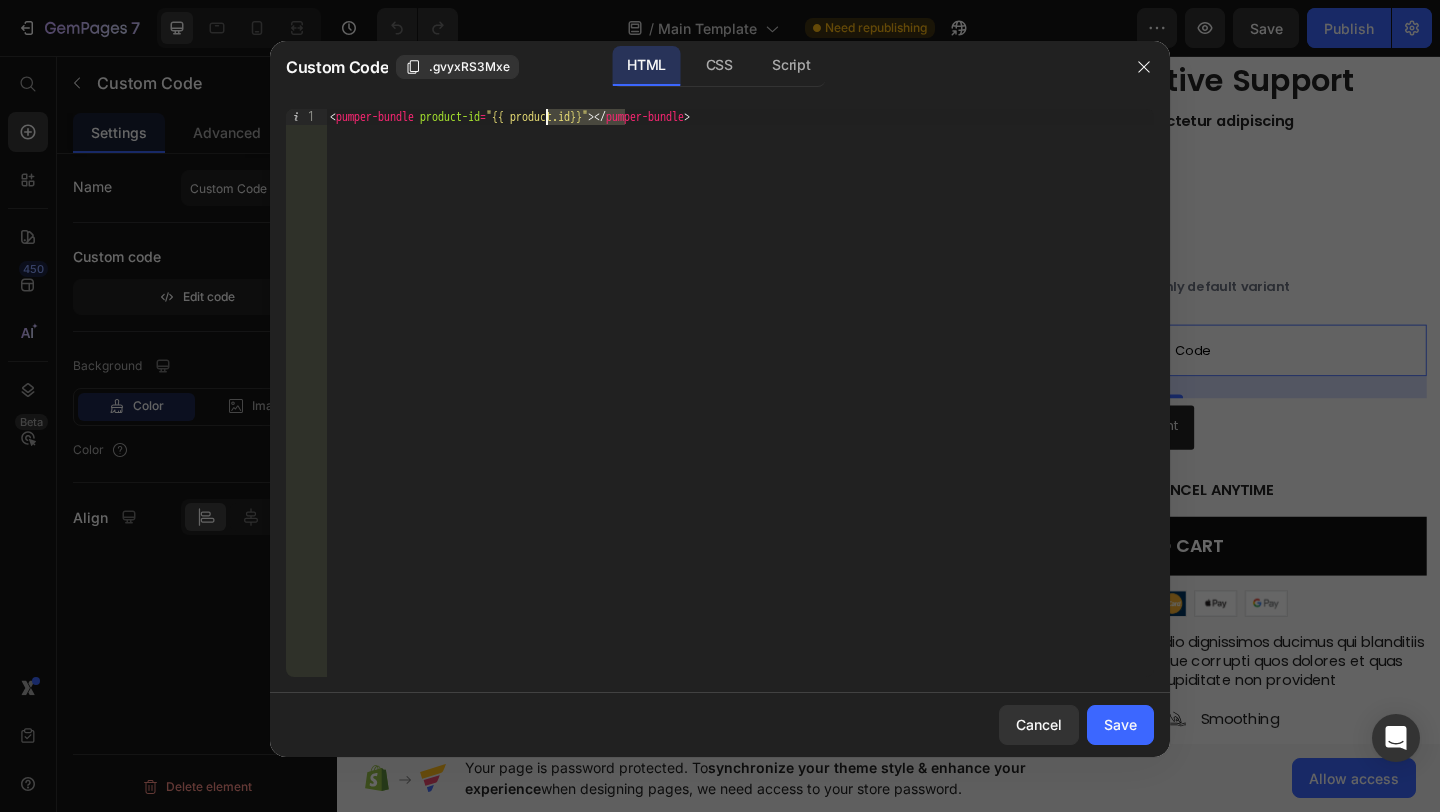 drag, startPoint x: 623, startPoint y: 116, endPoint x: 548, endPoint y: 116, distance: 75 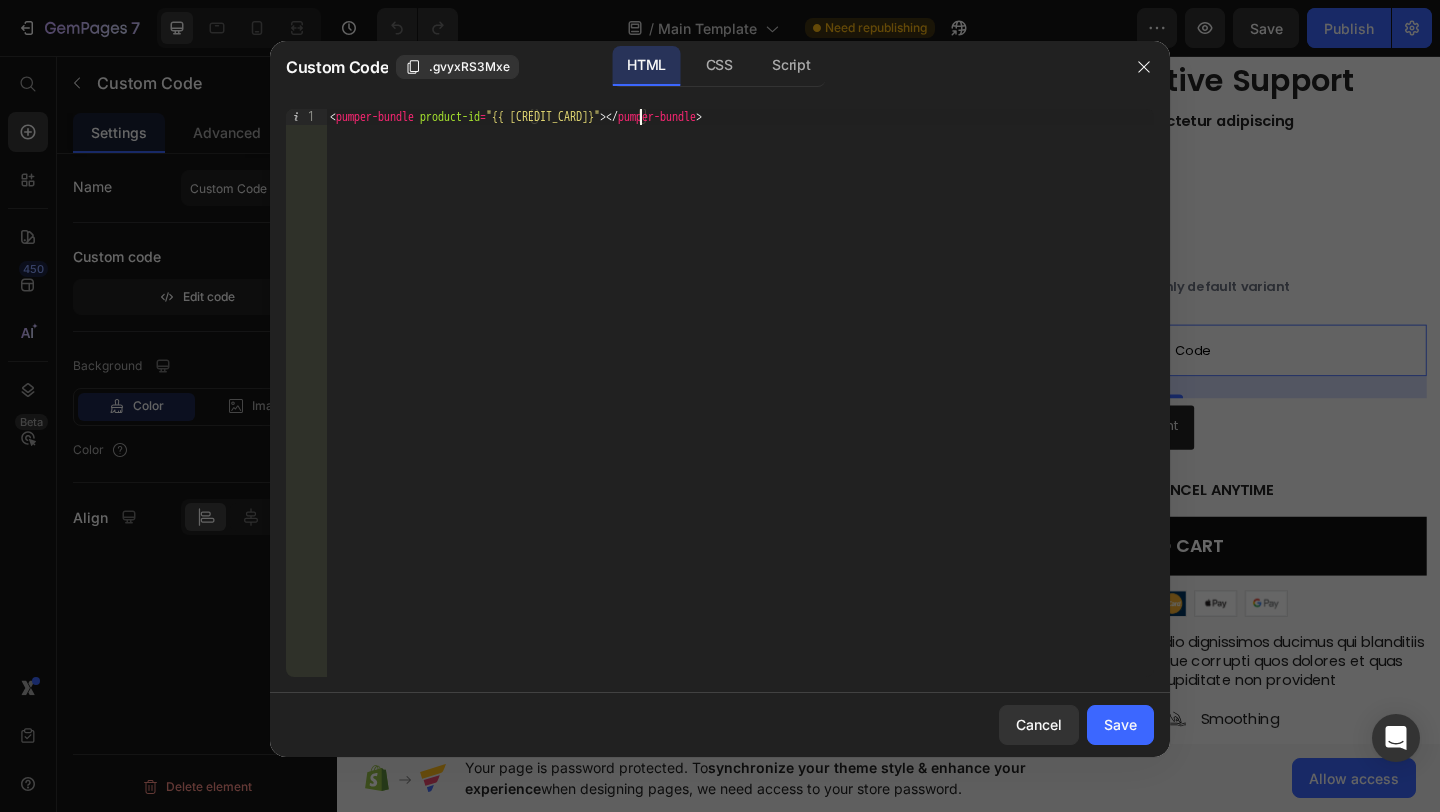 scroll, scrollTop: 0, scrollLeft: 26, axis: horizontal 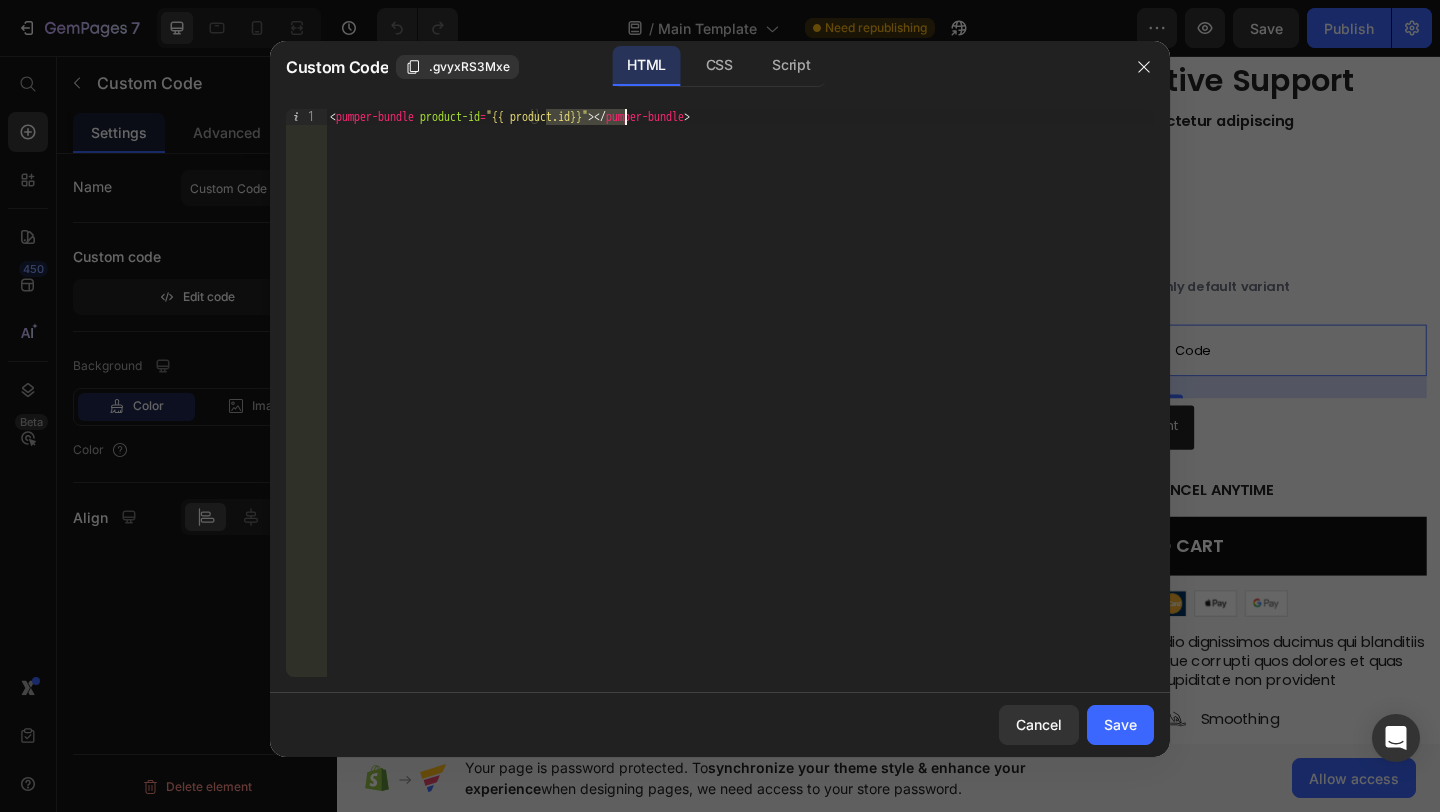 click on "< pumper-bundle   product-id = "{{ product.id}}" > </ pumper-bundle >" at bounding box center [740, 409] 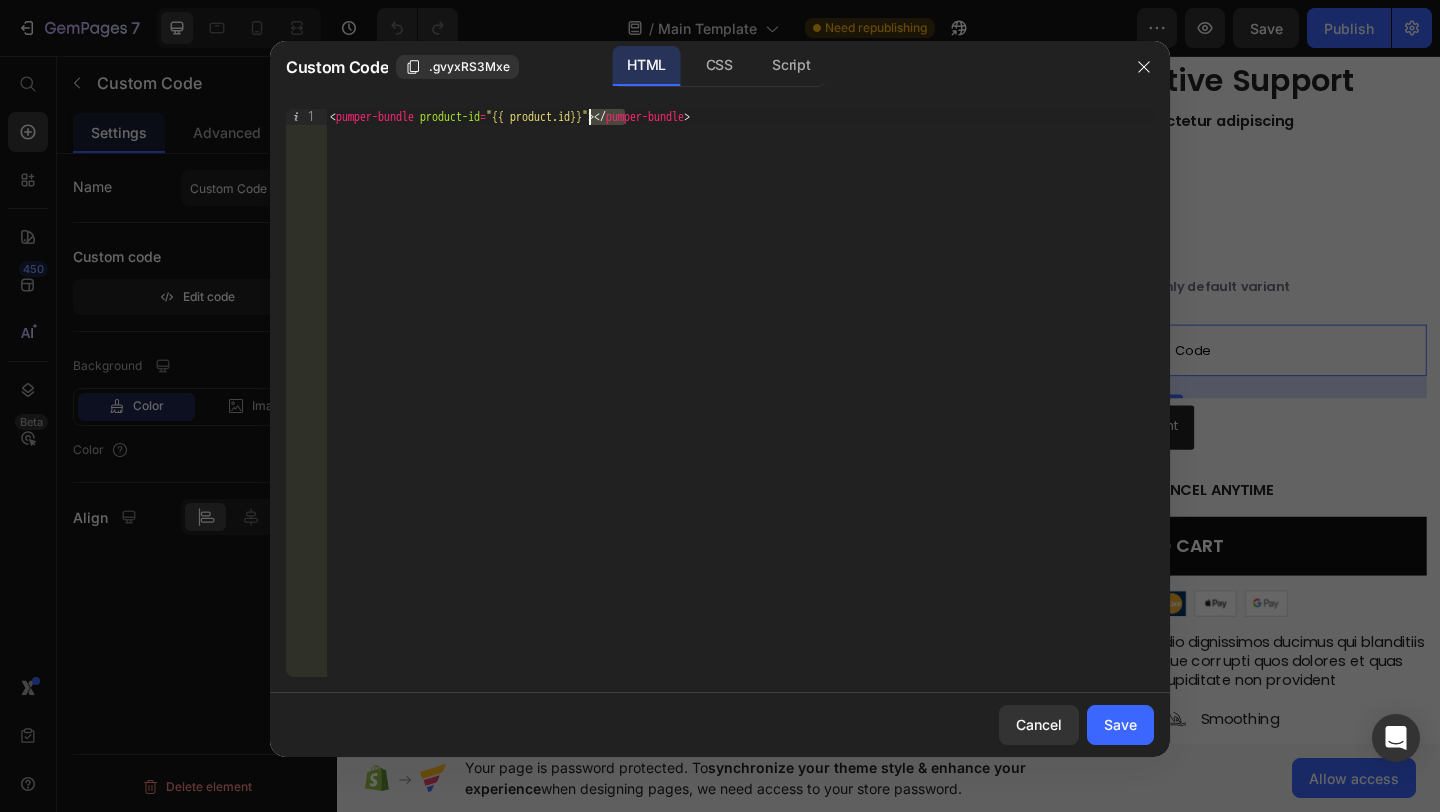 drag, startPoint x: 622, startPoint y: 114, endPoint x: 563, endPoint y: 114, distance: 59 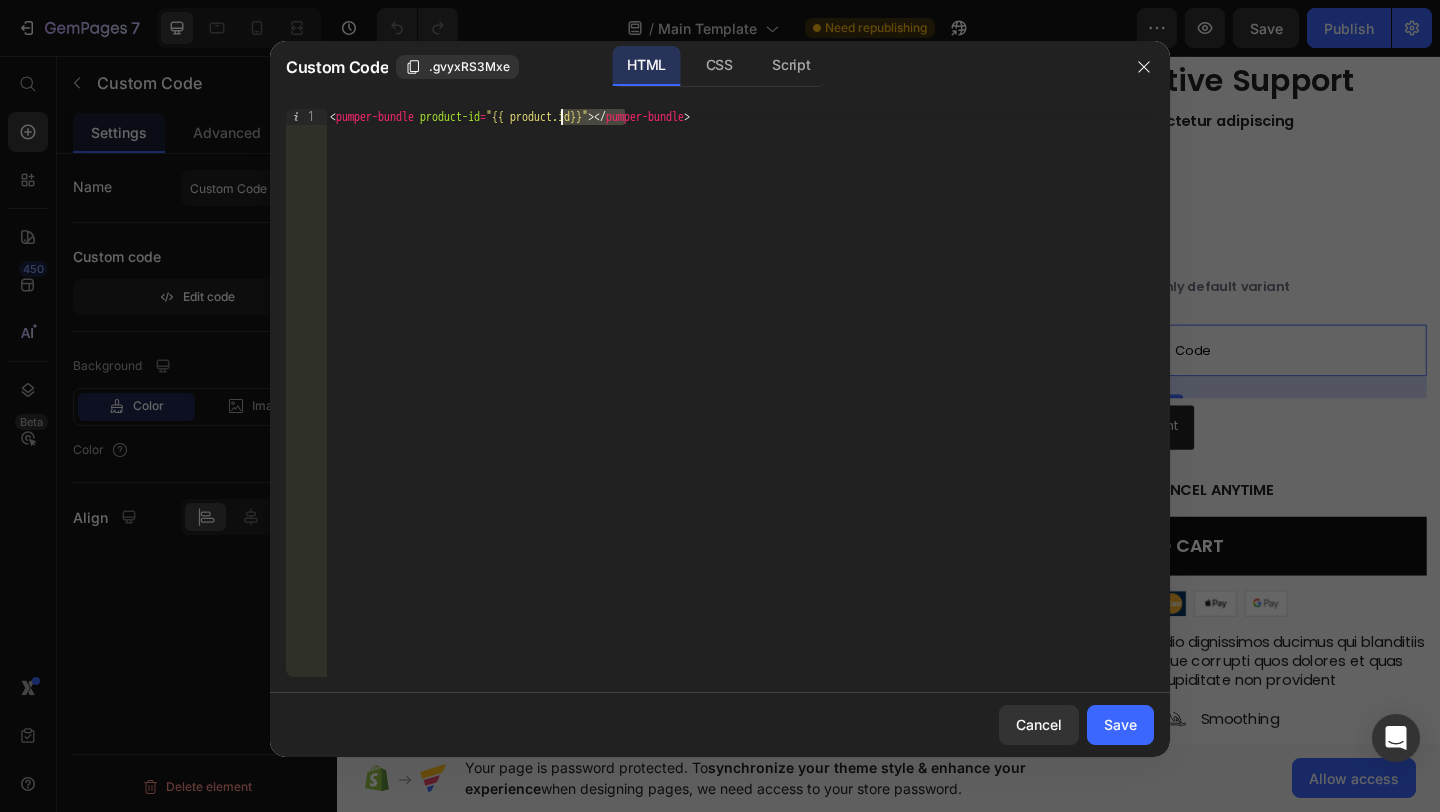 click on "< pumper-bundle   product-id = "{{ product.id}}" > </ pumper-bundle >" at bounding box center (740, 409) 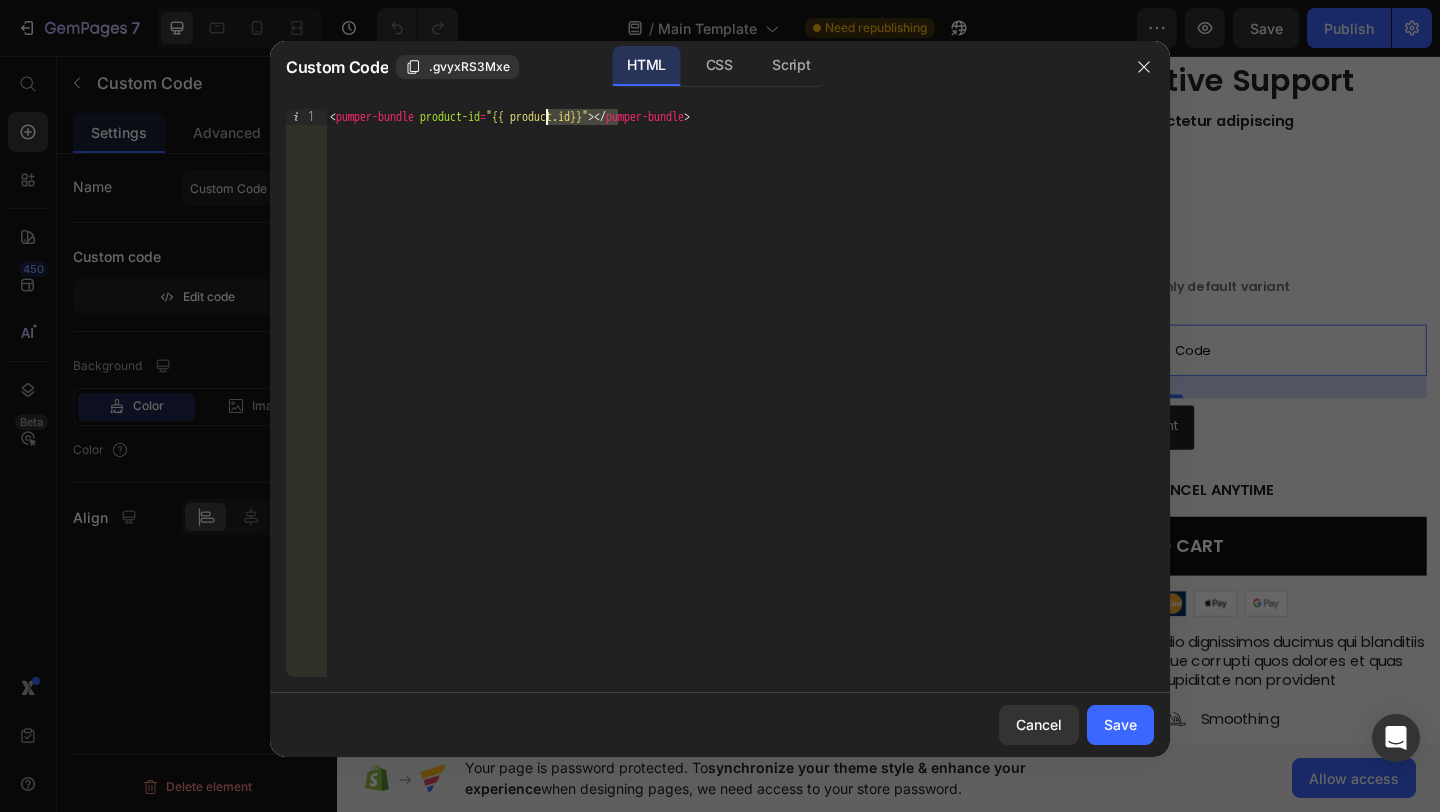 drag, startPoint x: 620, startPoint y: 113, endPoint x: 543, endPoint y: 112, distance: 77.00649 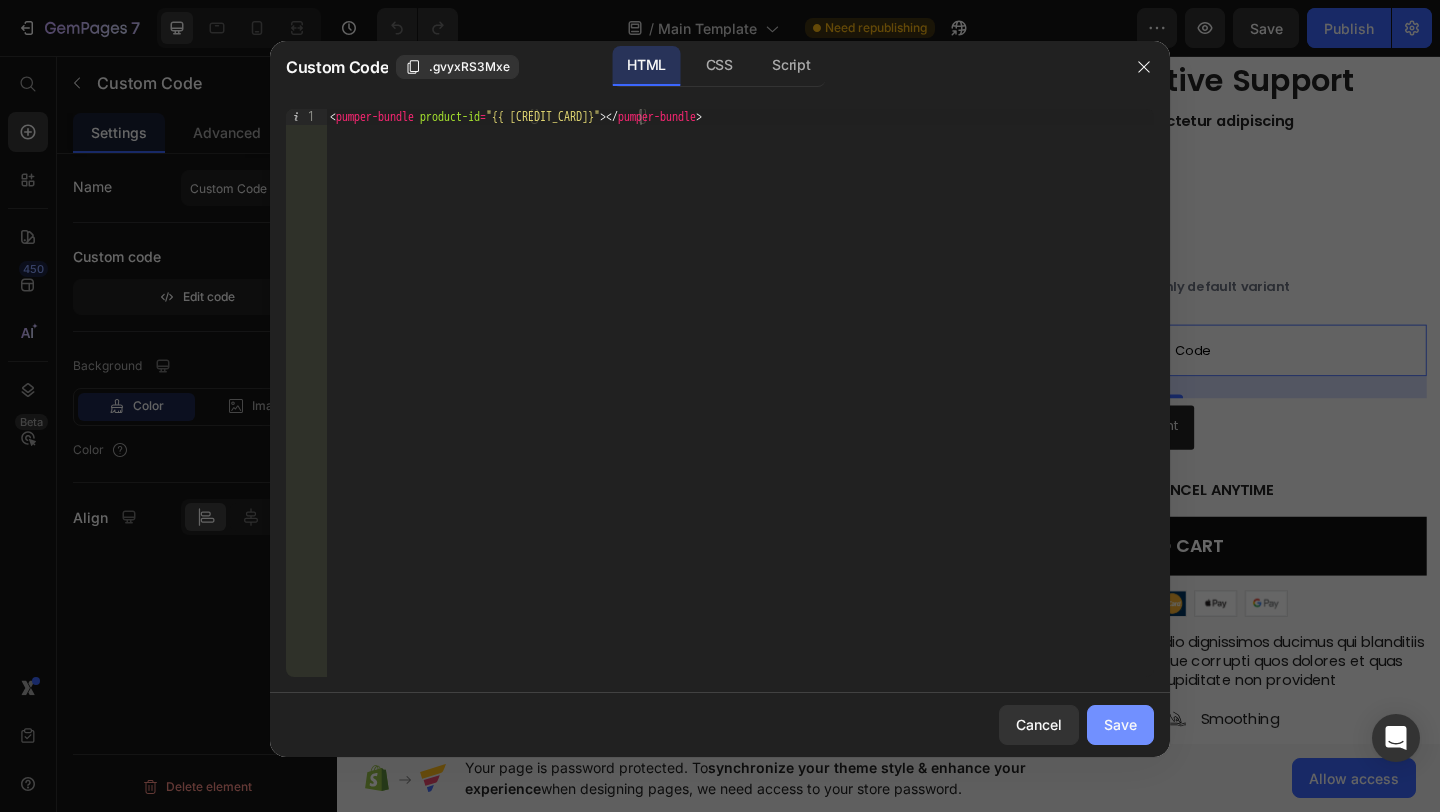 click on "Save" at bounding box center [1120, 724] 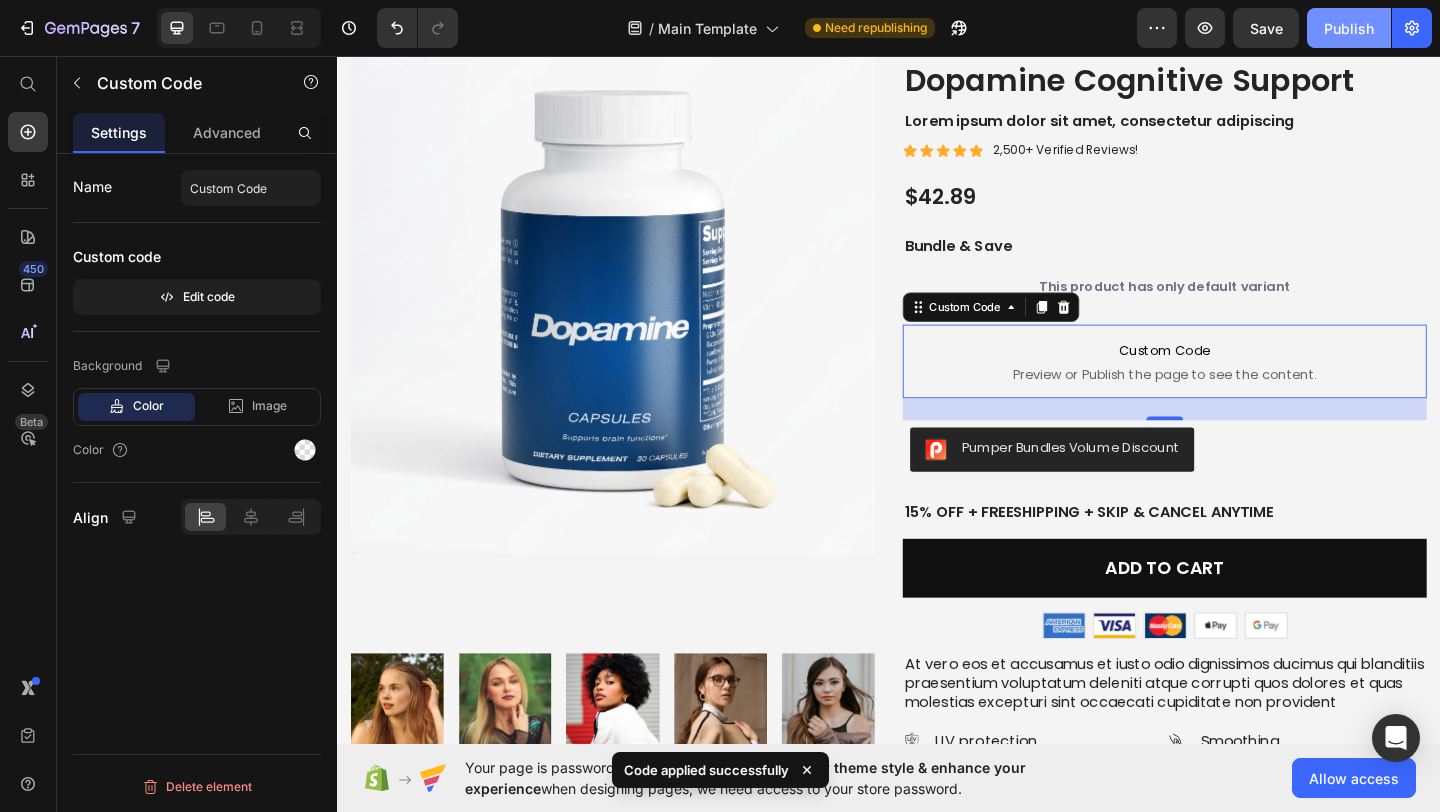 click on "Publish" at bounding box center (1349, 28) 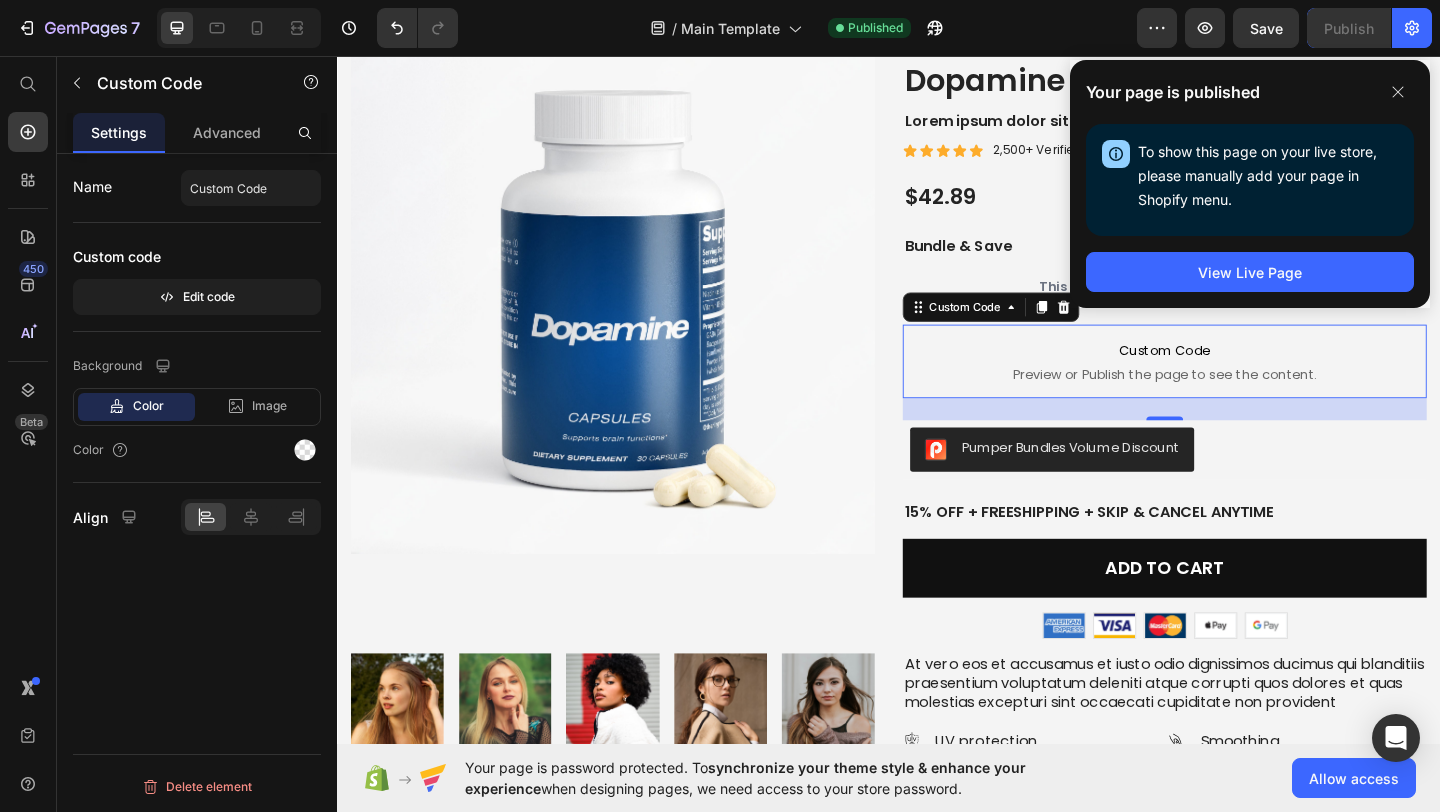 click on "Your page is published To show this page on your live store, please manually add your page in Shopify menu. Open Shopify Menu View Live Page" 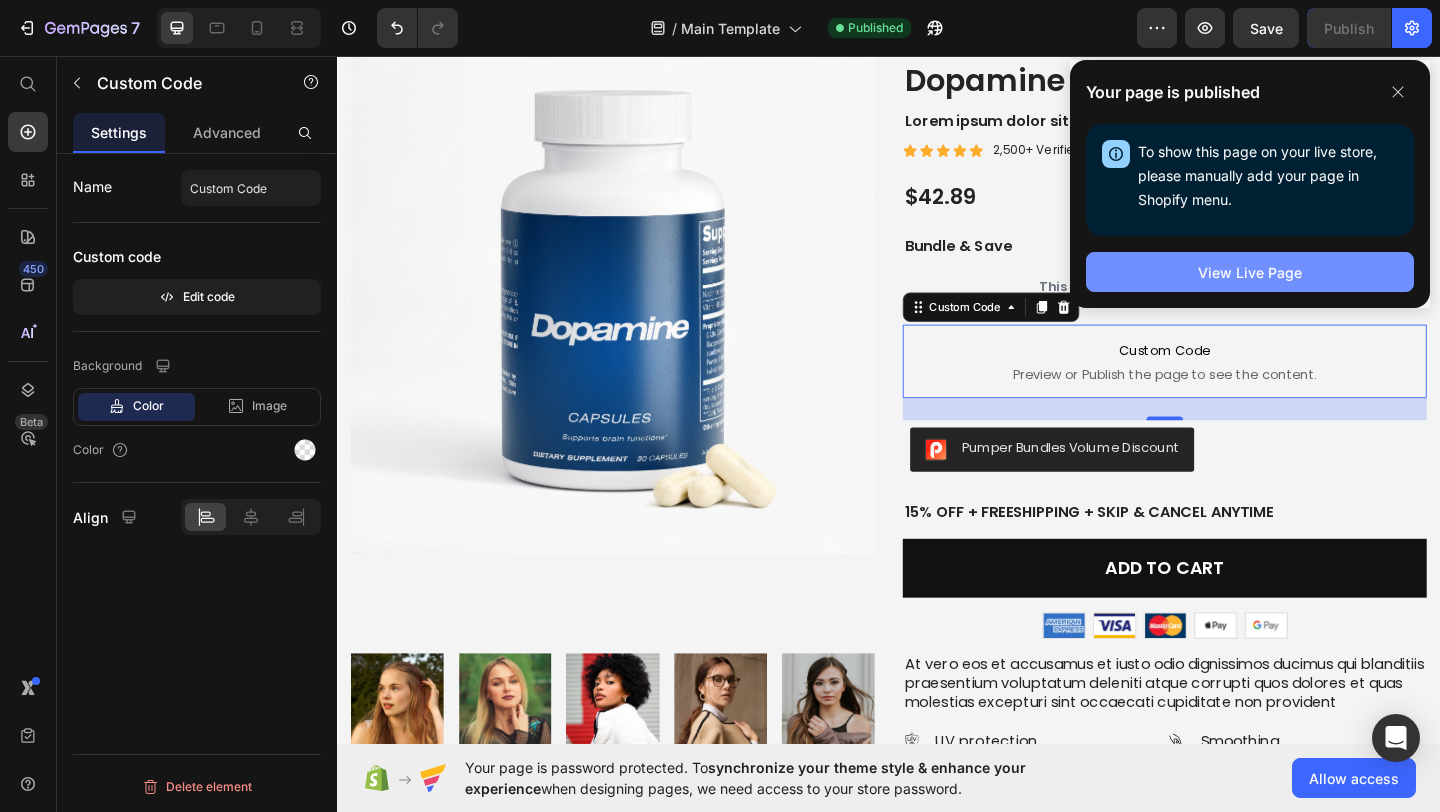 click on "View Live Page" at bounding box center (1250, 272) 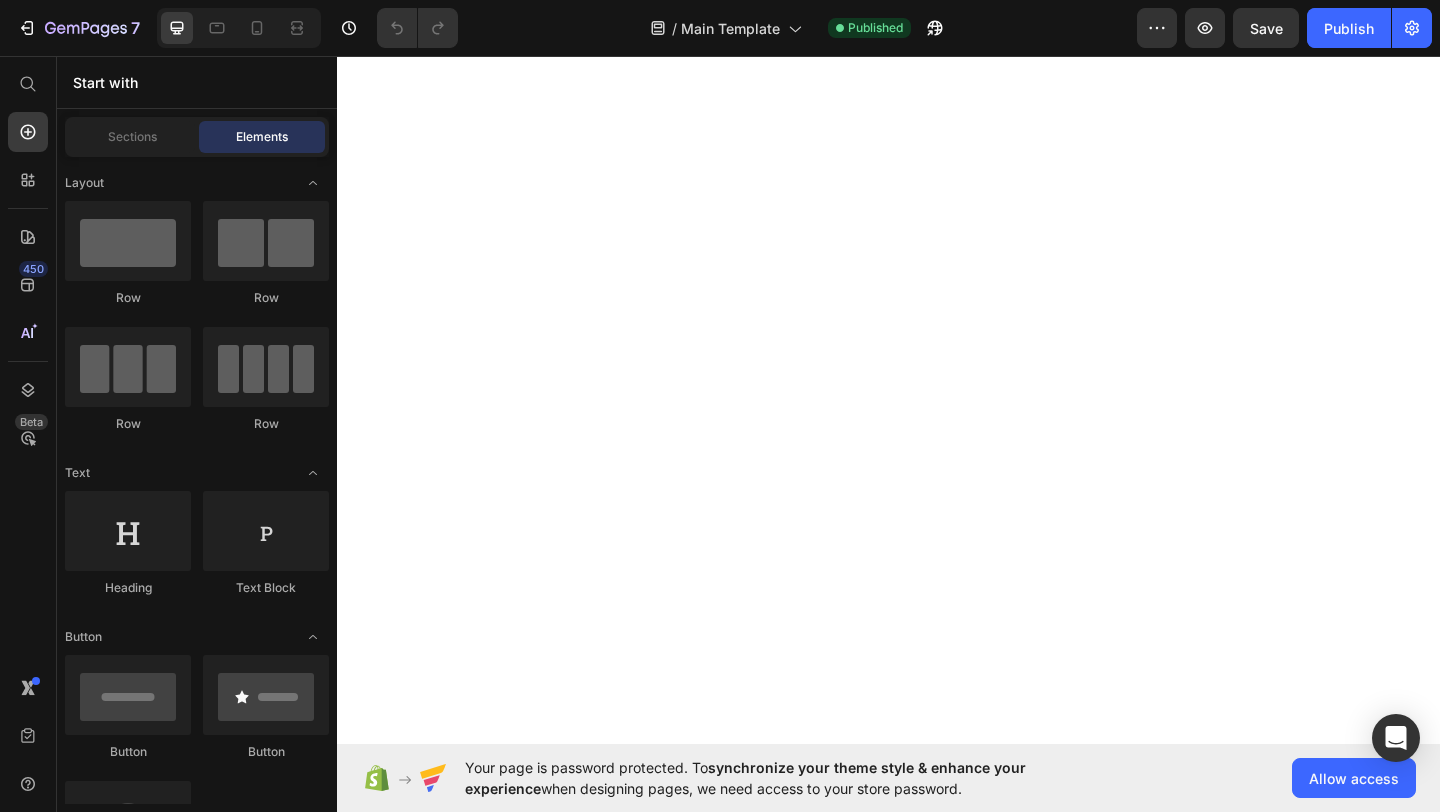 scroll, scrollTop: 0, scrollLeft: 0, axis: both 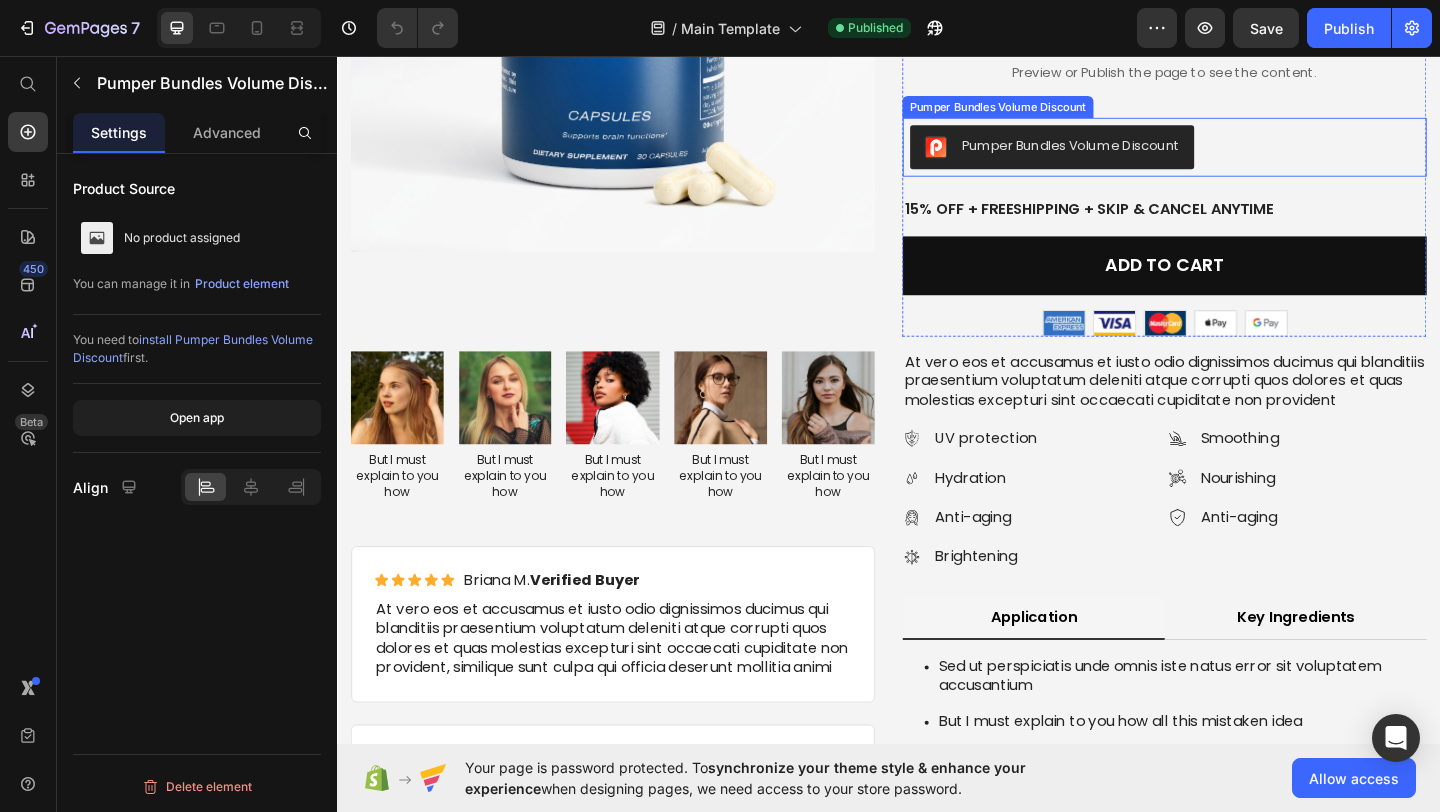 click on "Pumper Bundles Volume Discount" at bounding box center [1134, 153] 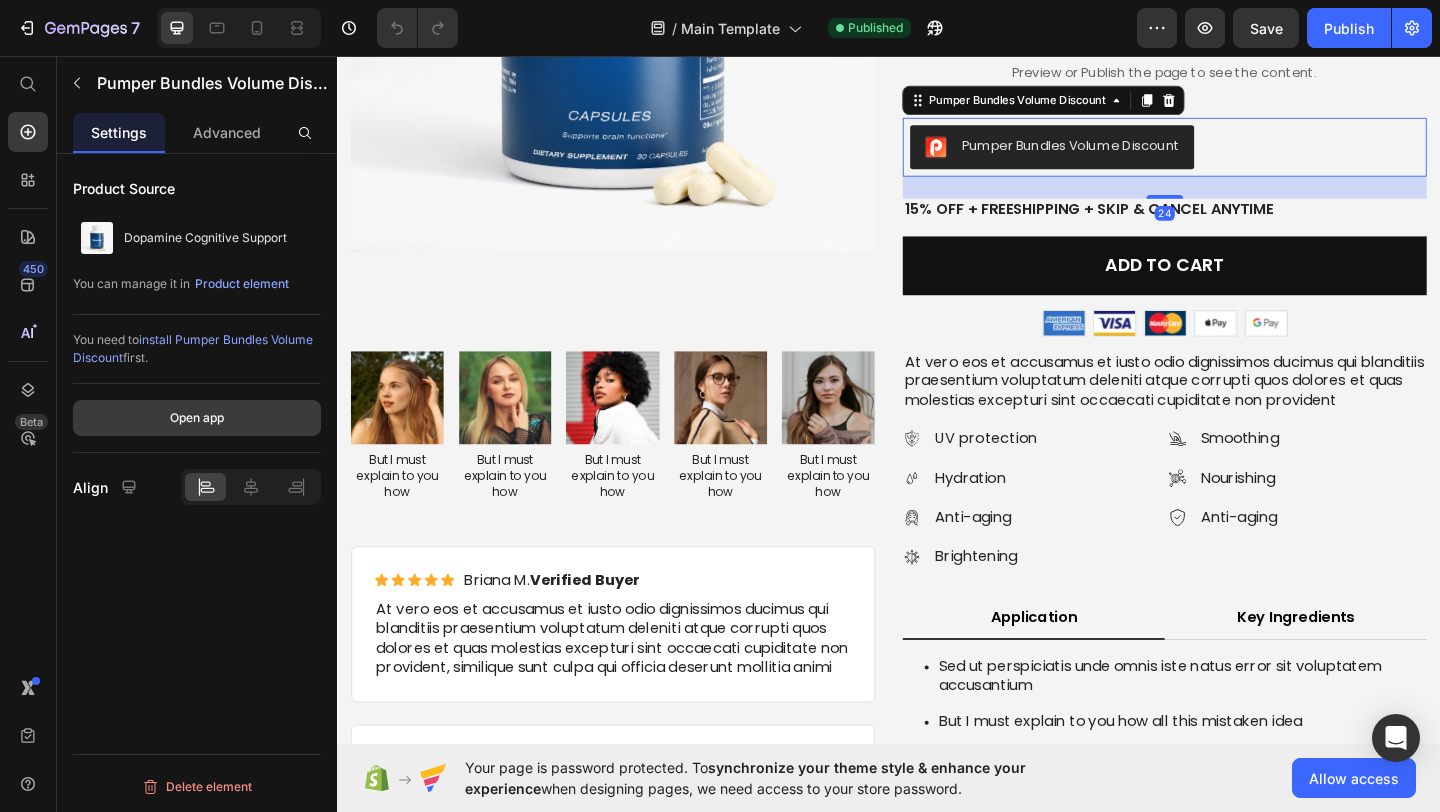 click on "Open app" at bounding box center [197, 418] 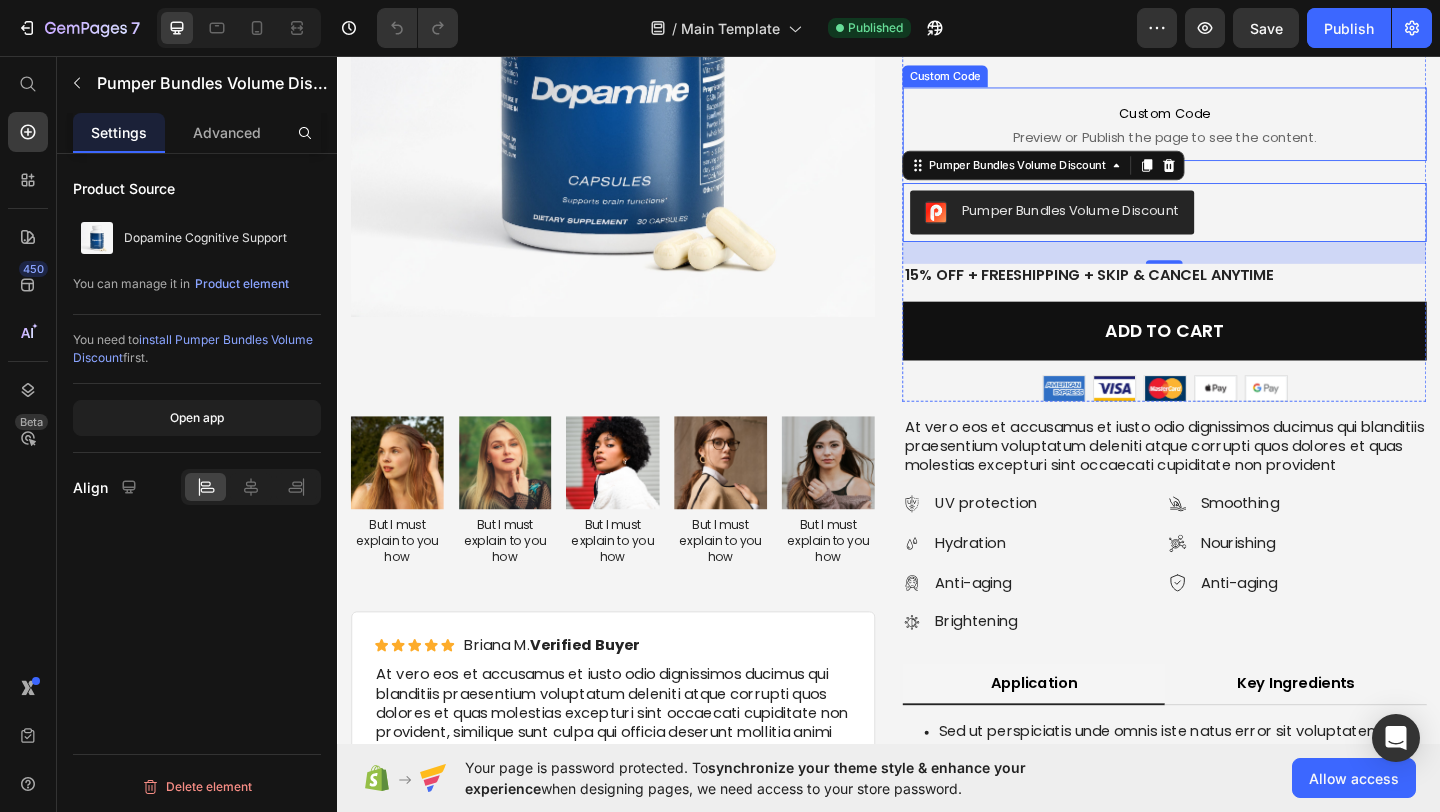 scroll, scrollTop: 3969, scrollLeft: 0, axis: vertical 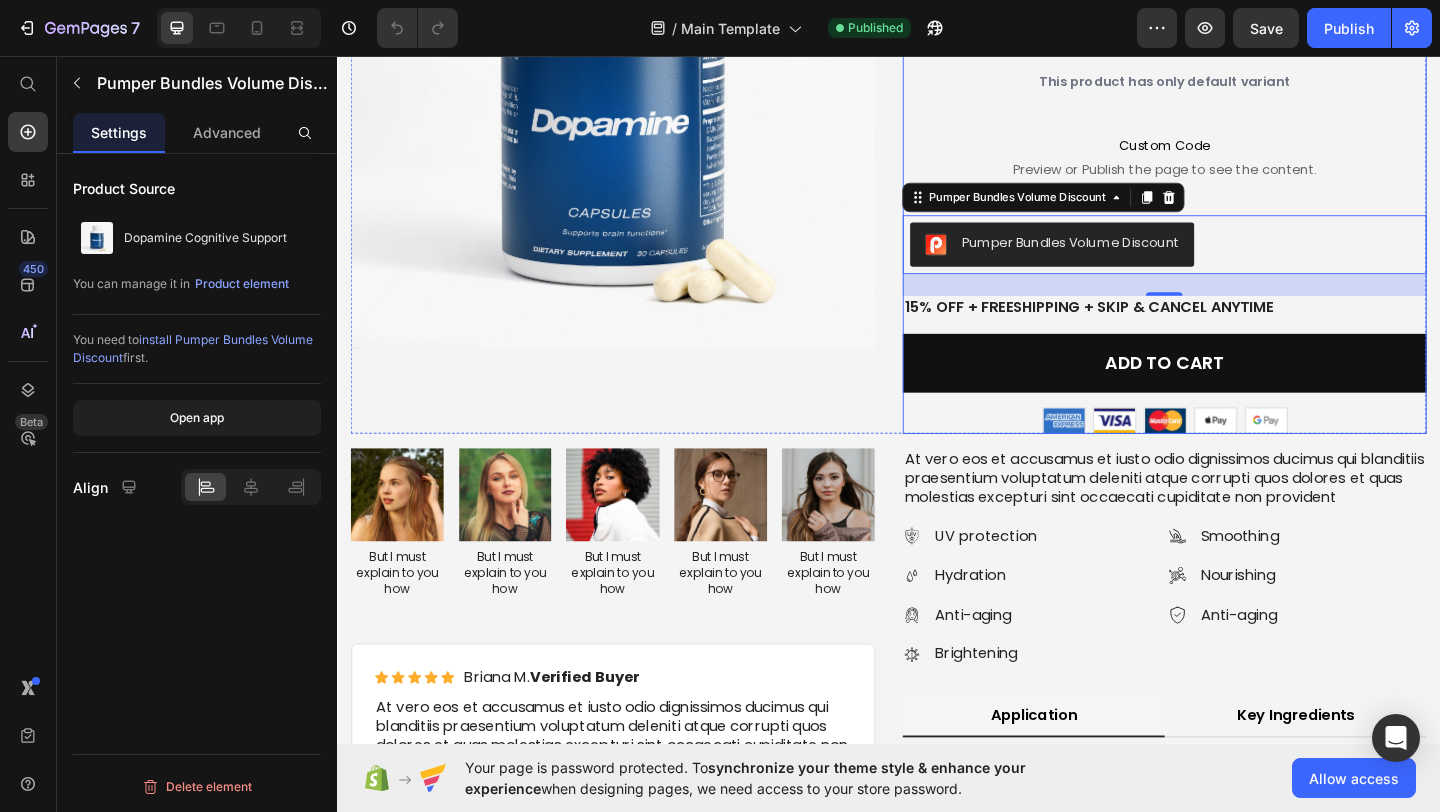 click on "Custom Code
Preview or Publish the page to see the content." at bounding box center [1237, 165] 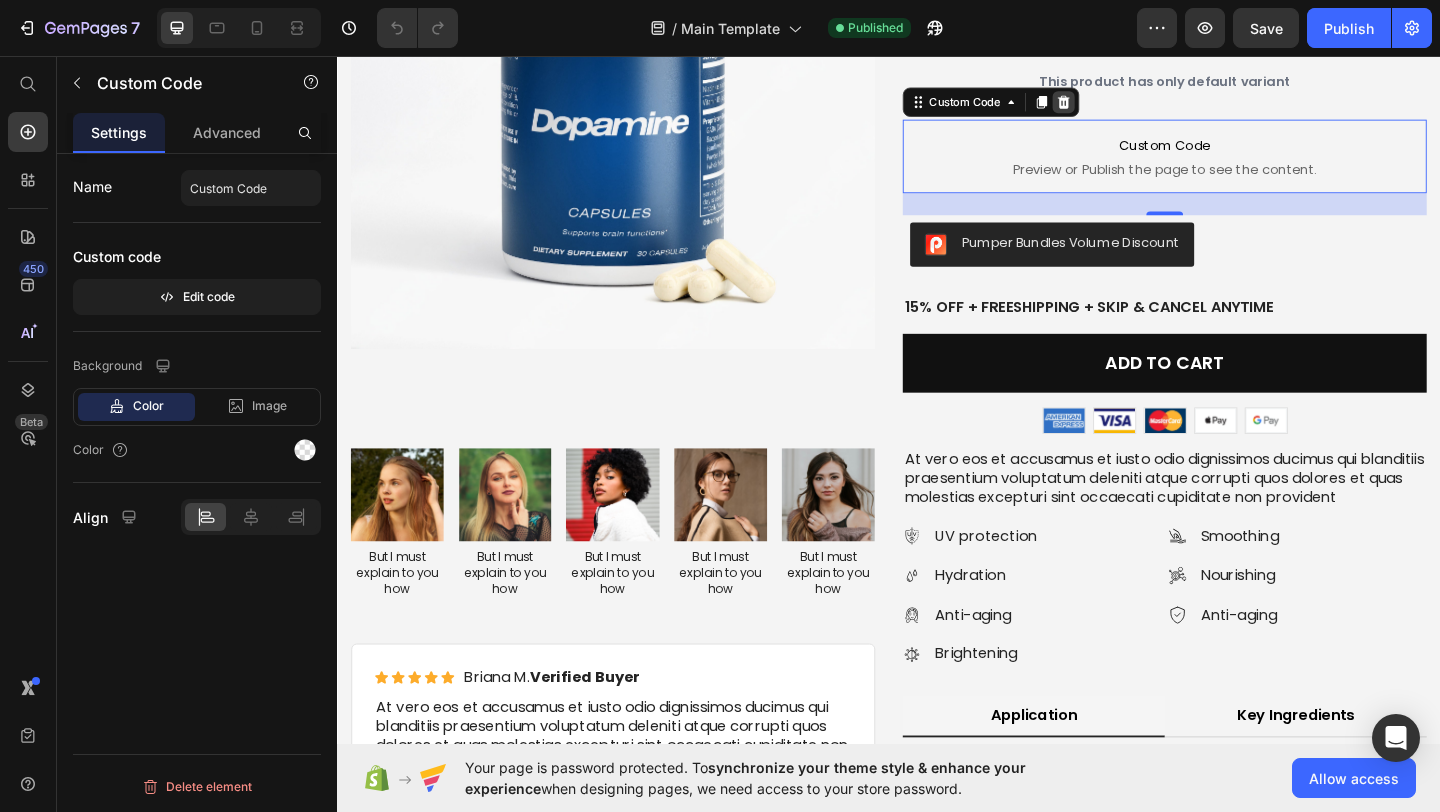 click 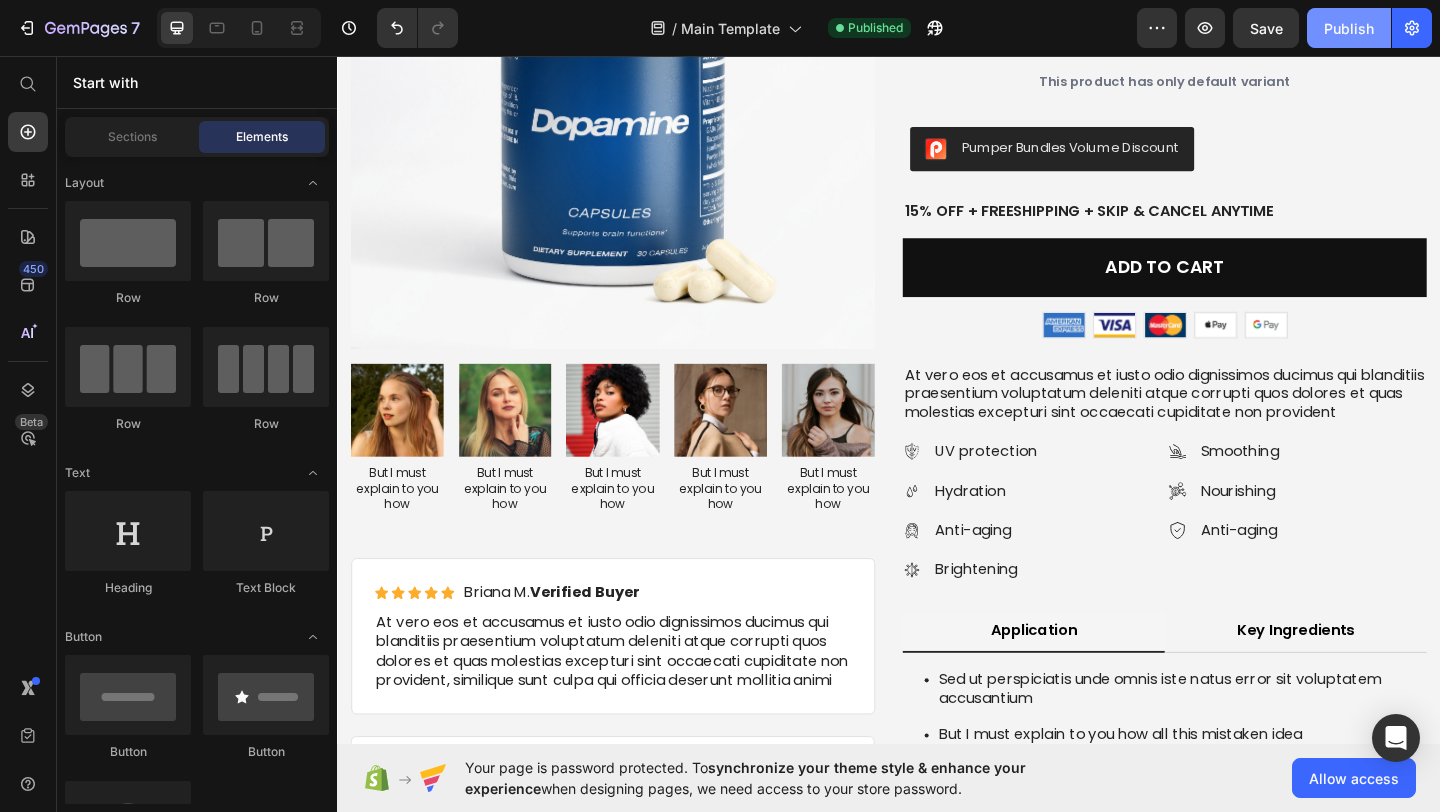 click on "Publish" at bounding box center (1349, 28) 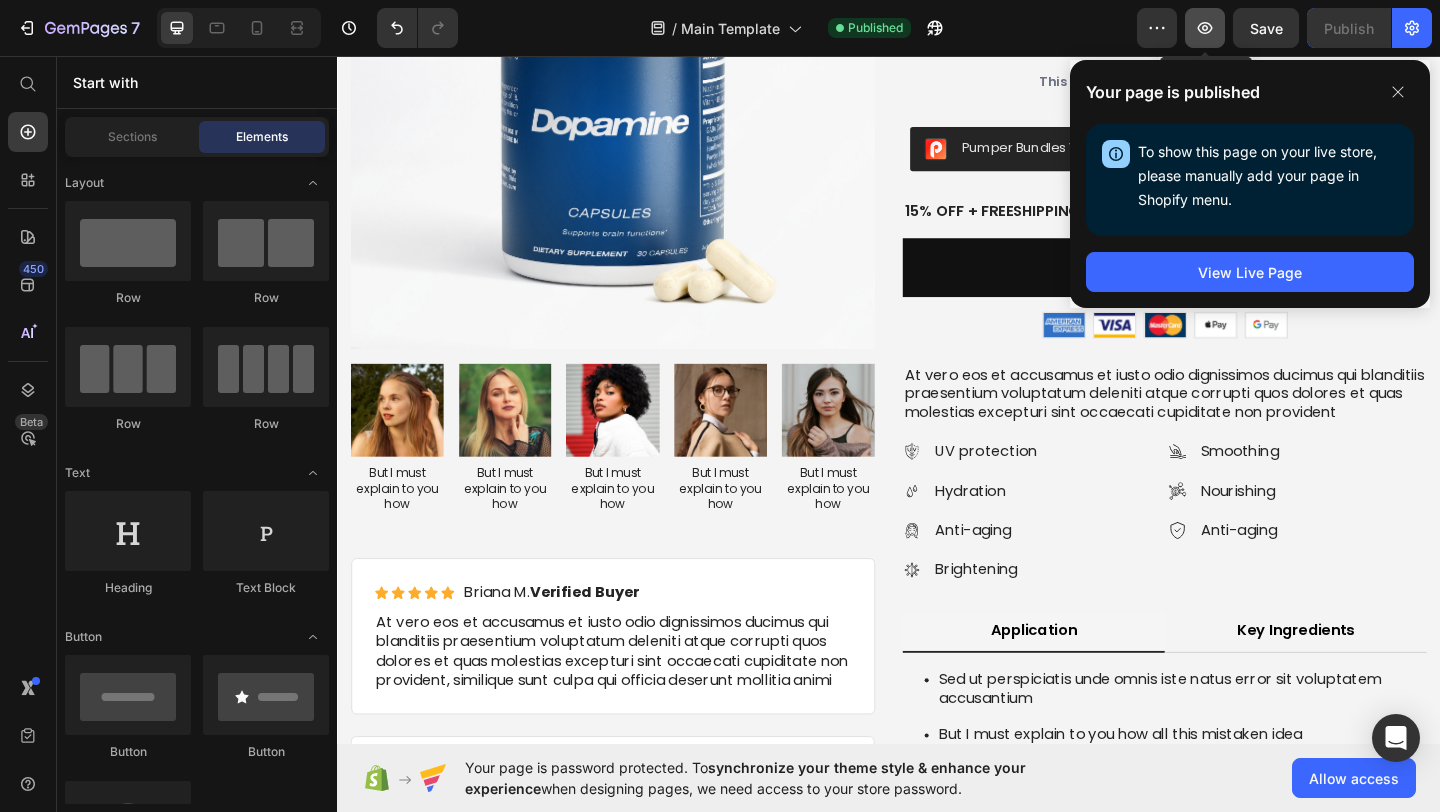 click 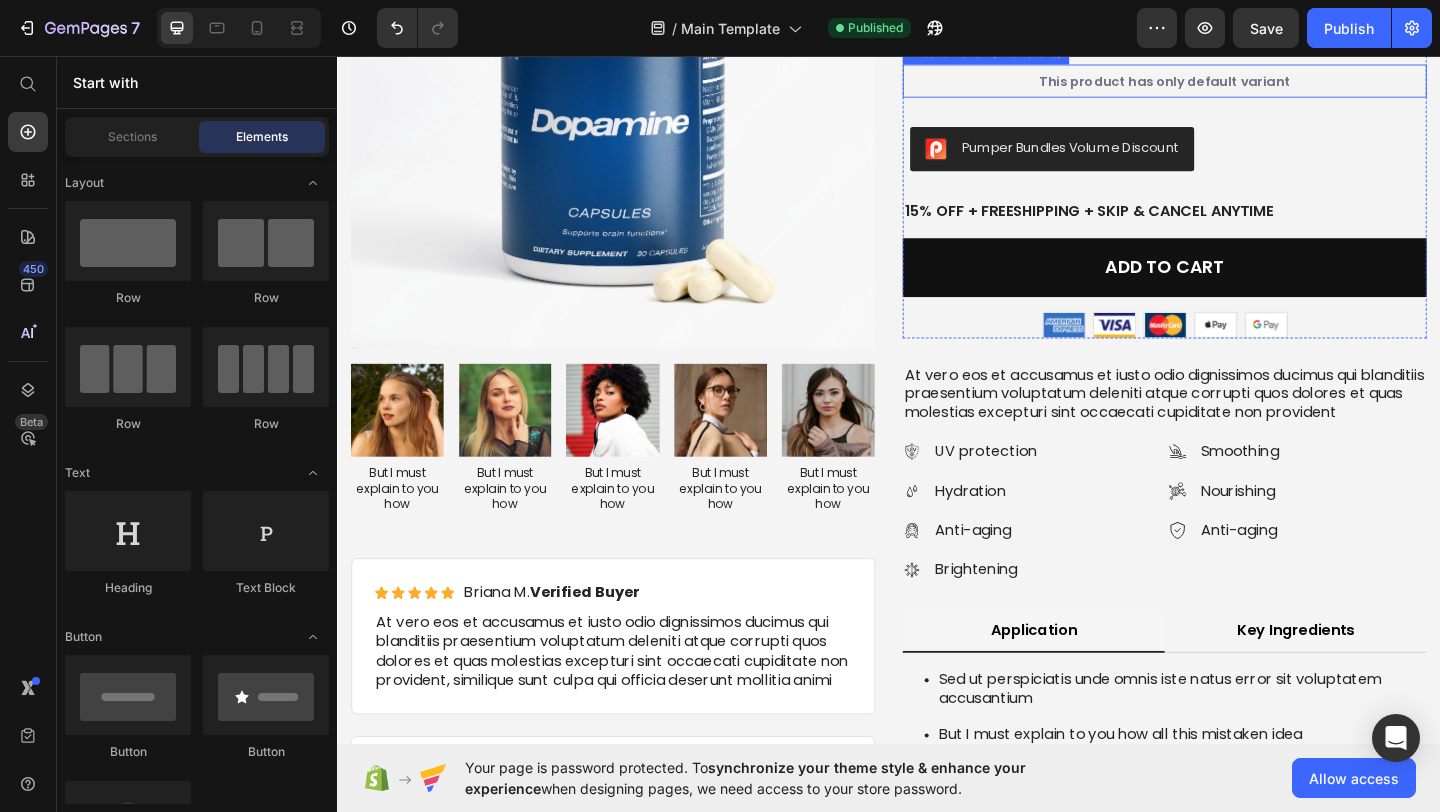 click on "This product has only default variant" at bounding box center (1237, 83) 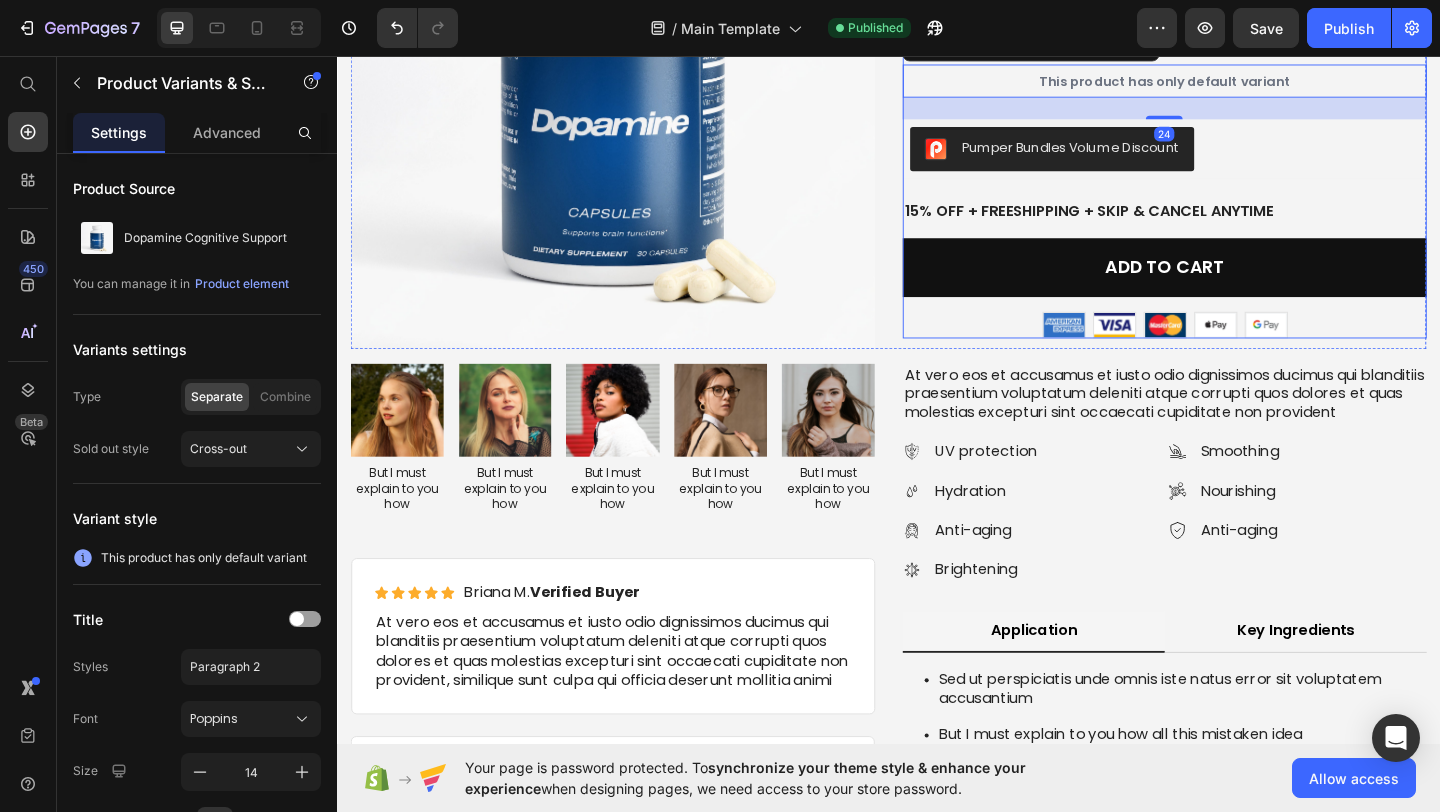 scroll, scrollTop: 3871, scrollLeft: 0, axis: vertical 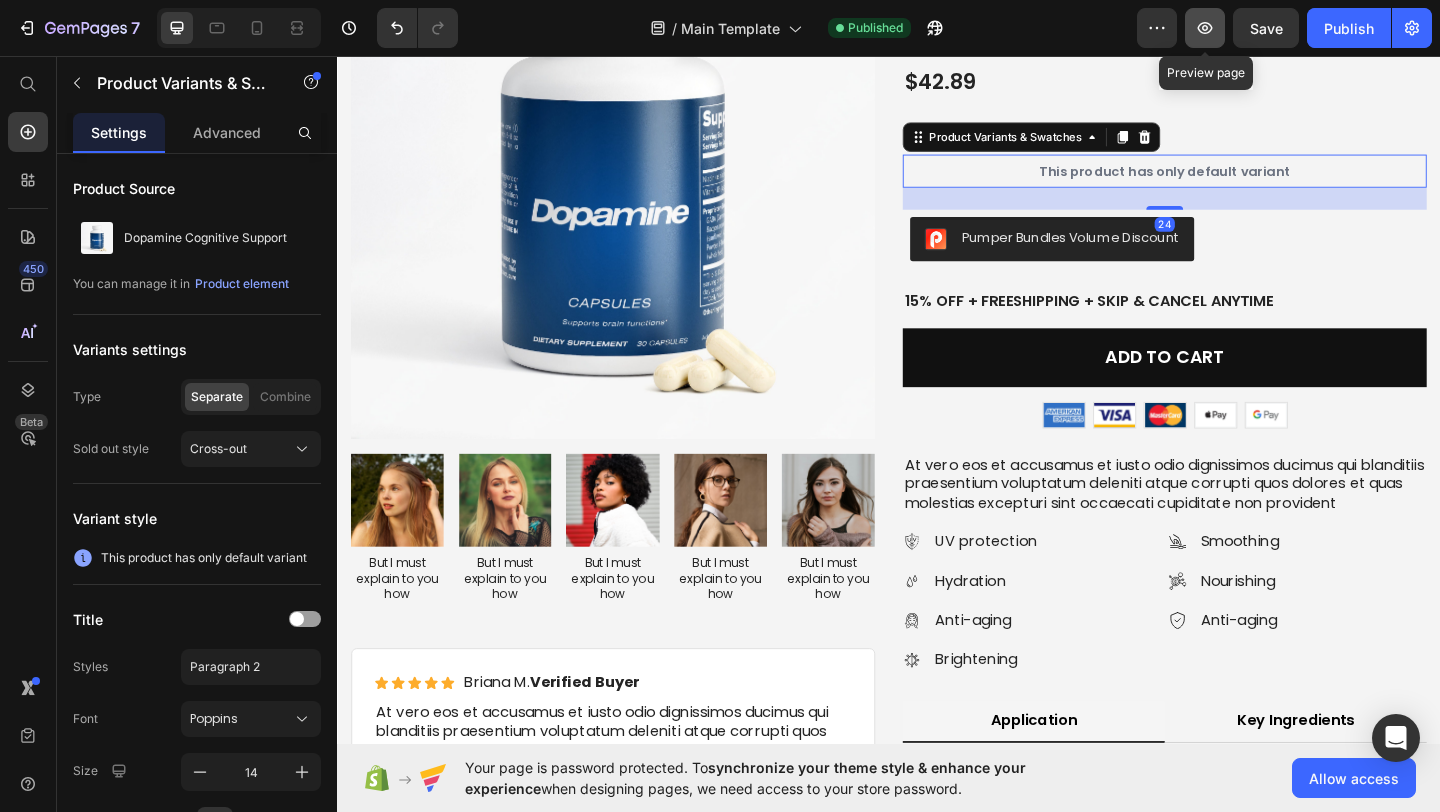 click 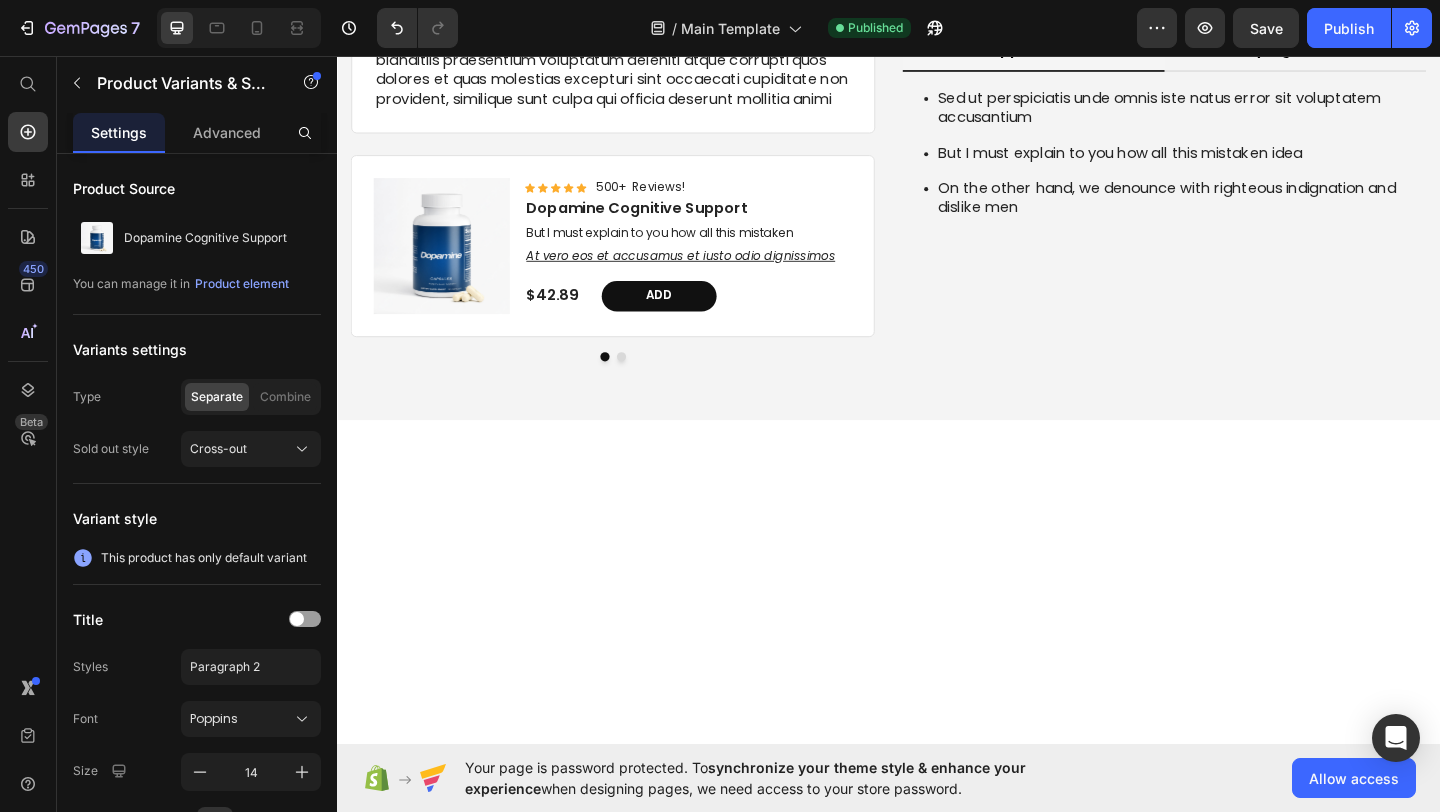 scroll, scrollTop: 1549, scrollLeft: 0, axis: vertical 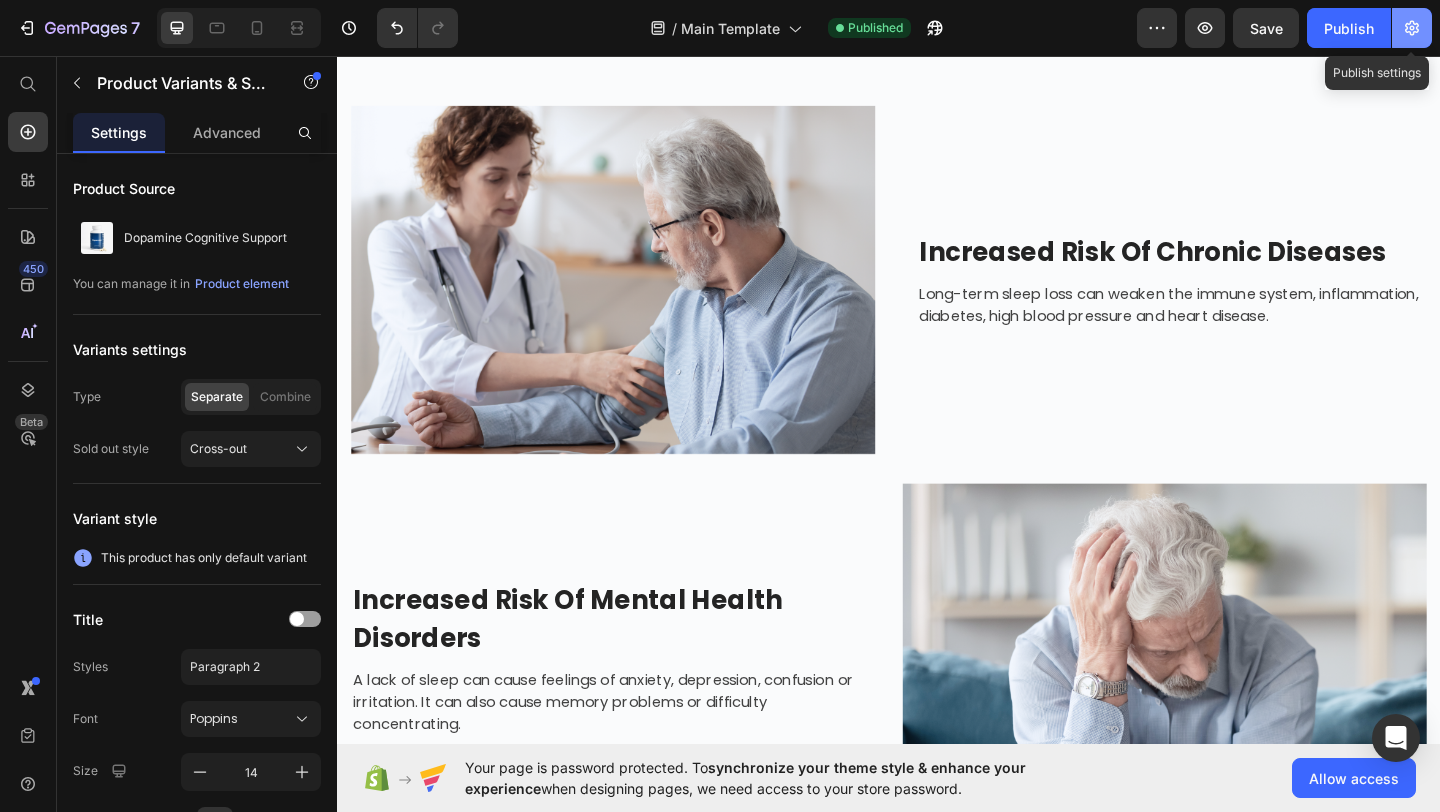 click 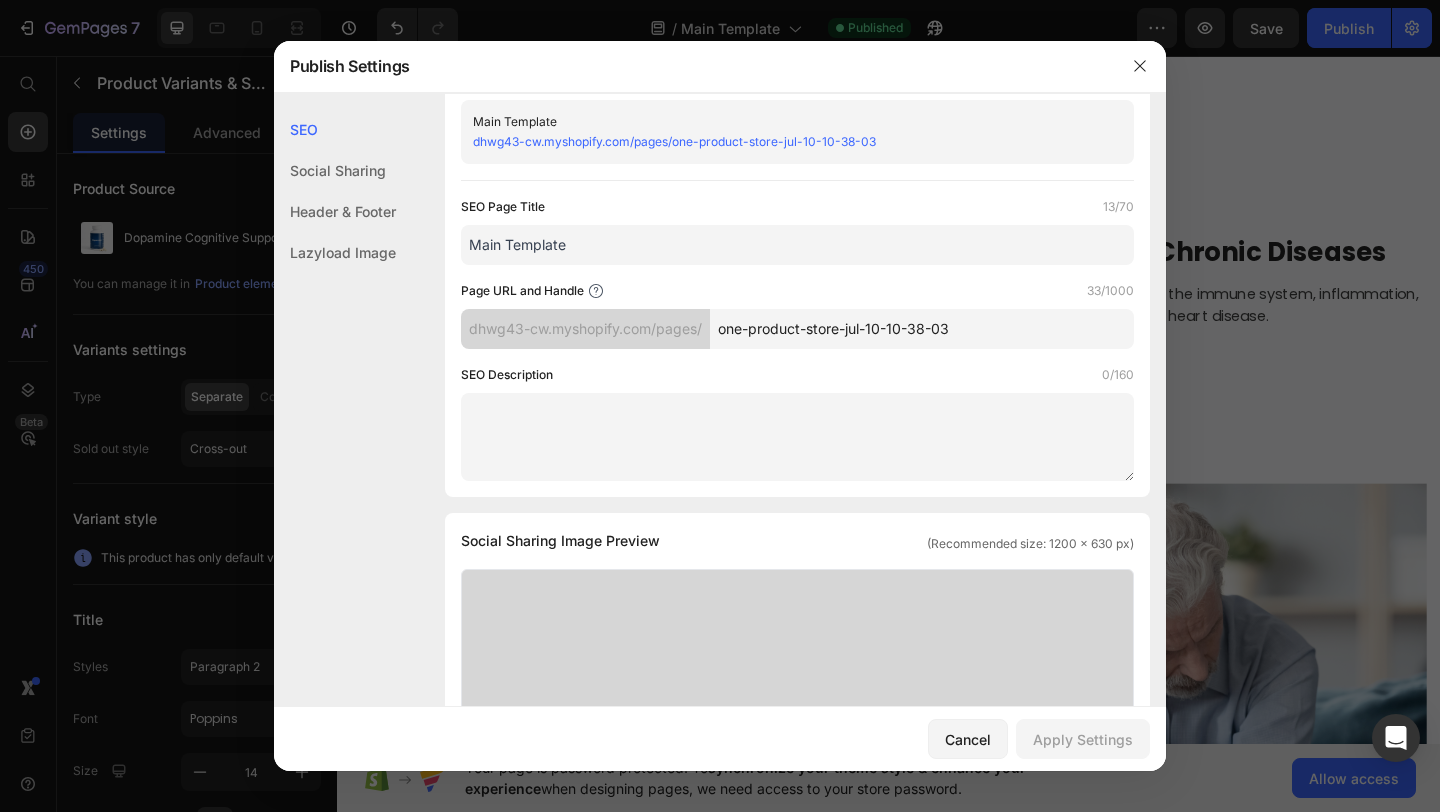 scroll, scrollTop: 0, scrollLeft: 0, axis: both 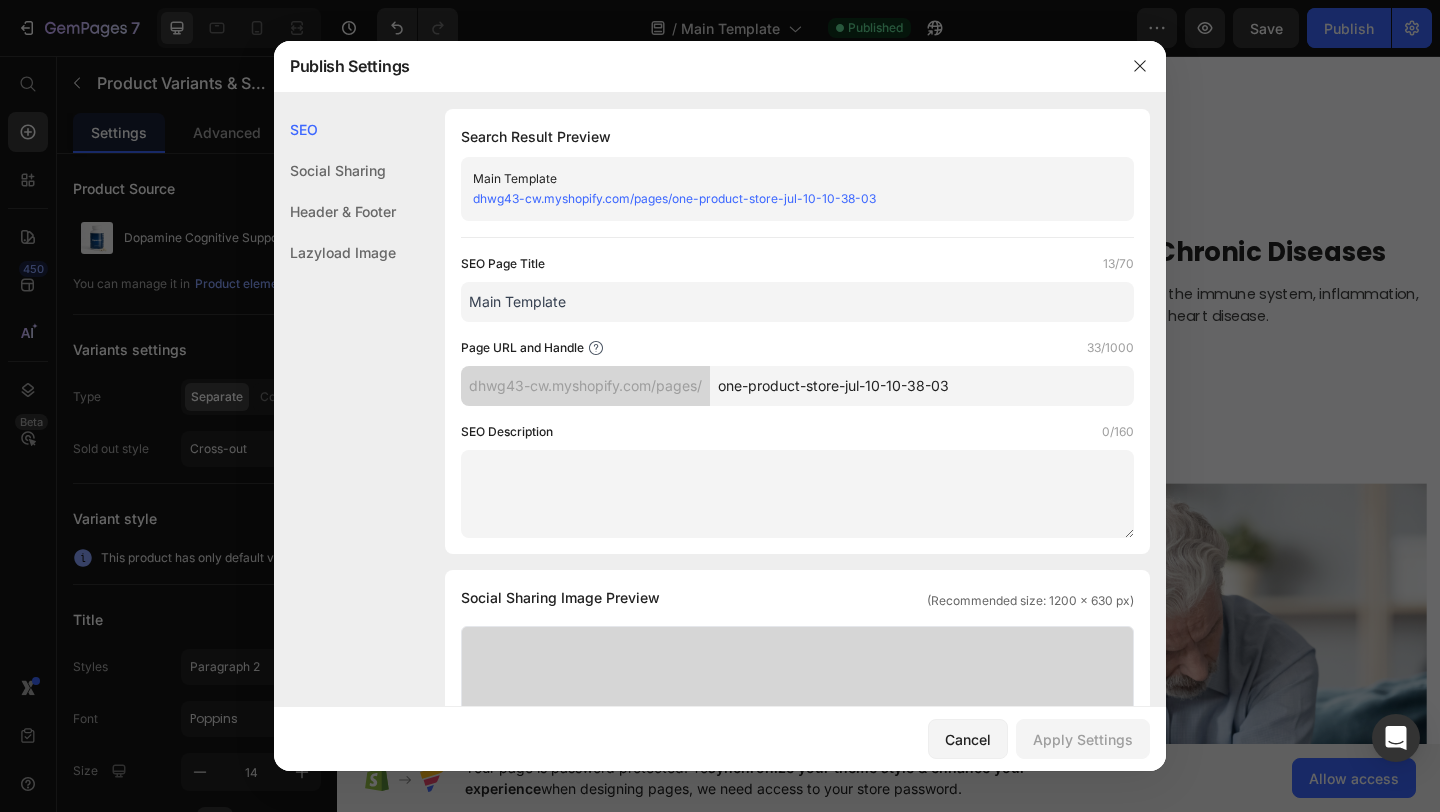 click on "dhwg43-cw.myshopify.com/pages/one-product-store-jul-10-10-38-03" at bounding box center (674, 198) 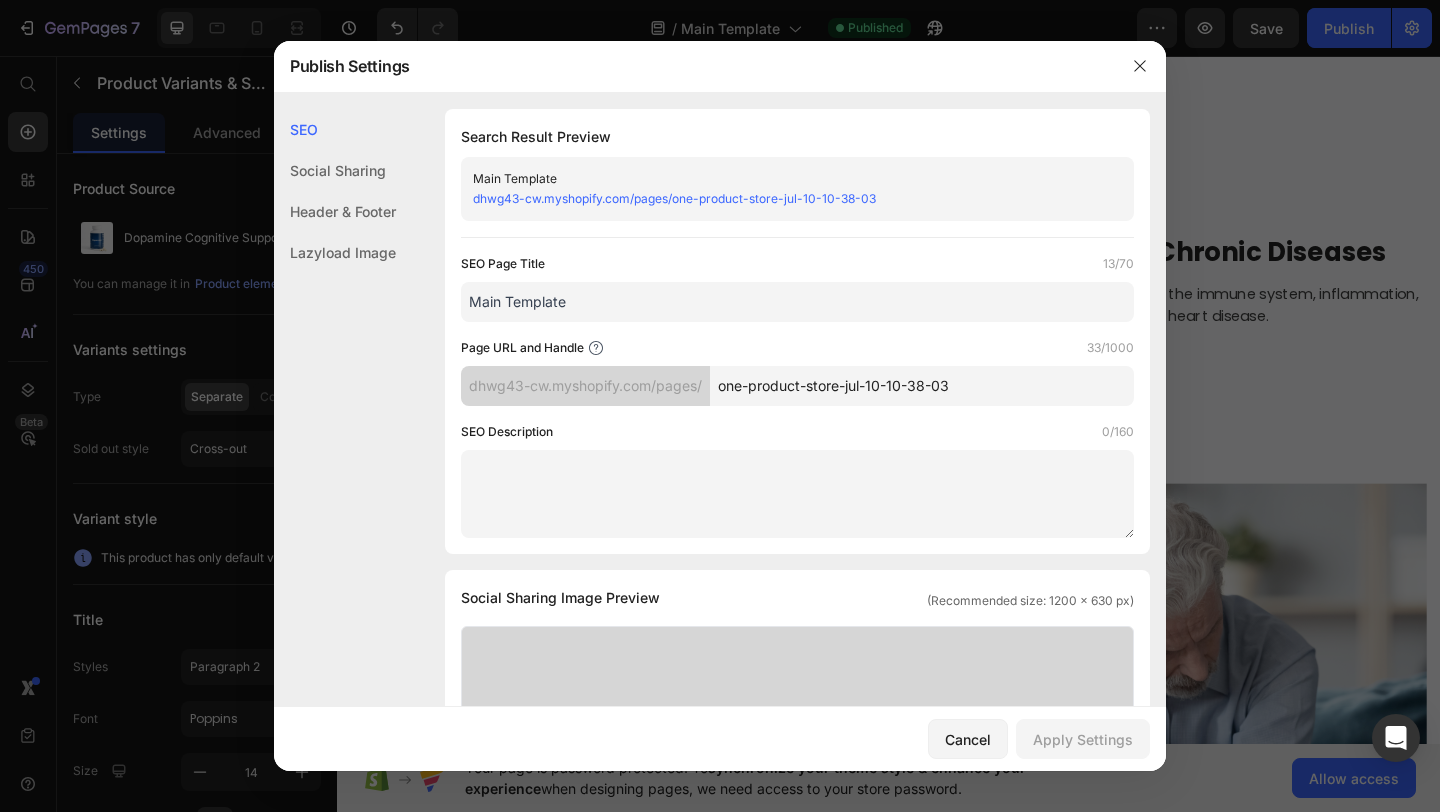 click on "one-product-store-jul-10-10-38-03" at bounding box center (922, 386) 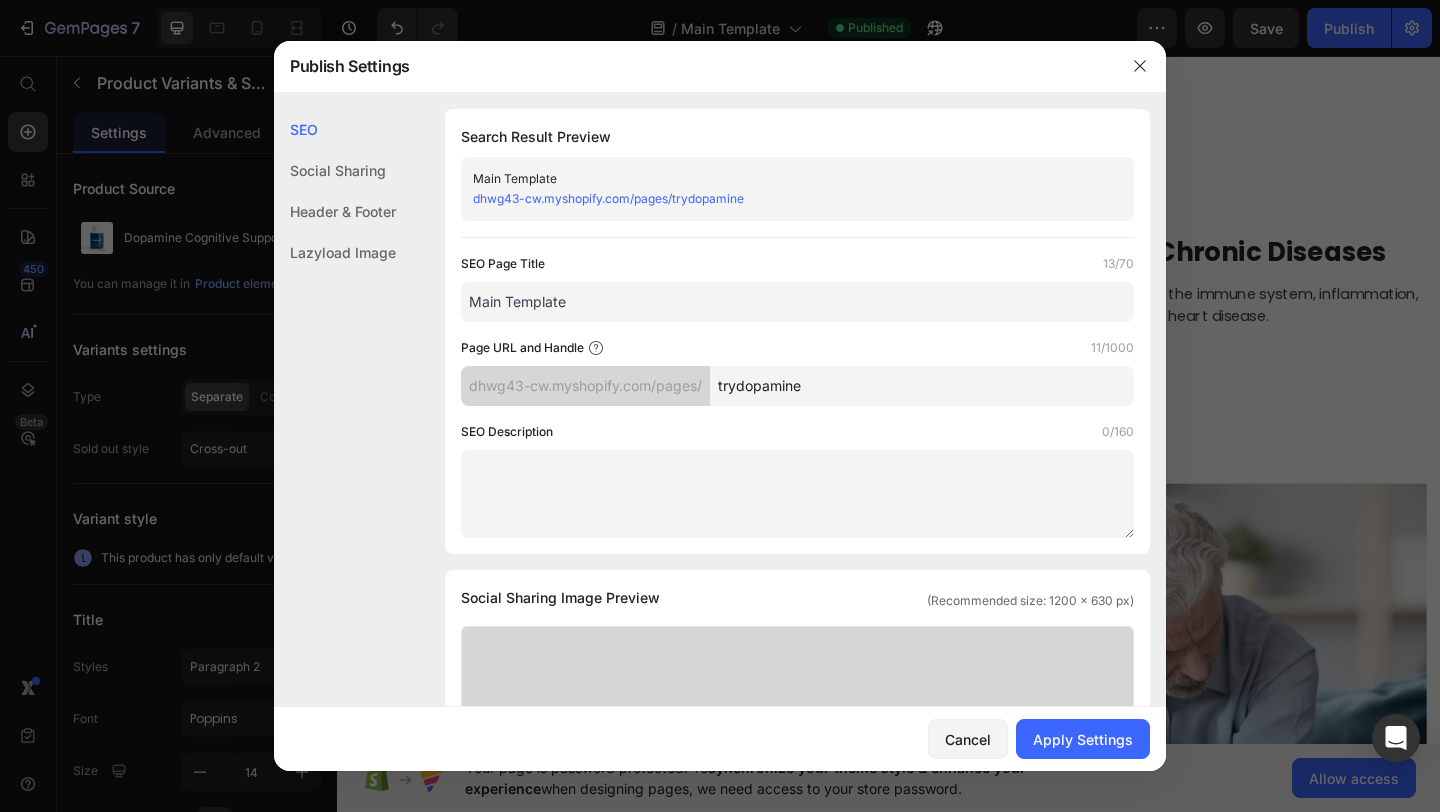 type on "trydopamine" 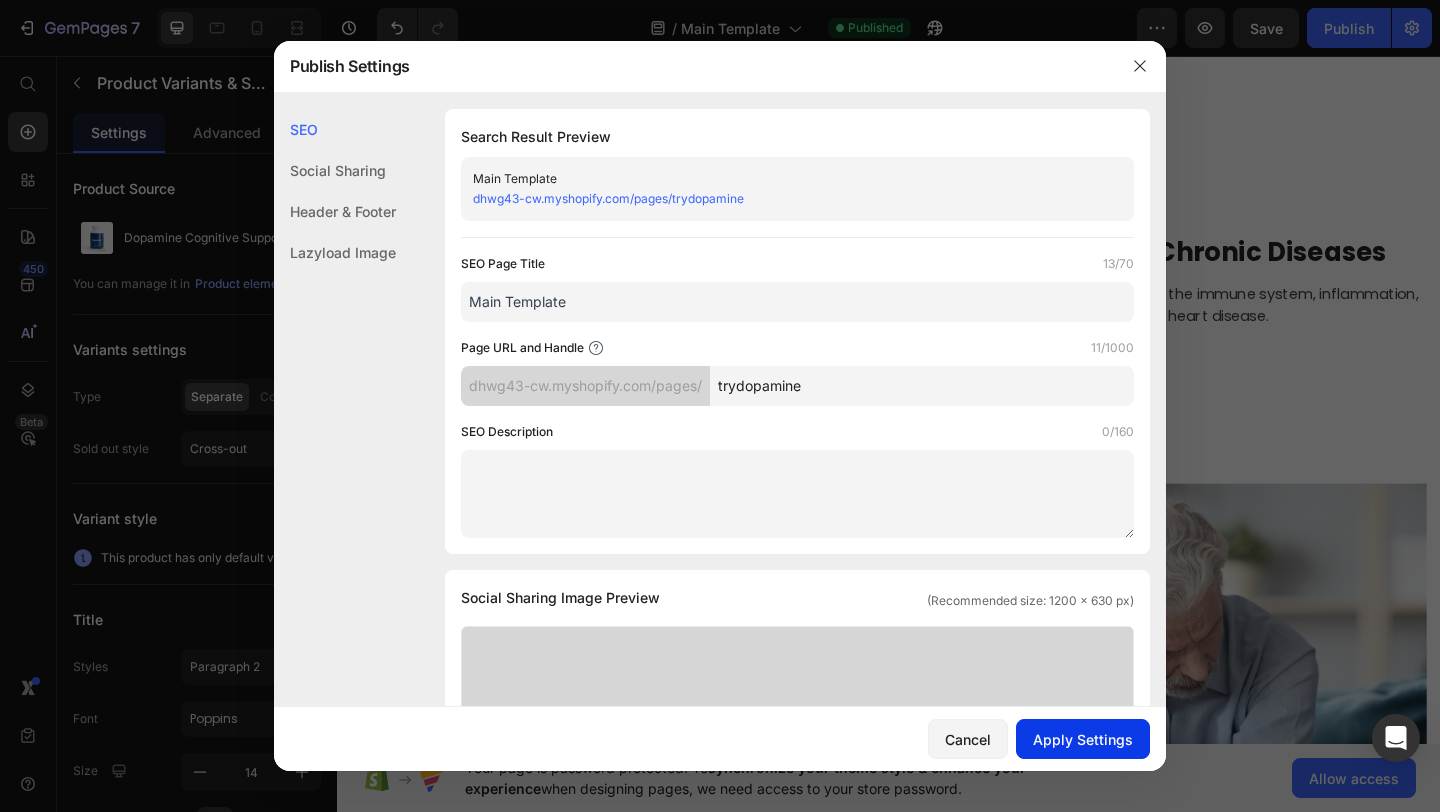 click on "Apply Settings" at bounding box center [1083, 739] 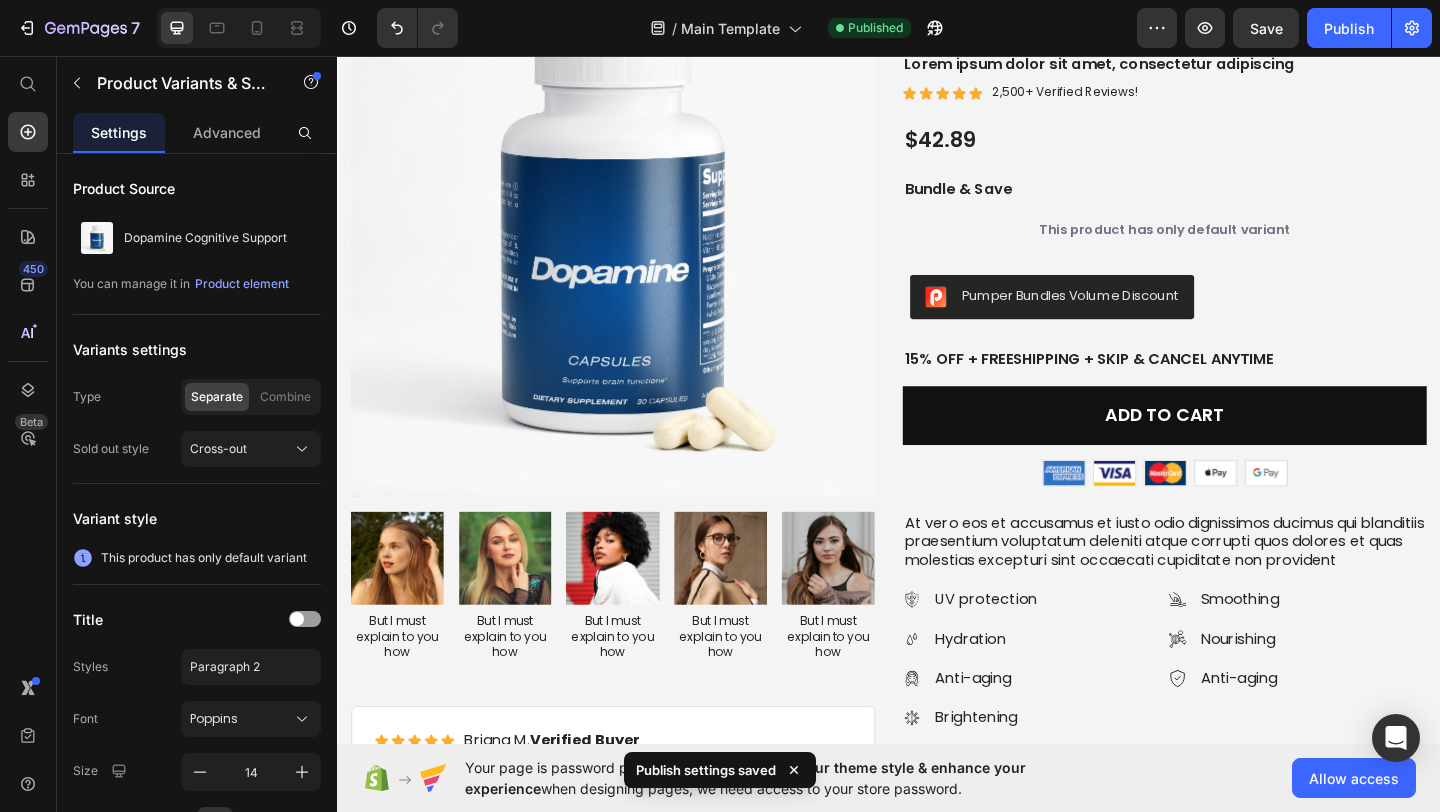 scroll, scrollTop: 3970, scrollLeft: 0, axis: vertical 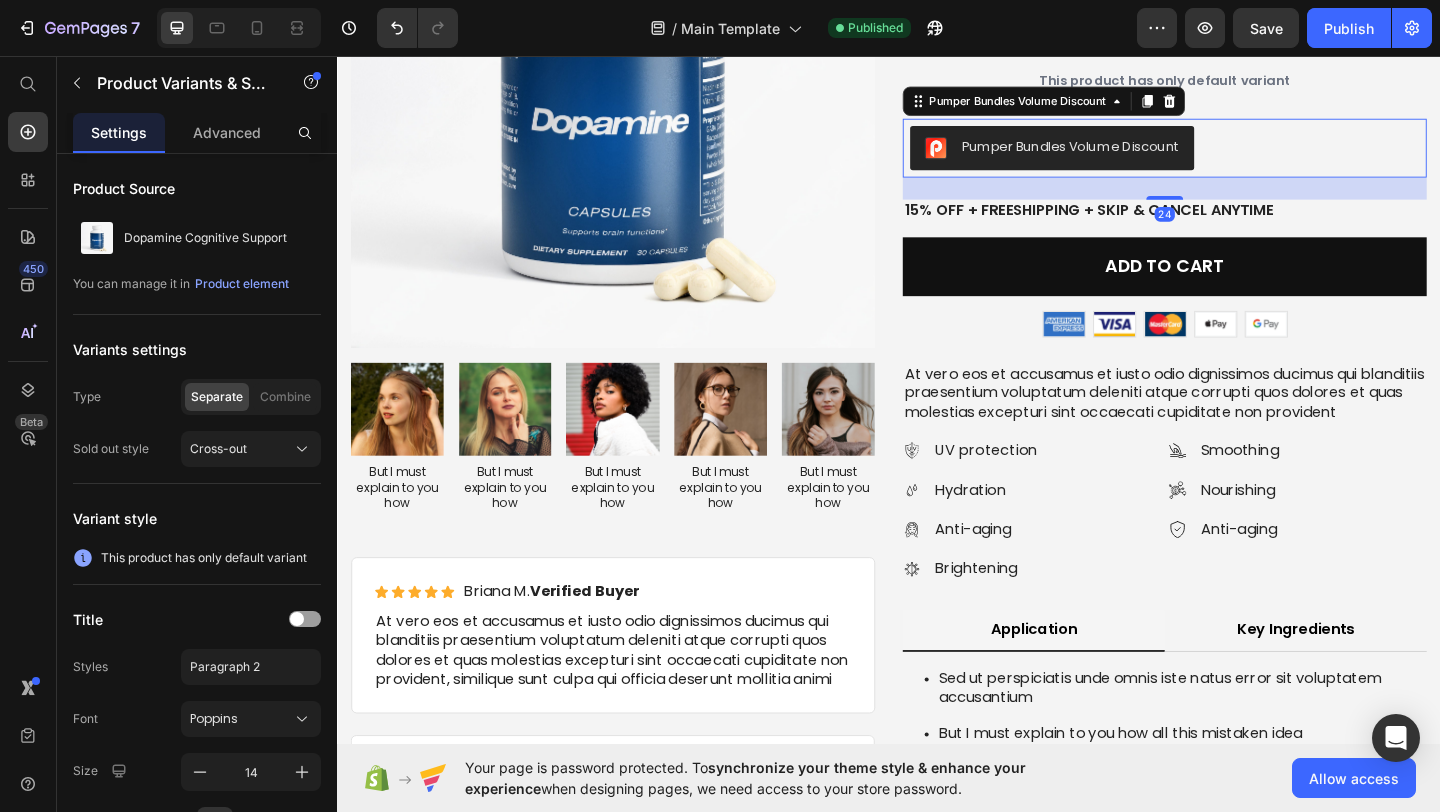 click on "Pumper Bundles Volume Discount" at bounding box center [1114, 156] 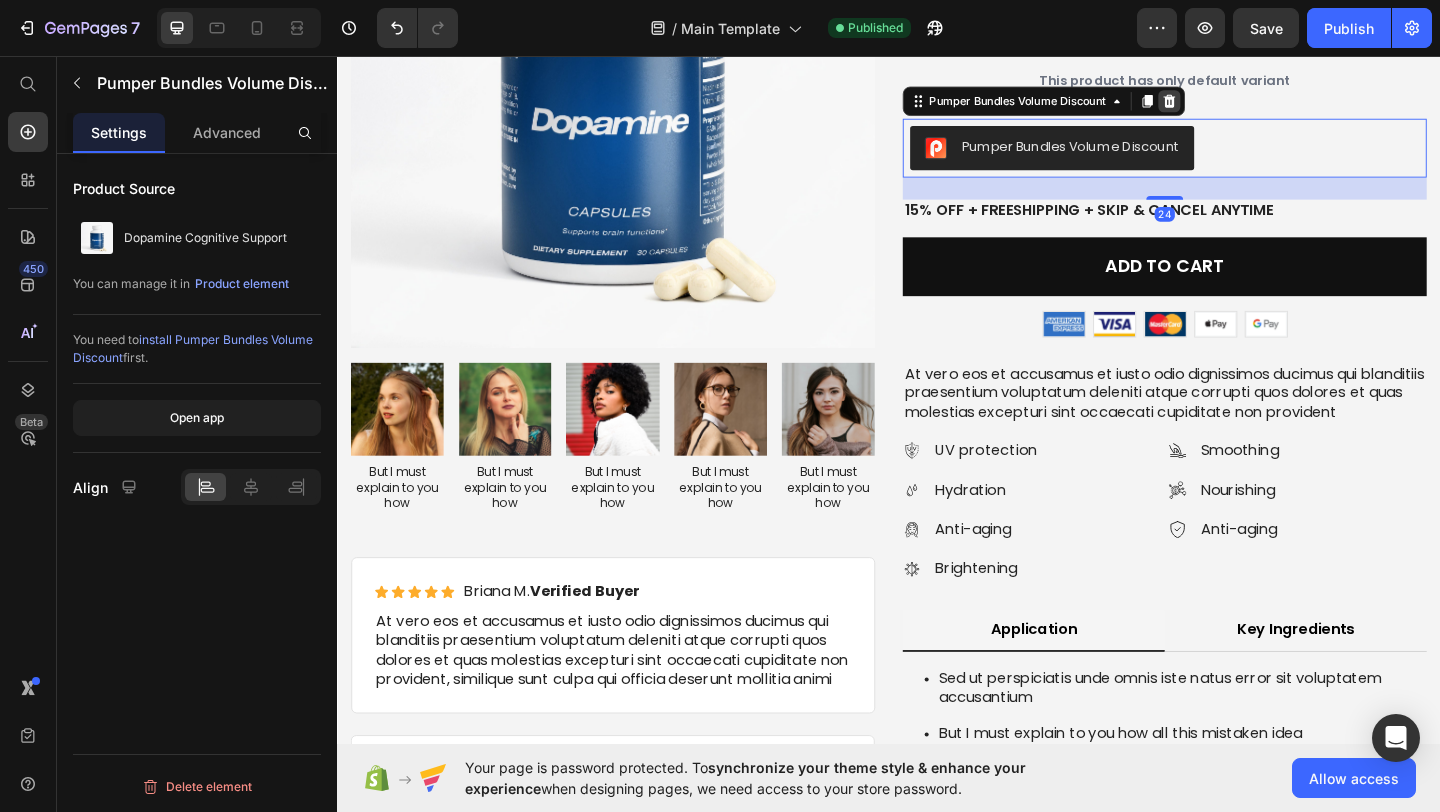 click 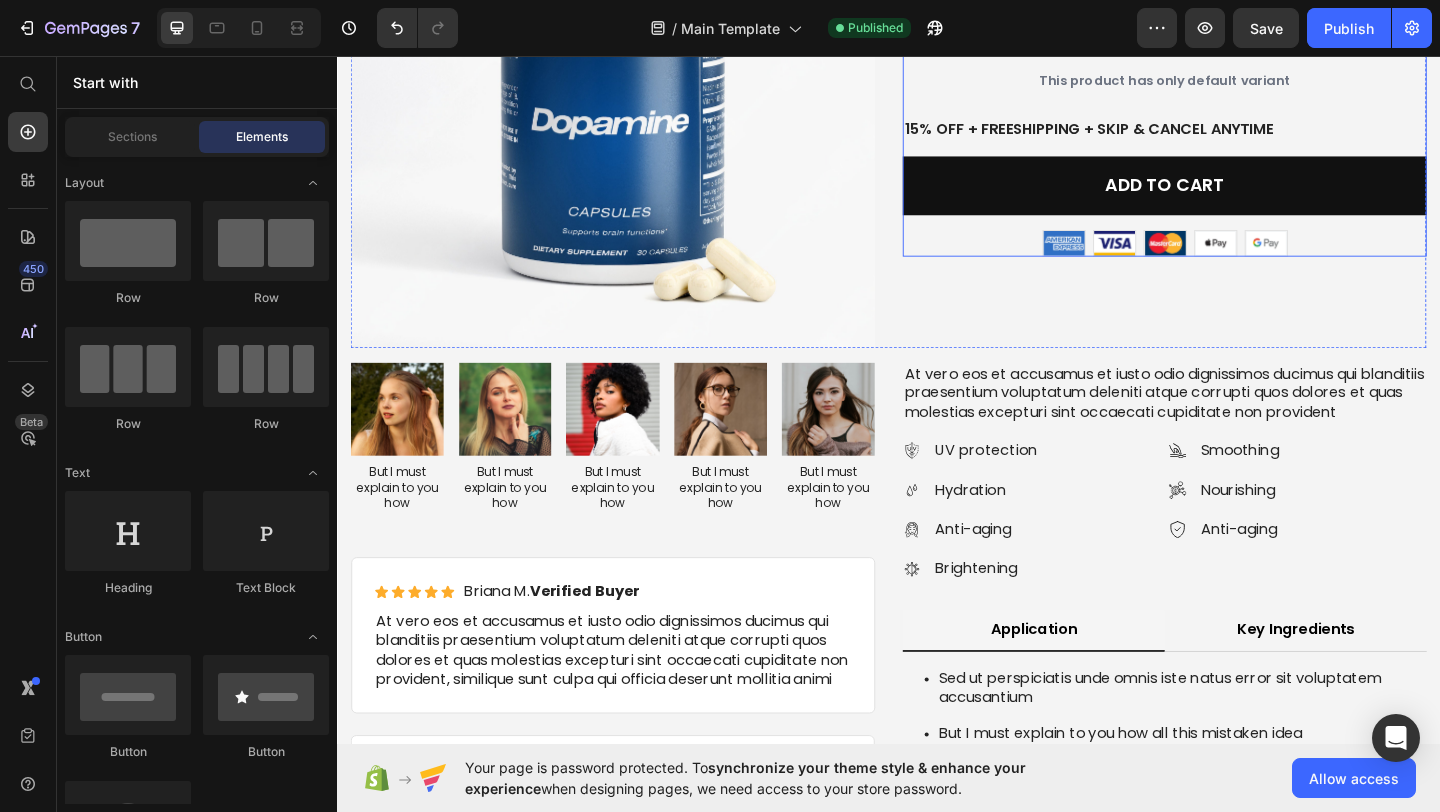 click on "This product has only default variant" at bounding box center [1237, 82] 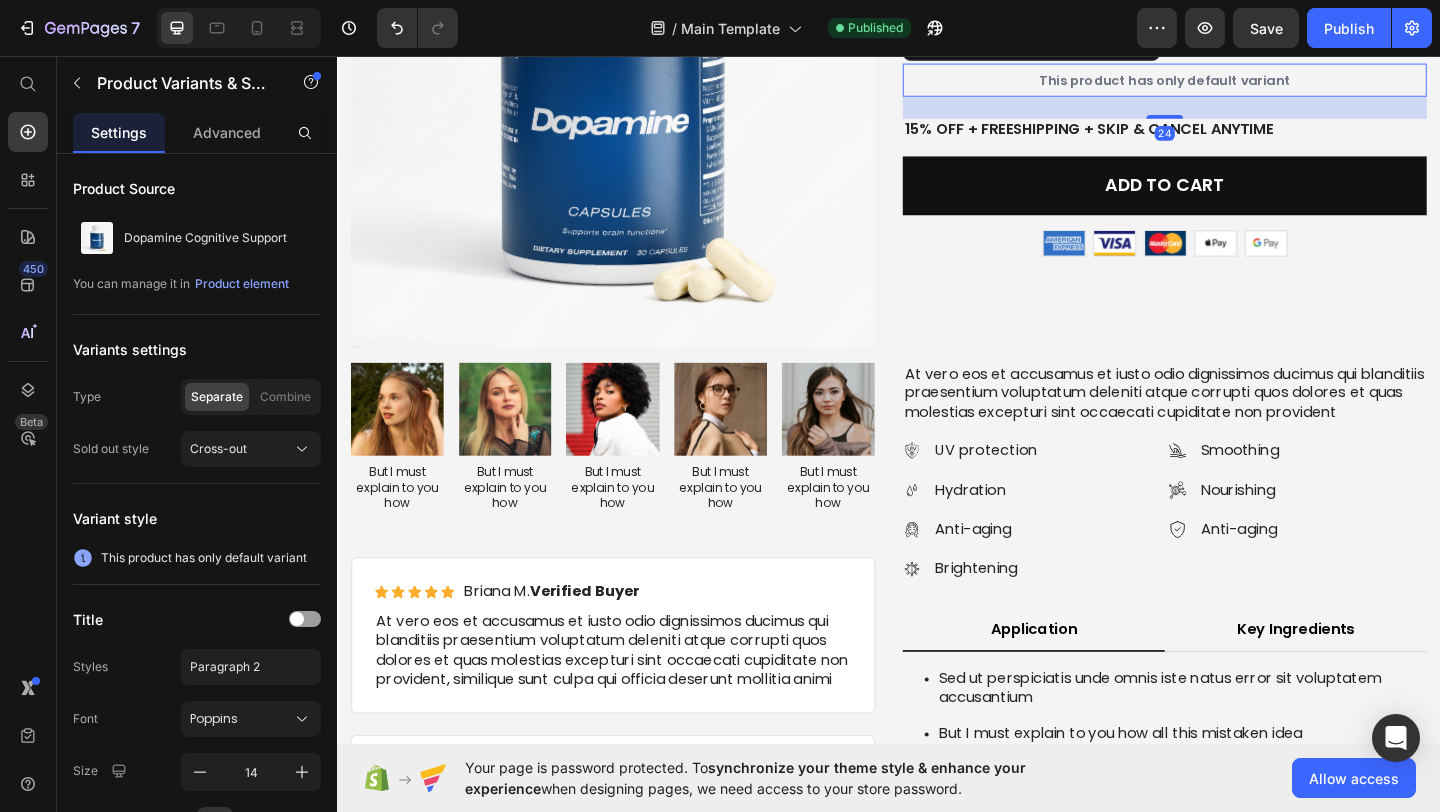 click 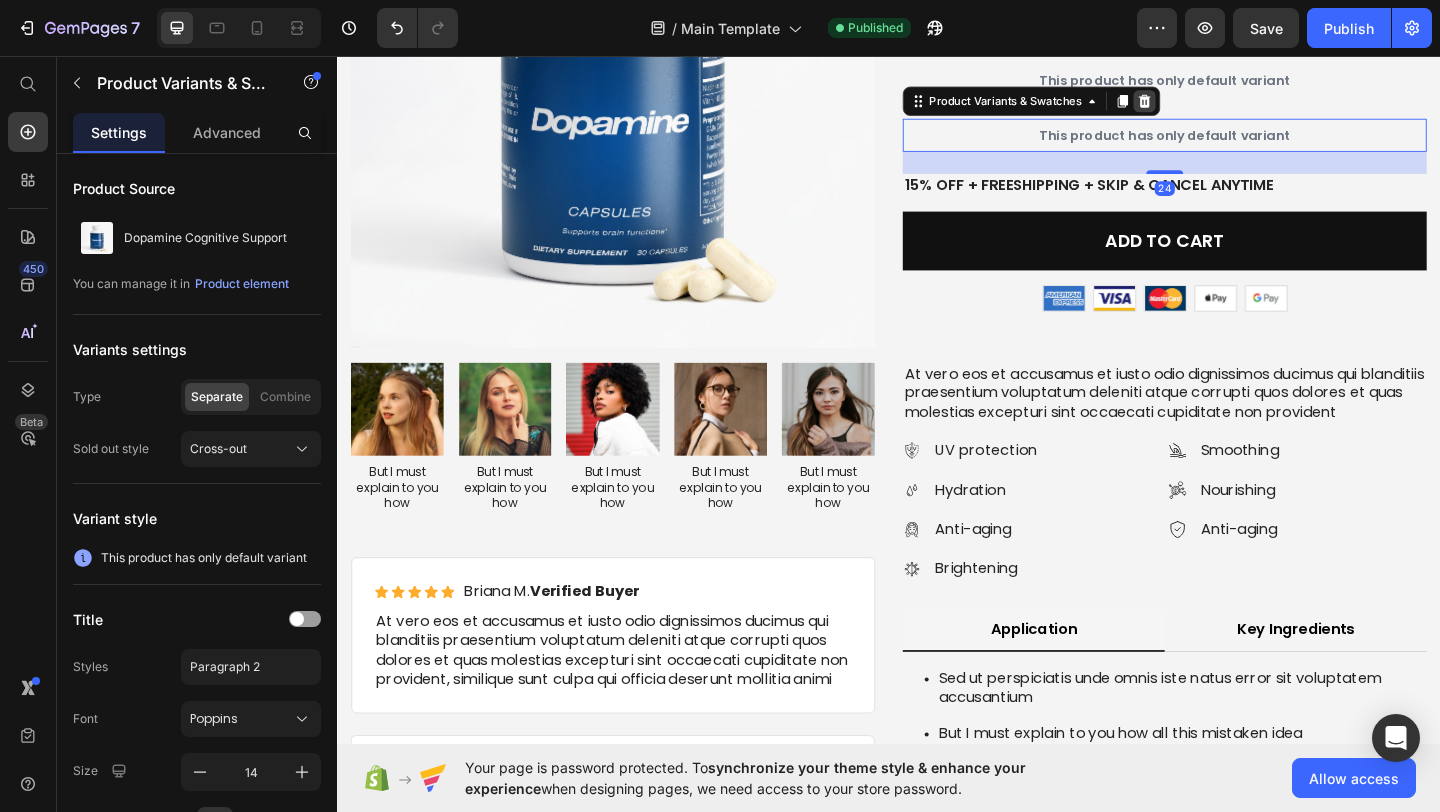 click at bounding box center (1215, 105) 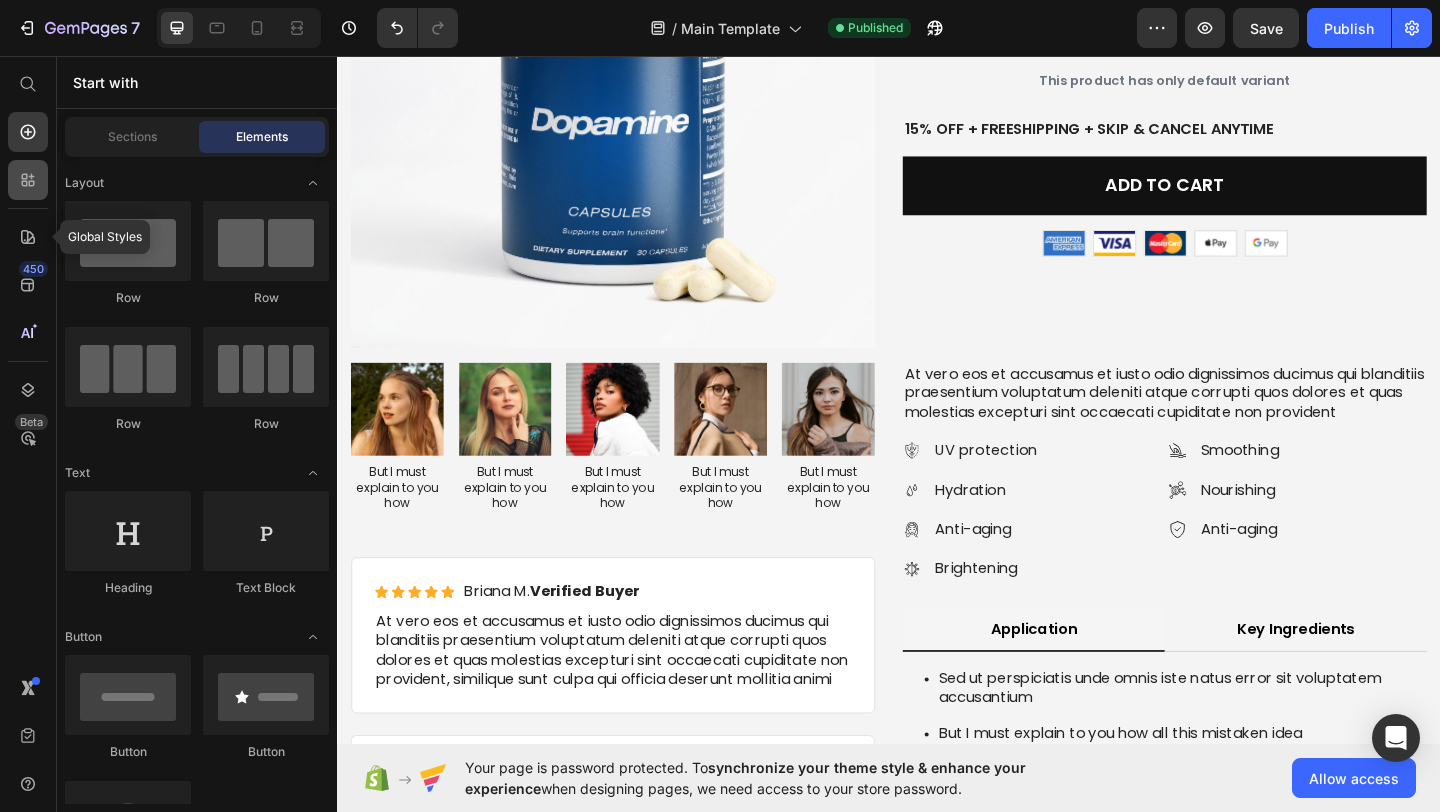 click 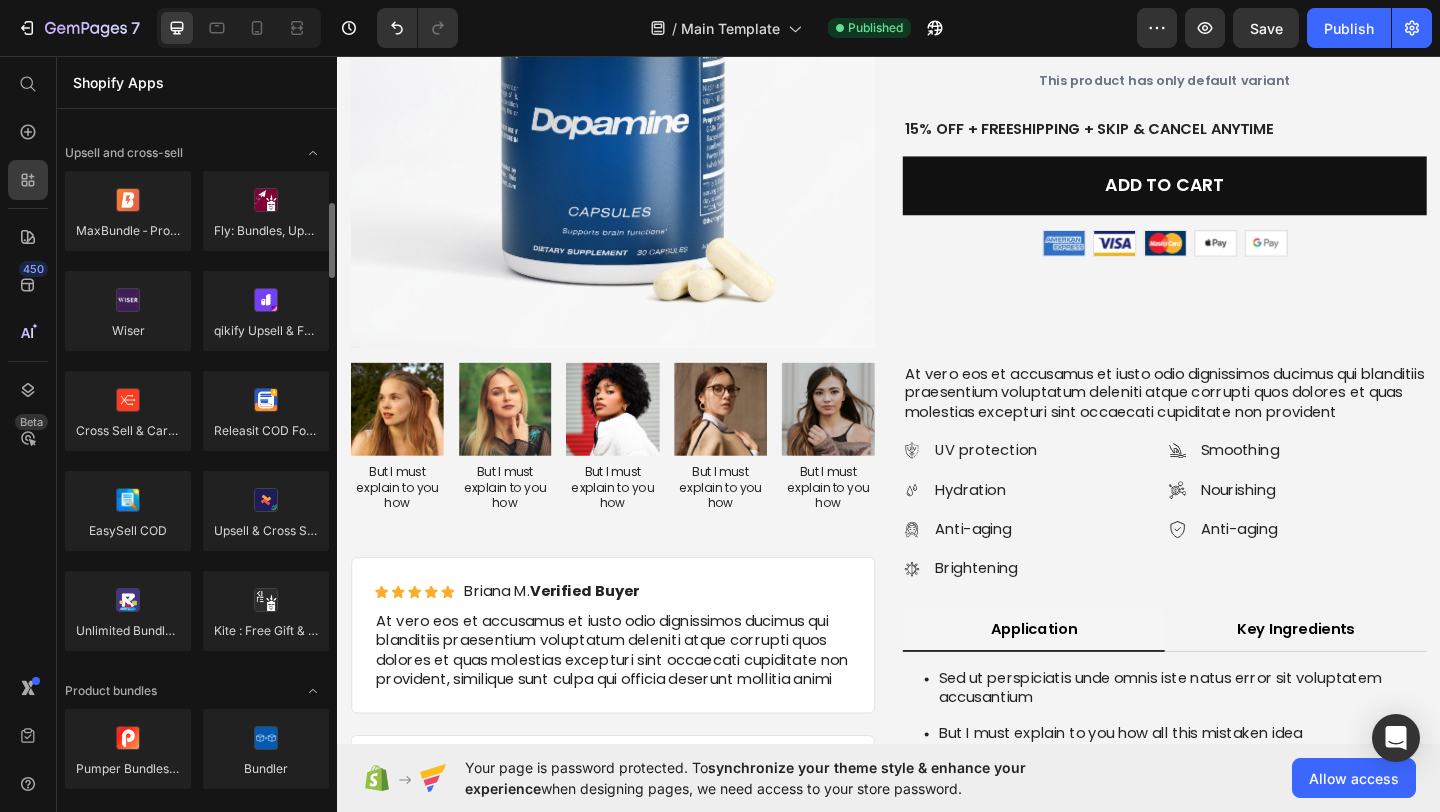 scroll, scrollTop: 899, scrollLeft: 0, axis: vertical 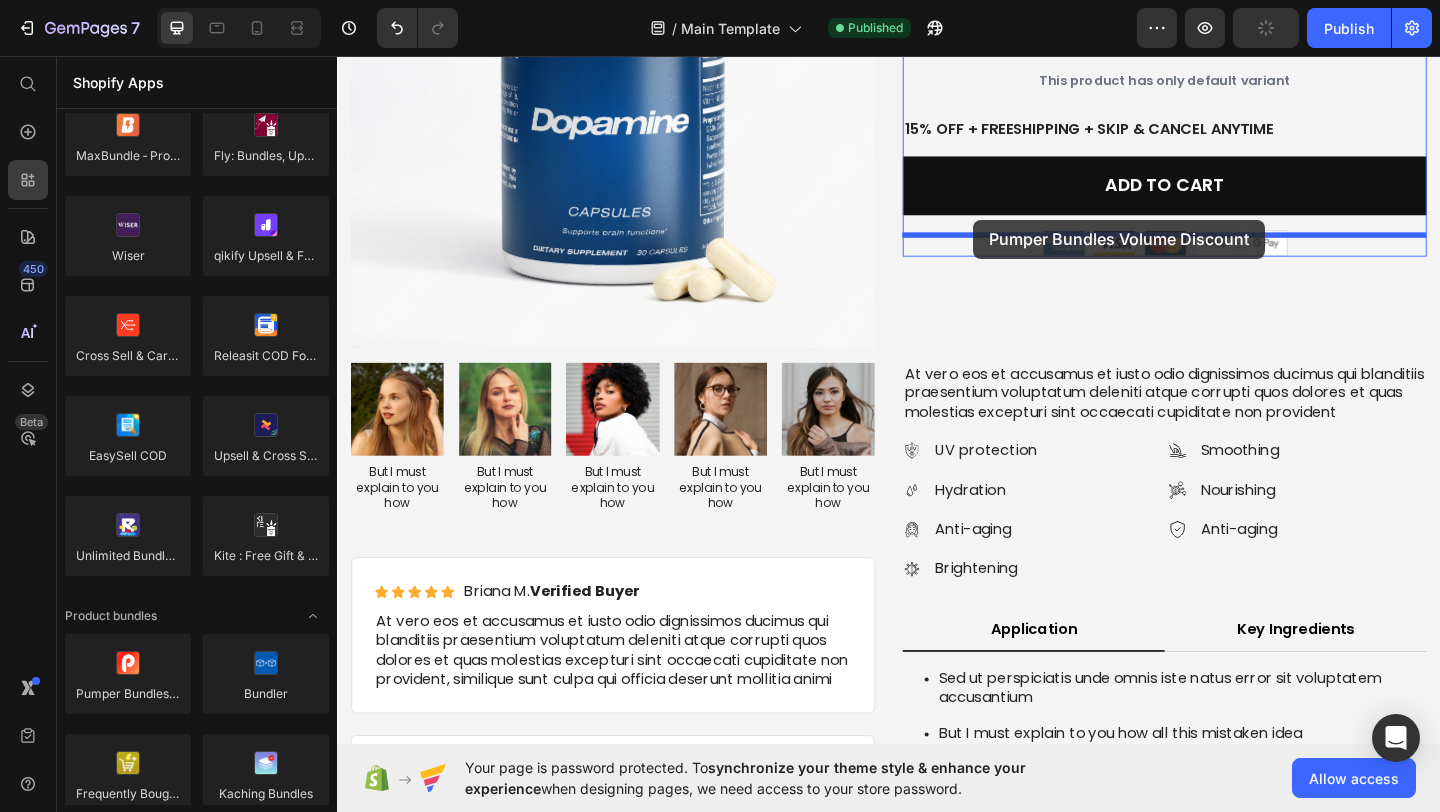 drag, startPoint x: 423, startPoint y: 743, endPoint x: 1029, endPoint y: 234, distance: 791.4019 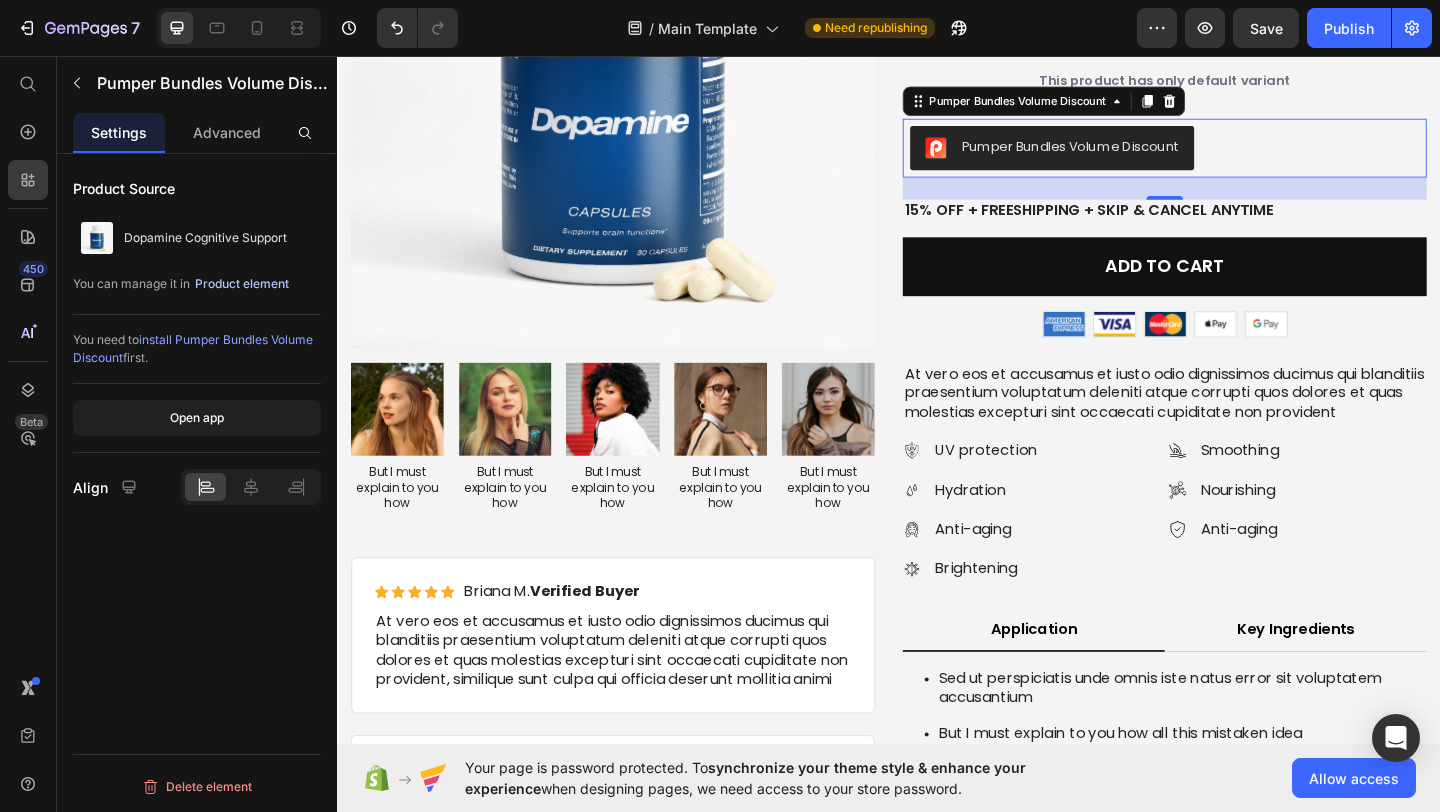 click on "Product element" at bounding box center [242, 284] 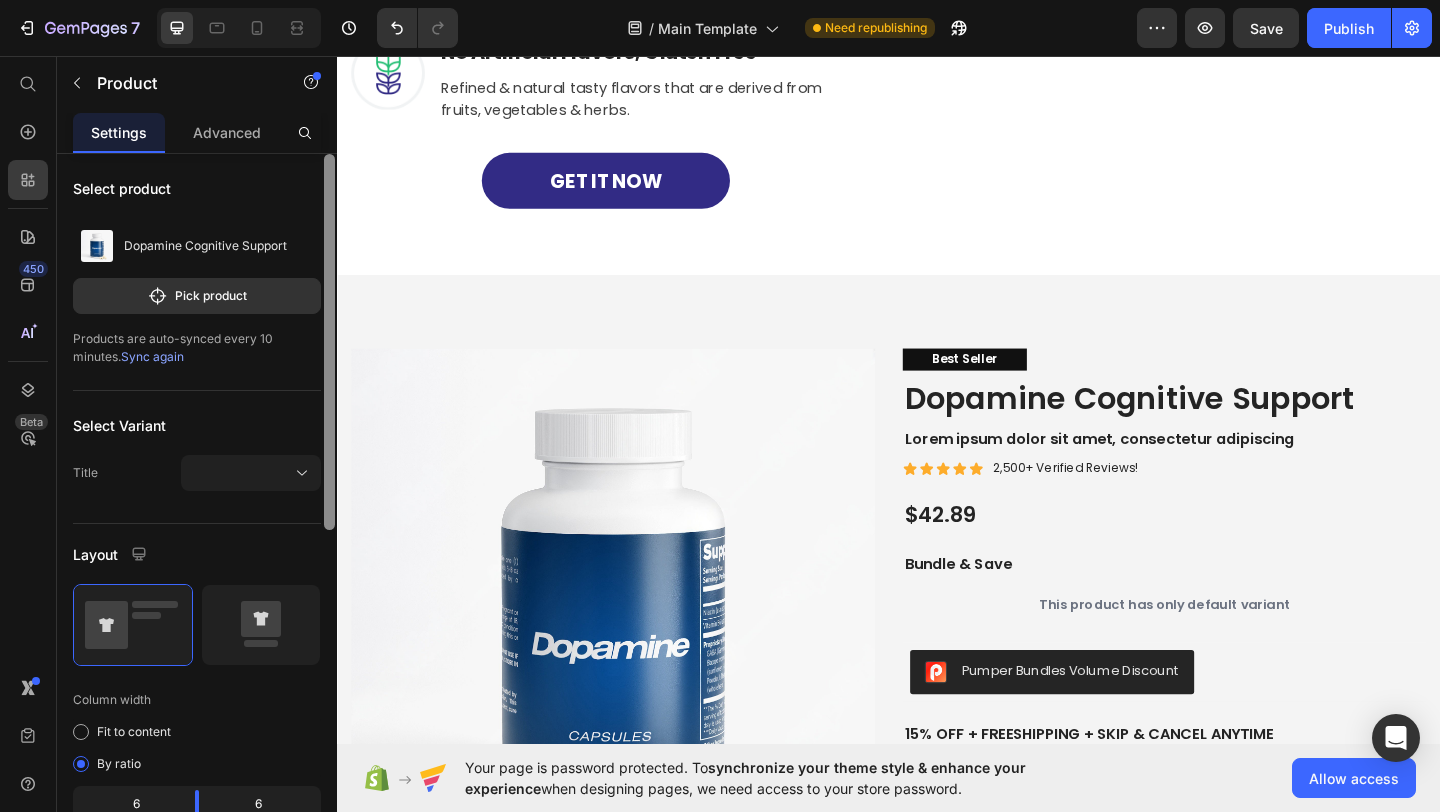 scroll, scrollTop: 3970, scrollLeft: 0, axis: vertical 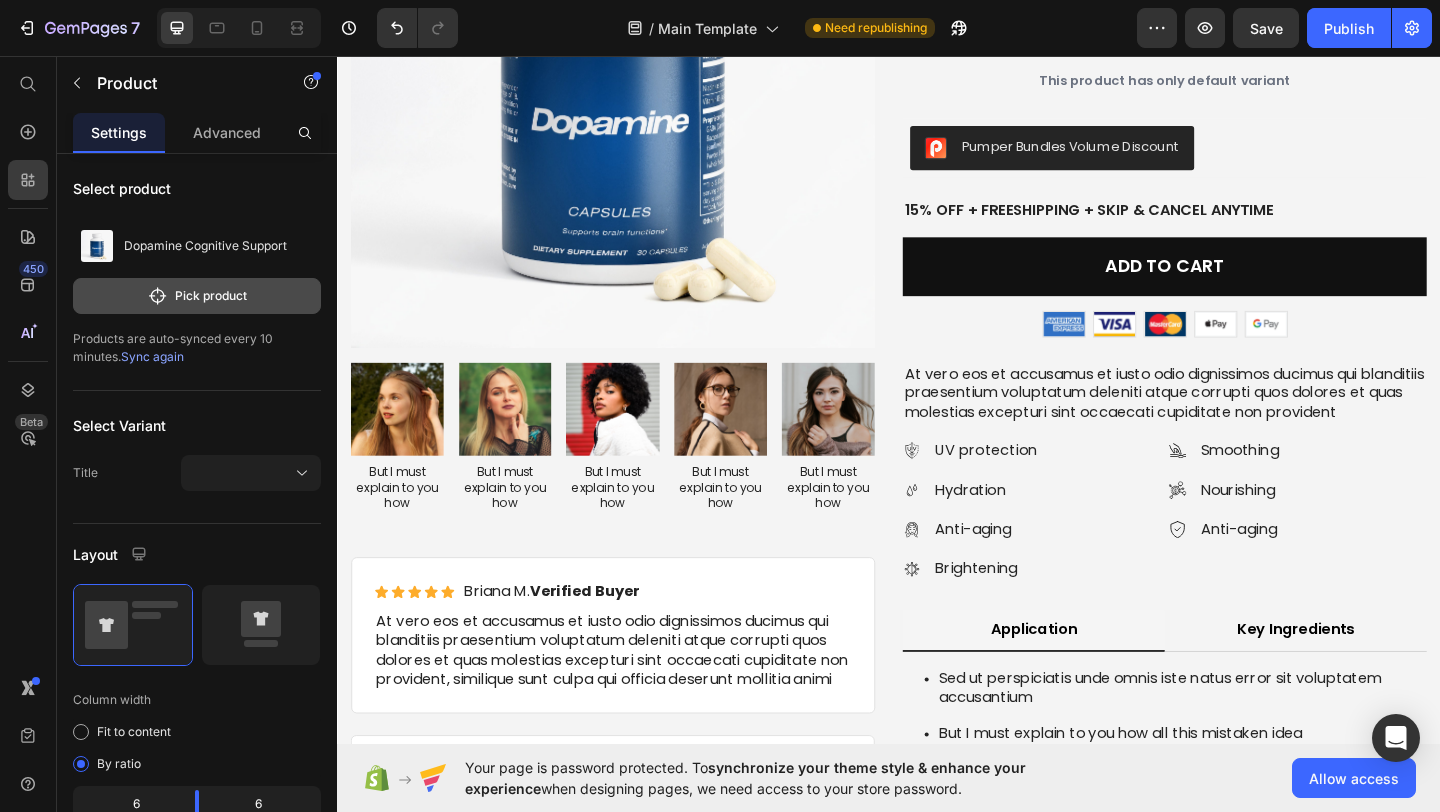 click on "Pick product" 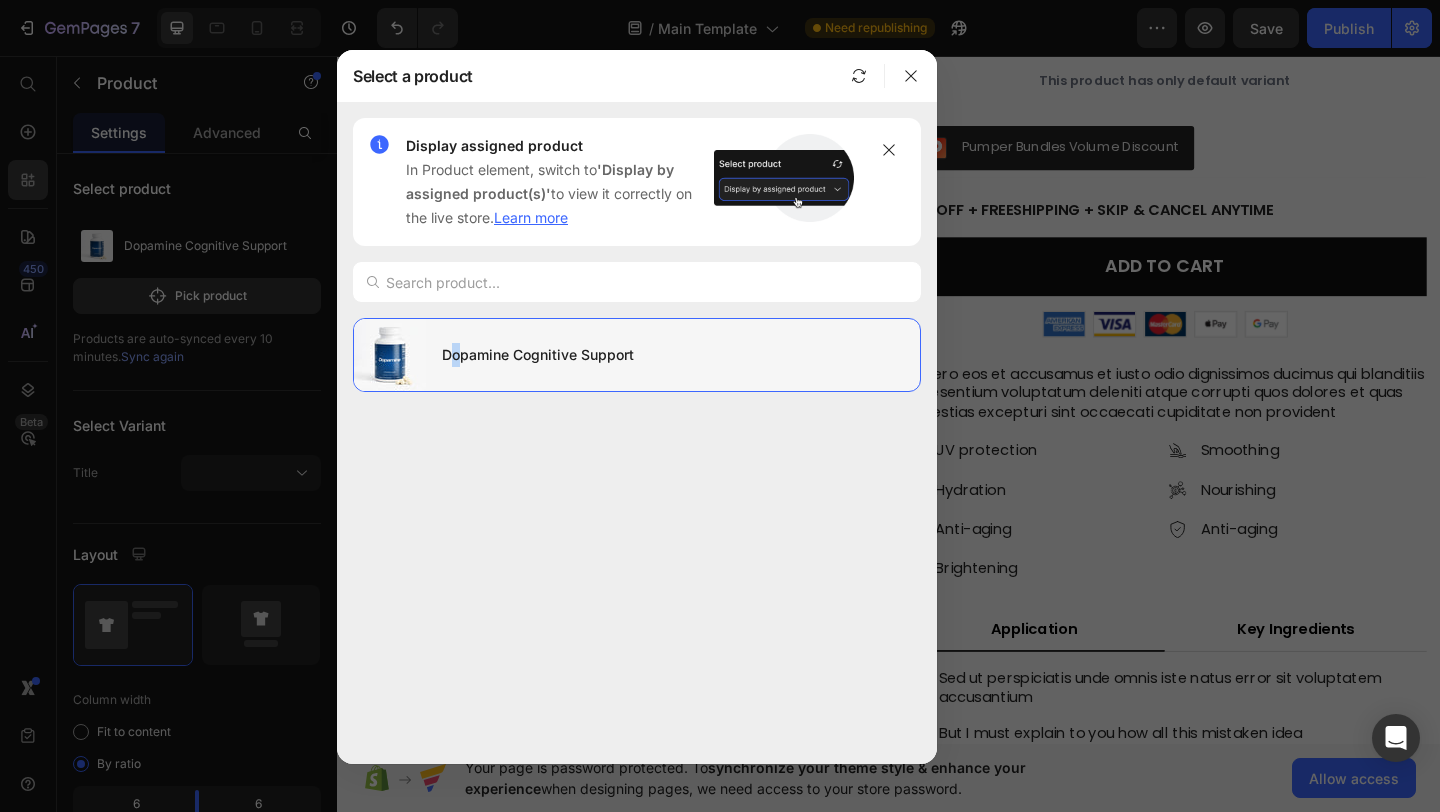 click on "Dopamine Cognitive Support" at bounding box center (673, 355) 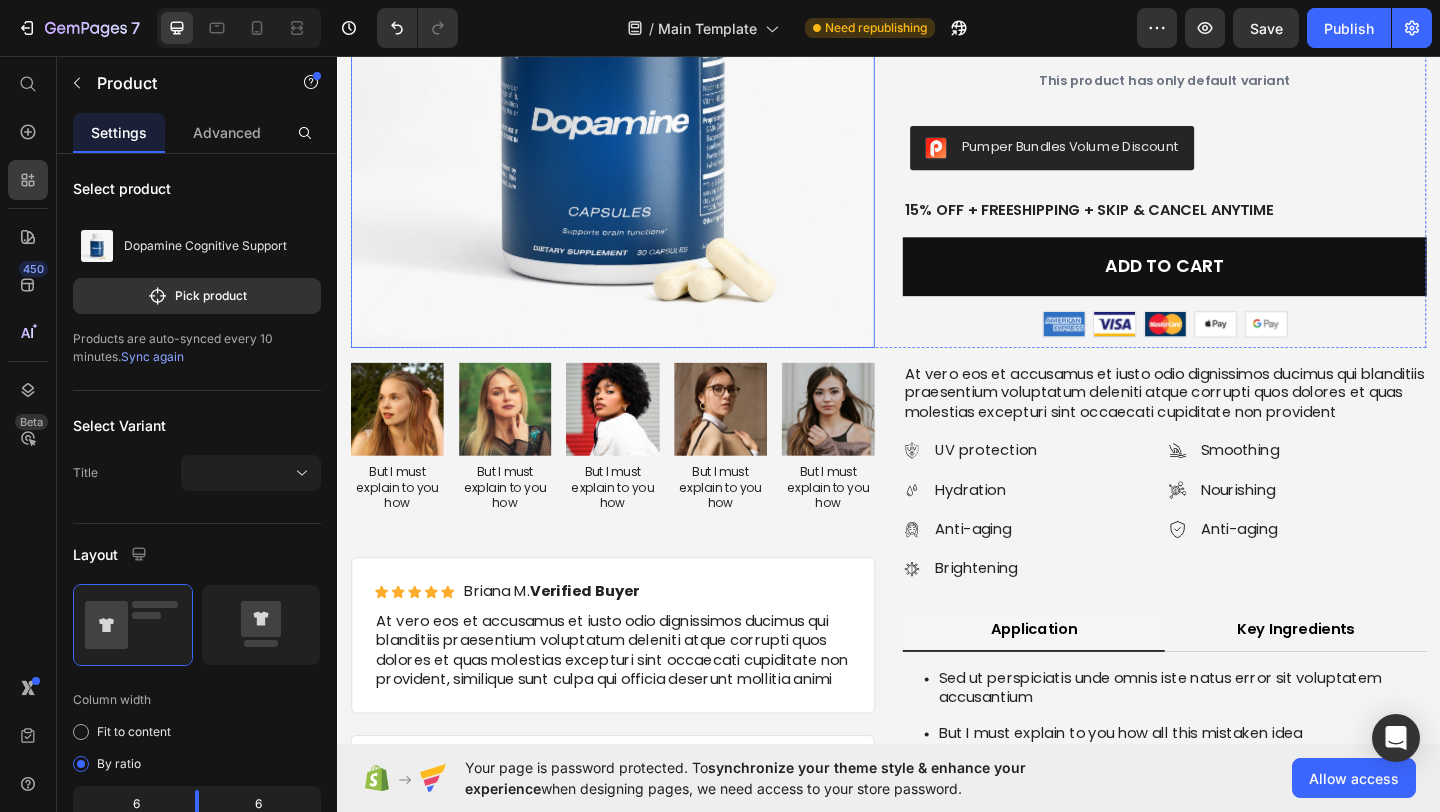 scroll, scrollTop: 3902, scrollLeft: 0, axis: vertical 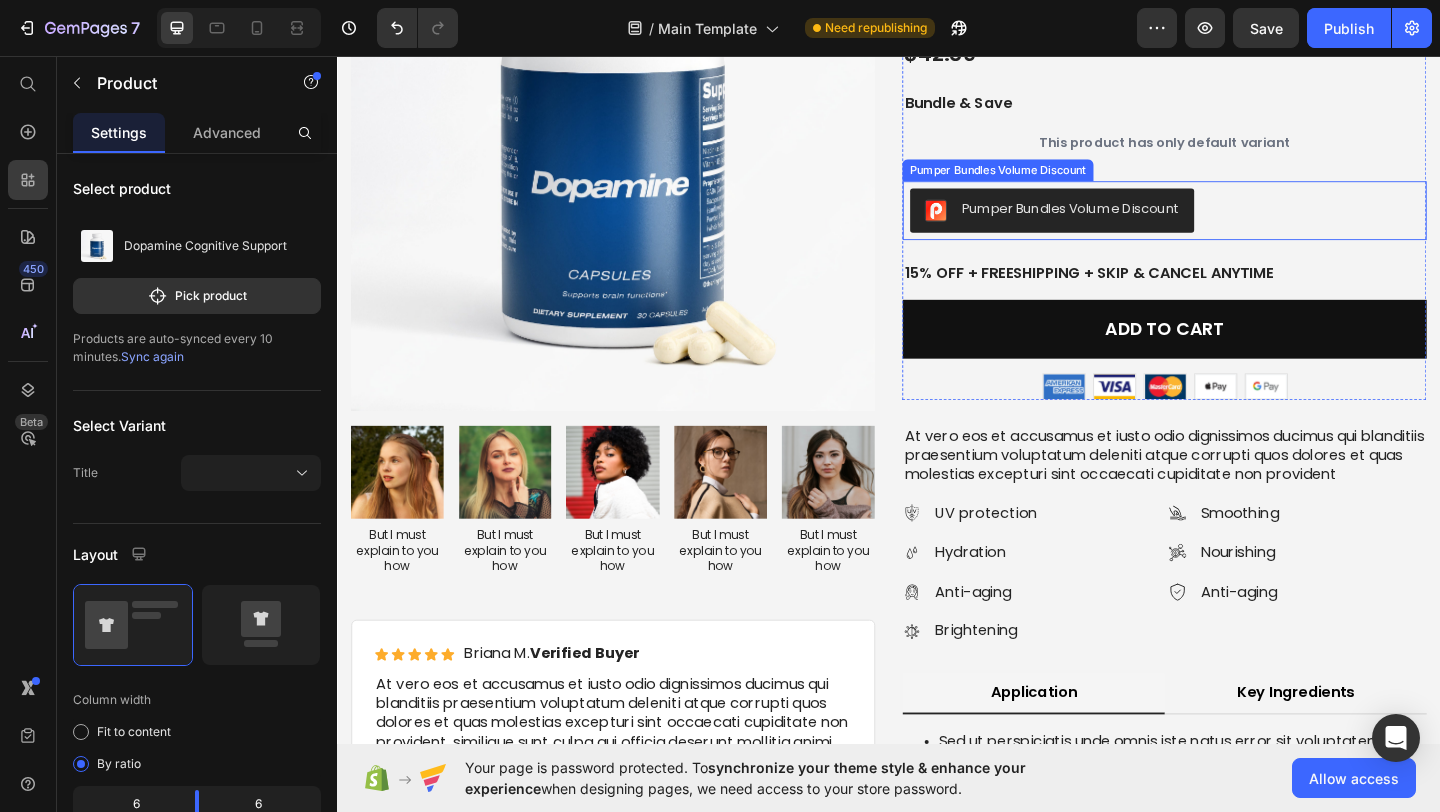 click on "Pumper Bundles Volume Discount" at bounding box center [1114, 224] 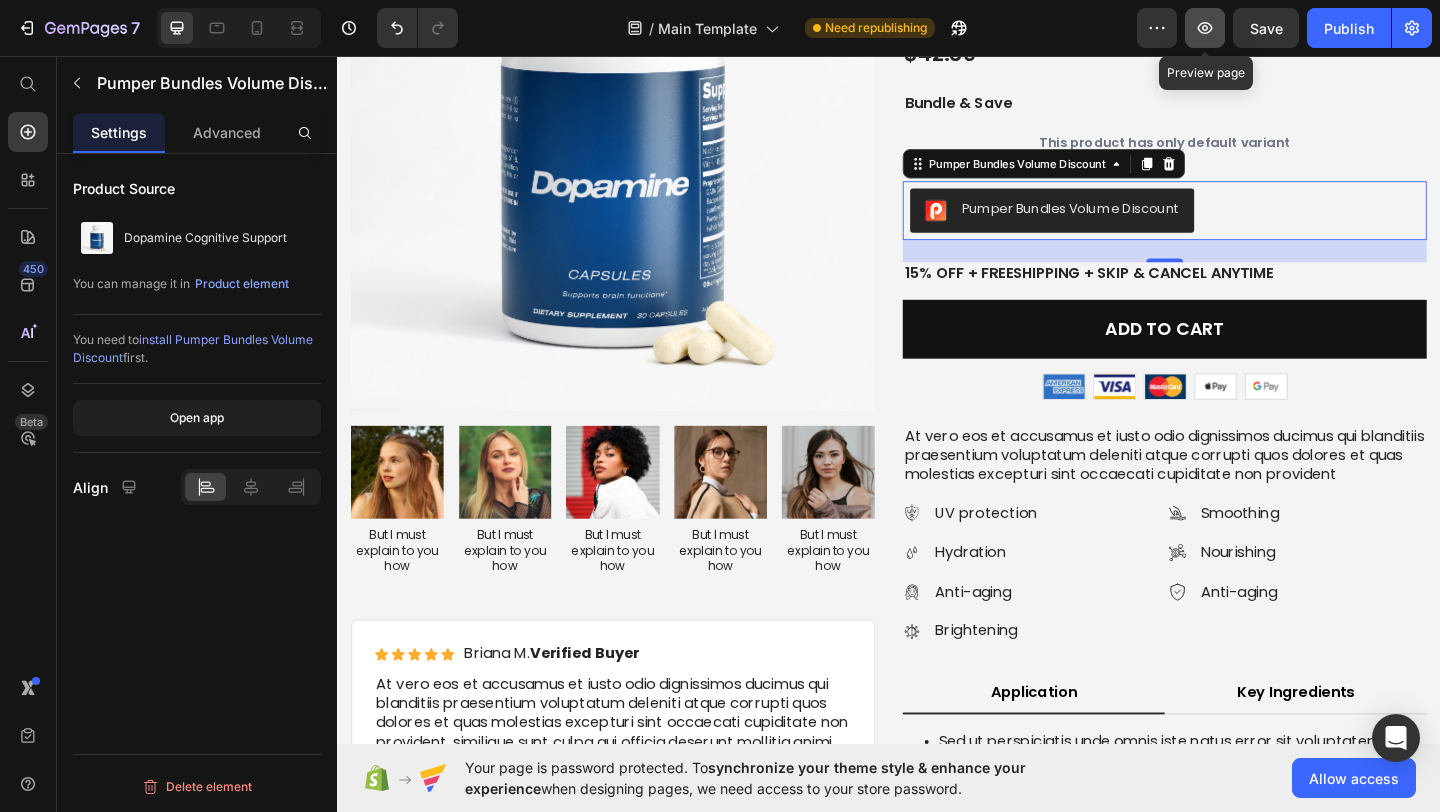 click 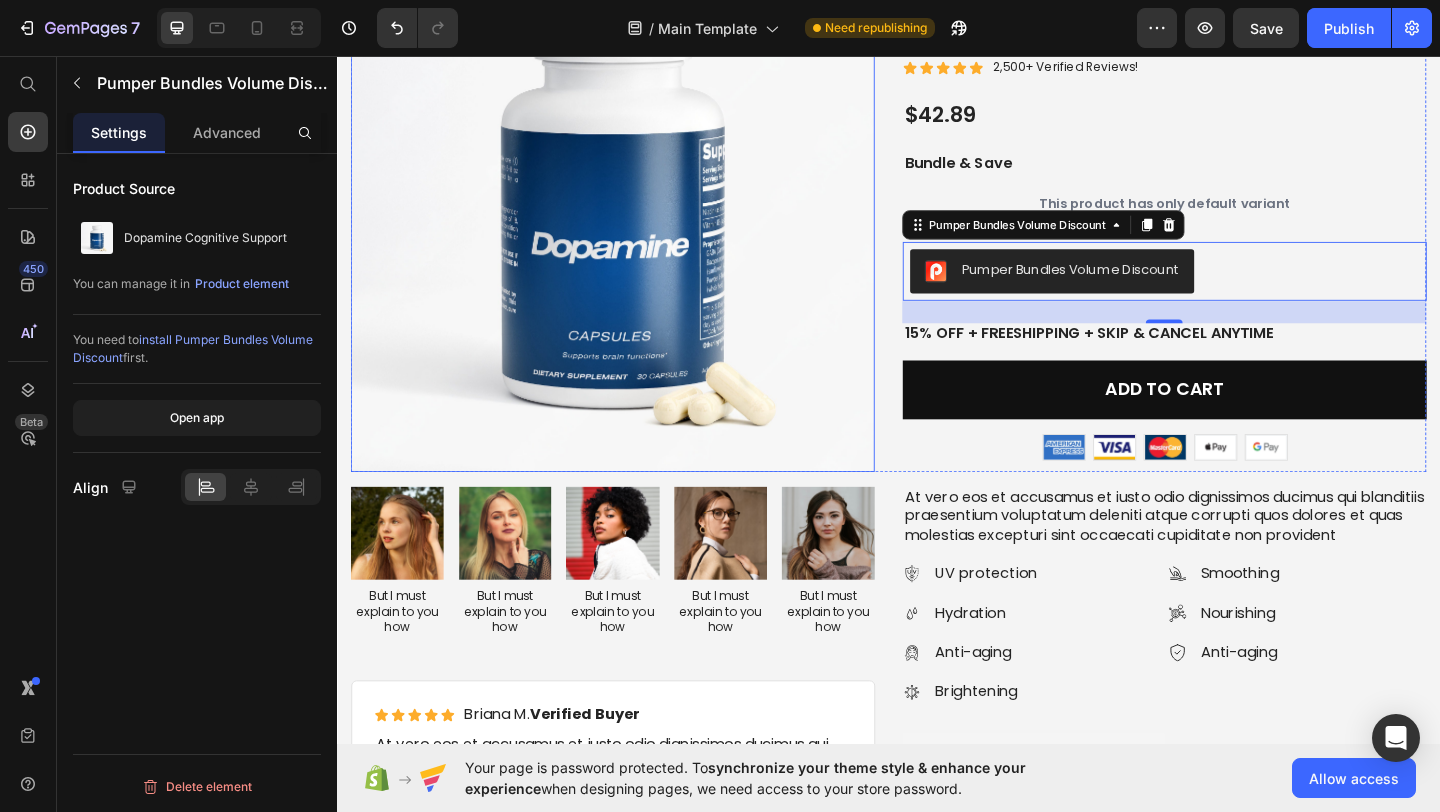 scroll, scrollTop: 3904, scrollLeft: 0, axis: vertical 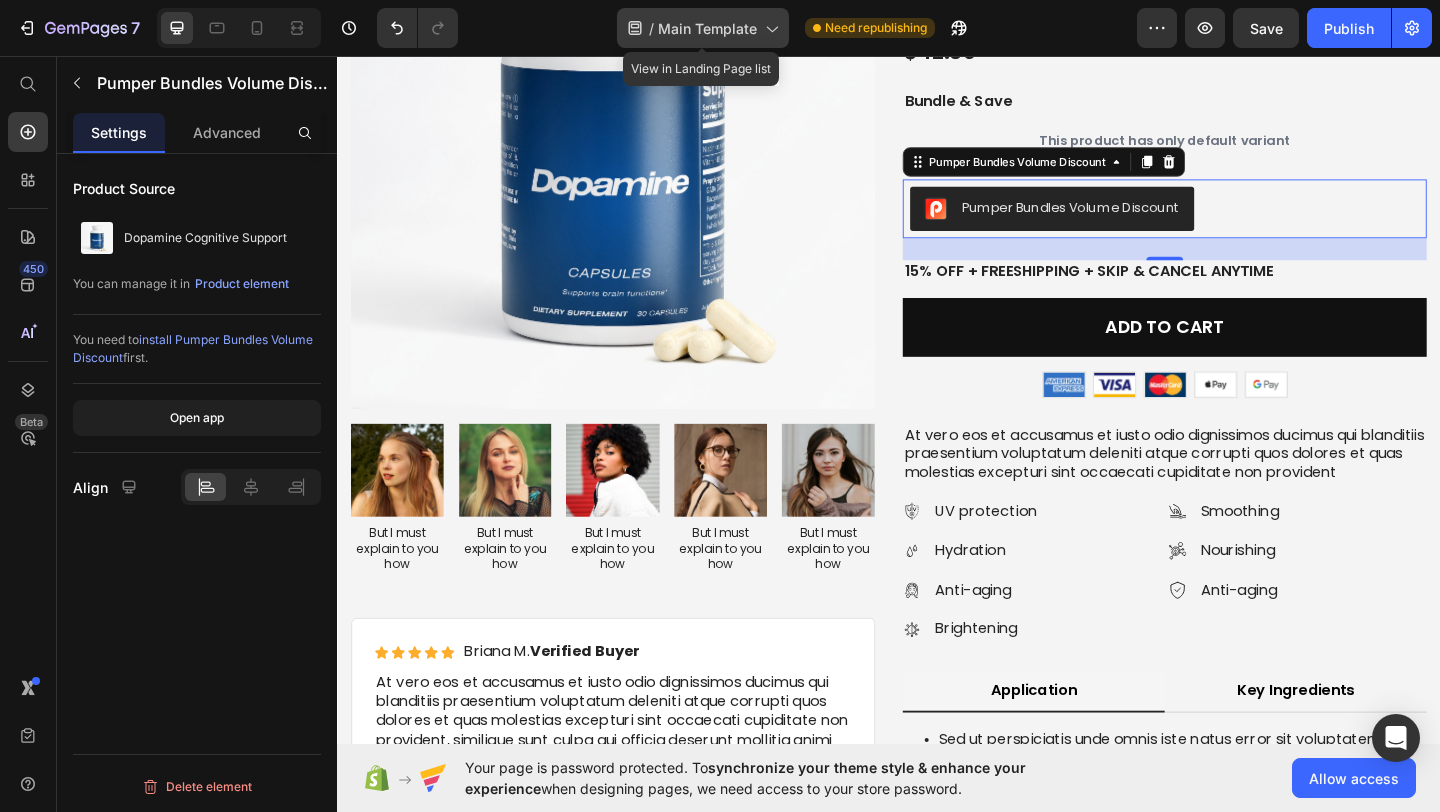 click on "Main Template" at bounding box center (707, 28) 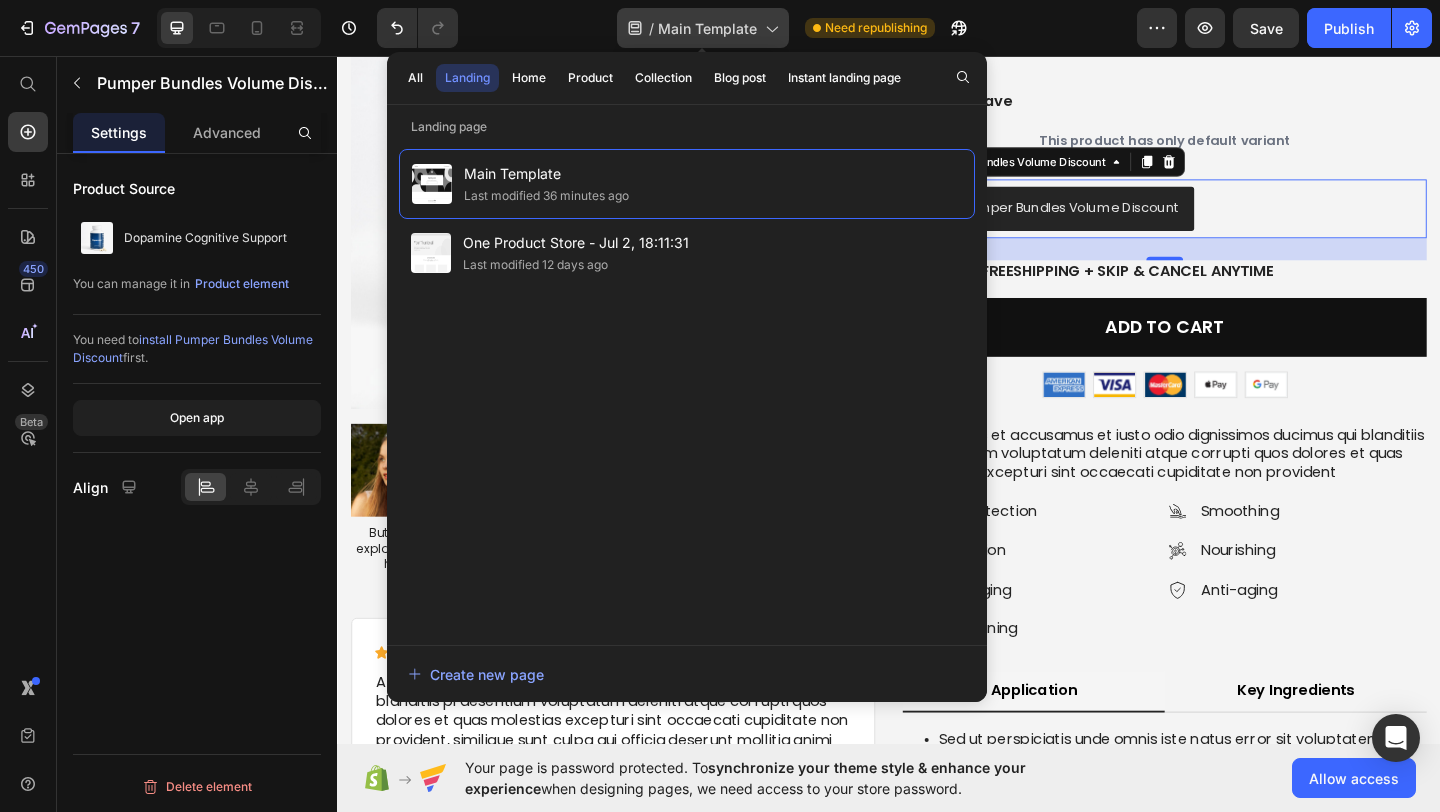 click 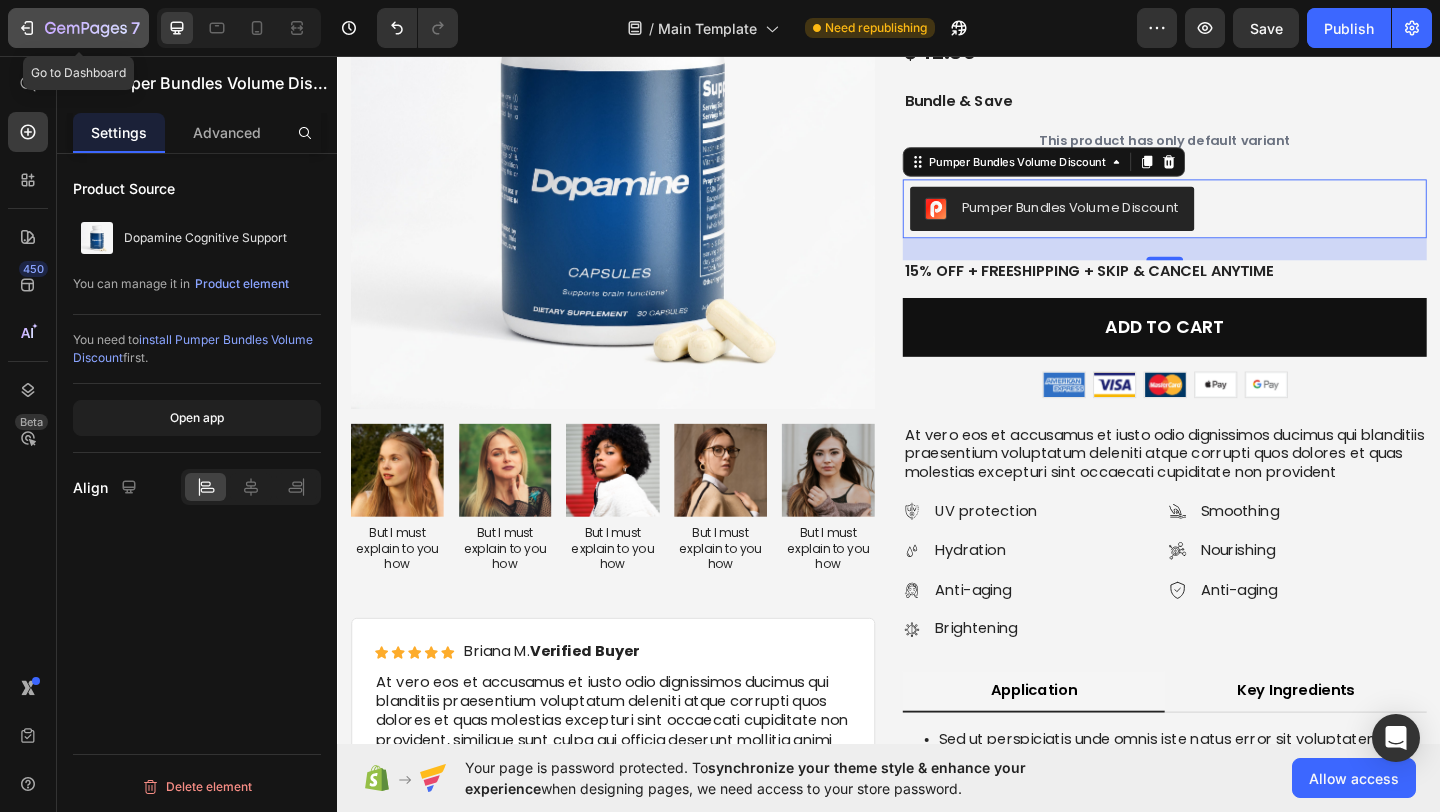 click 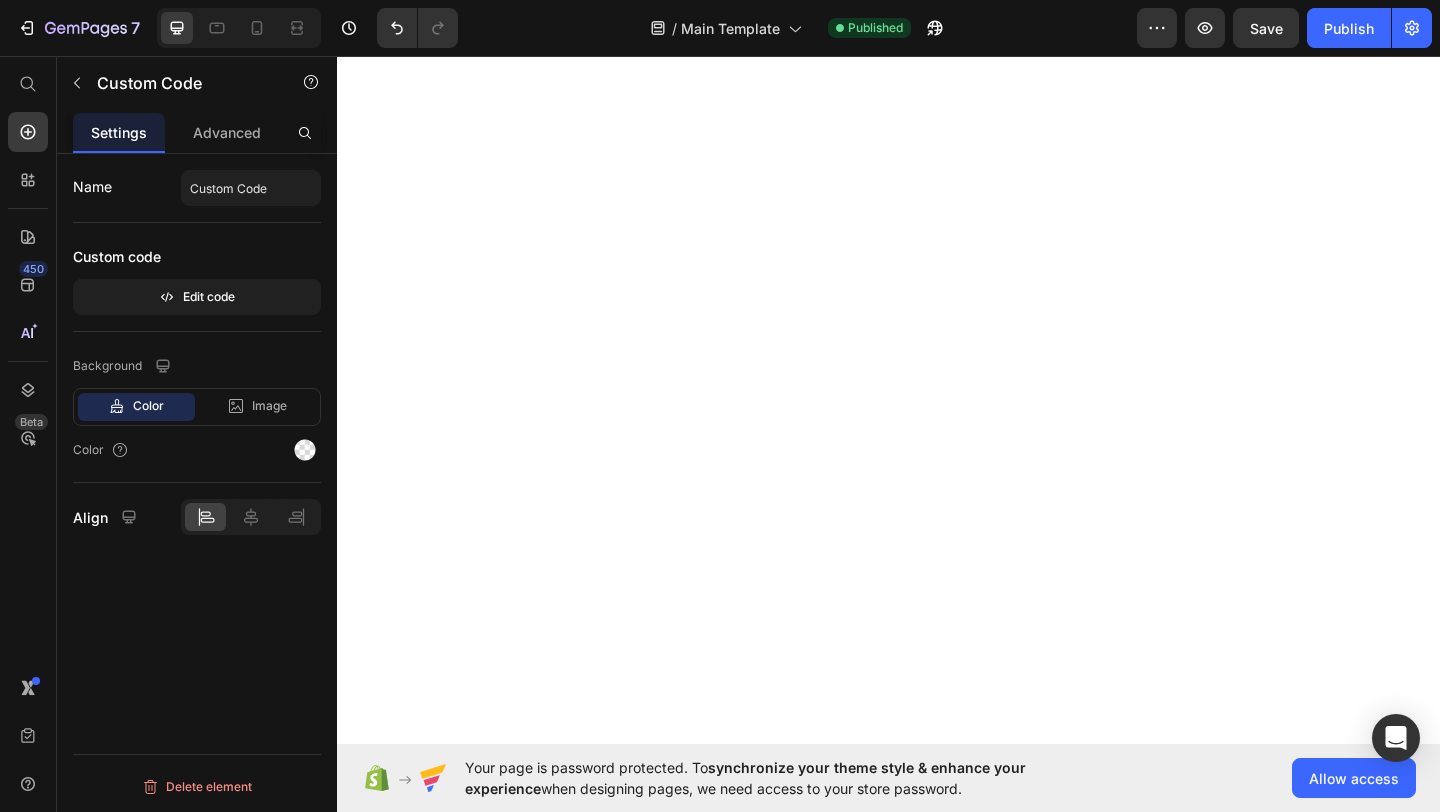 scroll, scrollTop: 0, scrollLeft: 0, axis: both 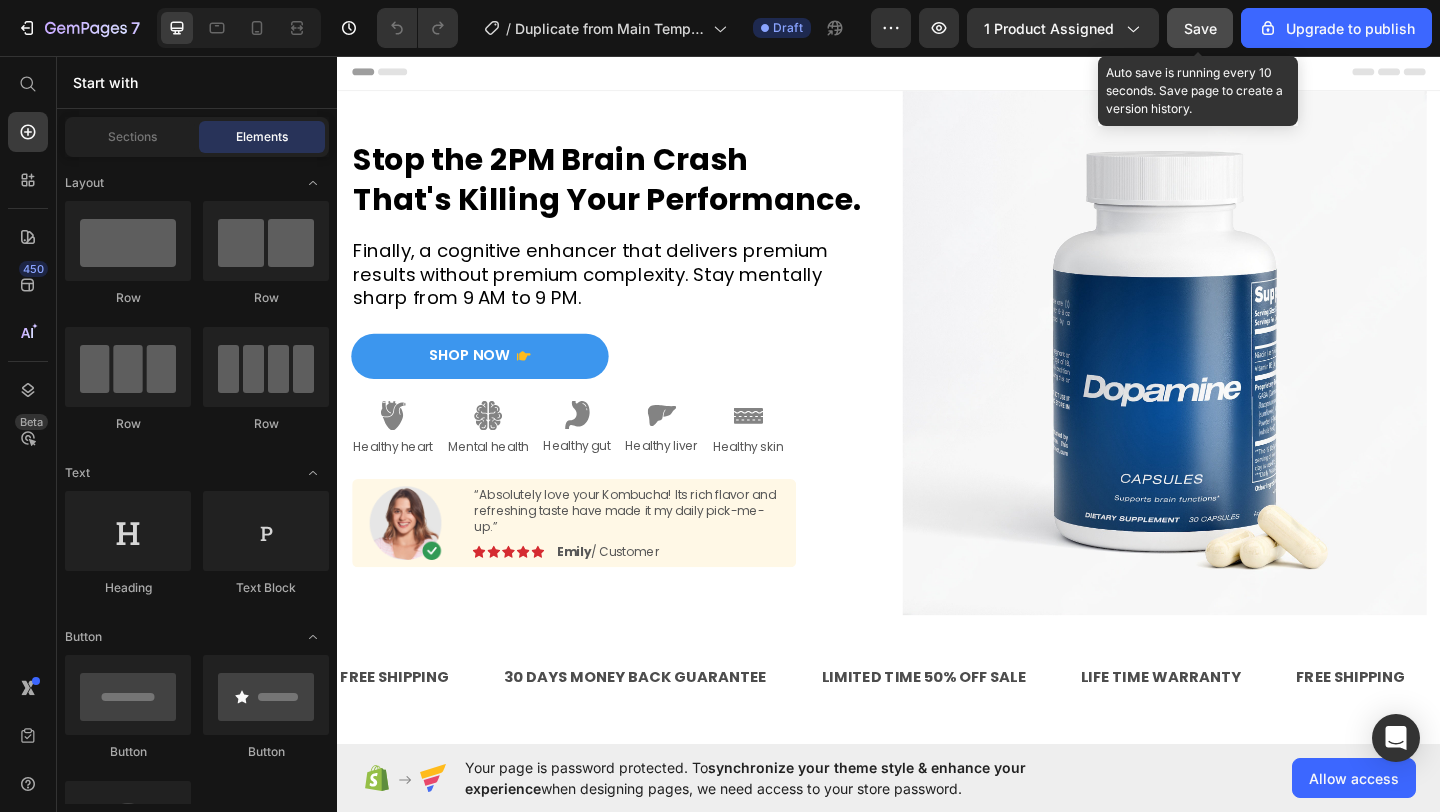 click on "Save" at bounding box center [1200, 28] 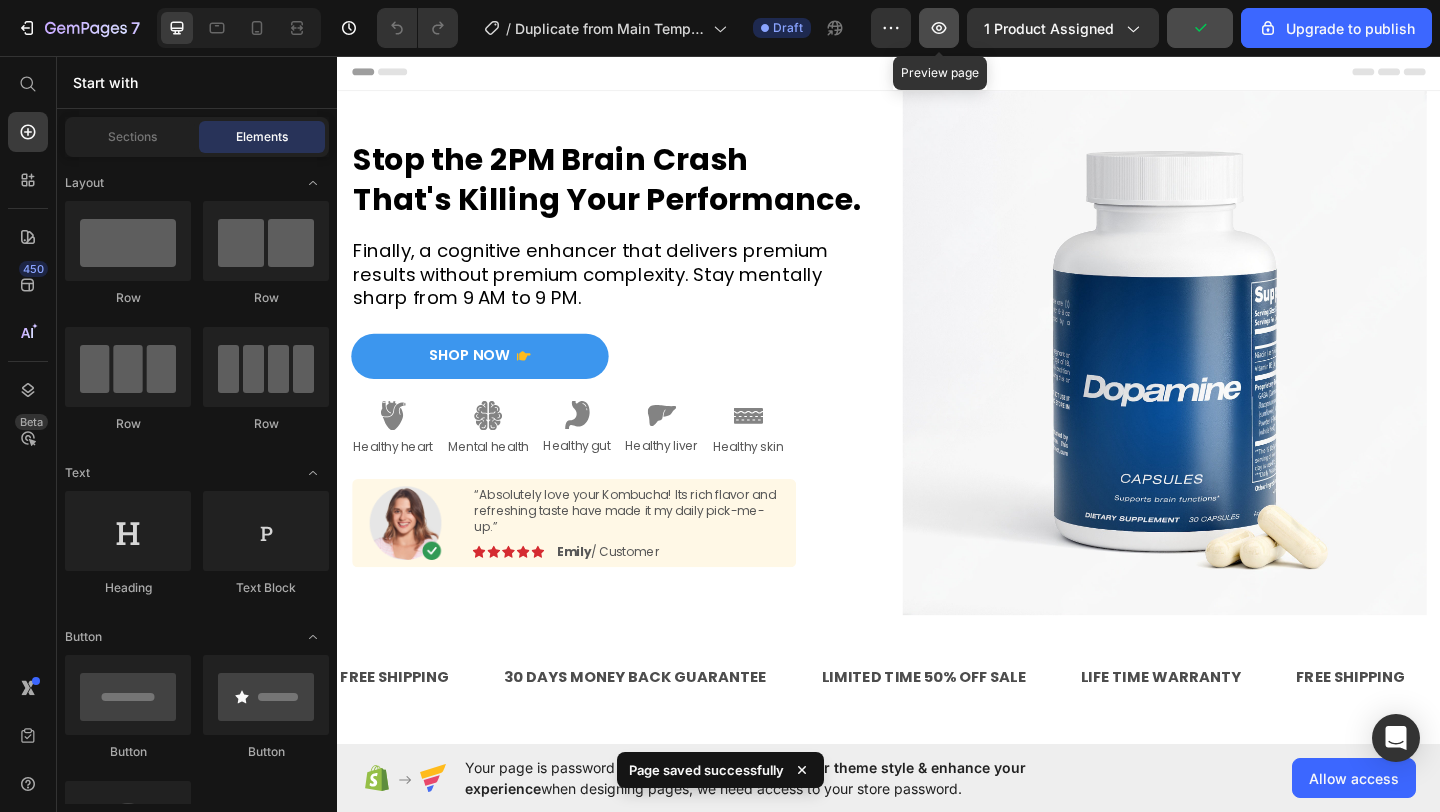 click 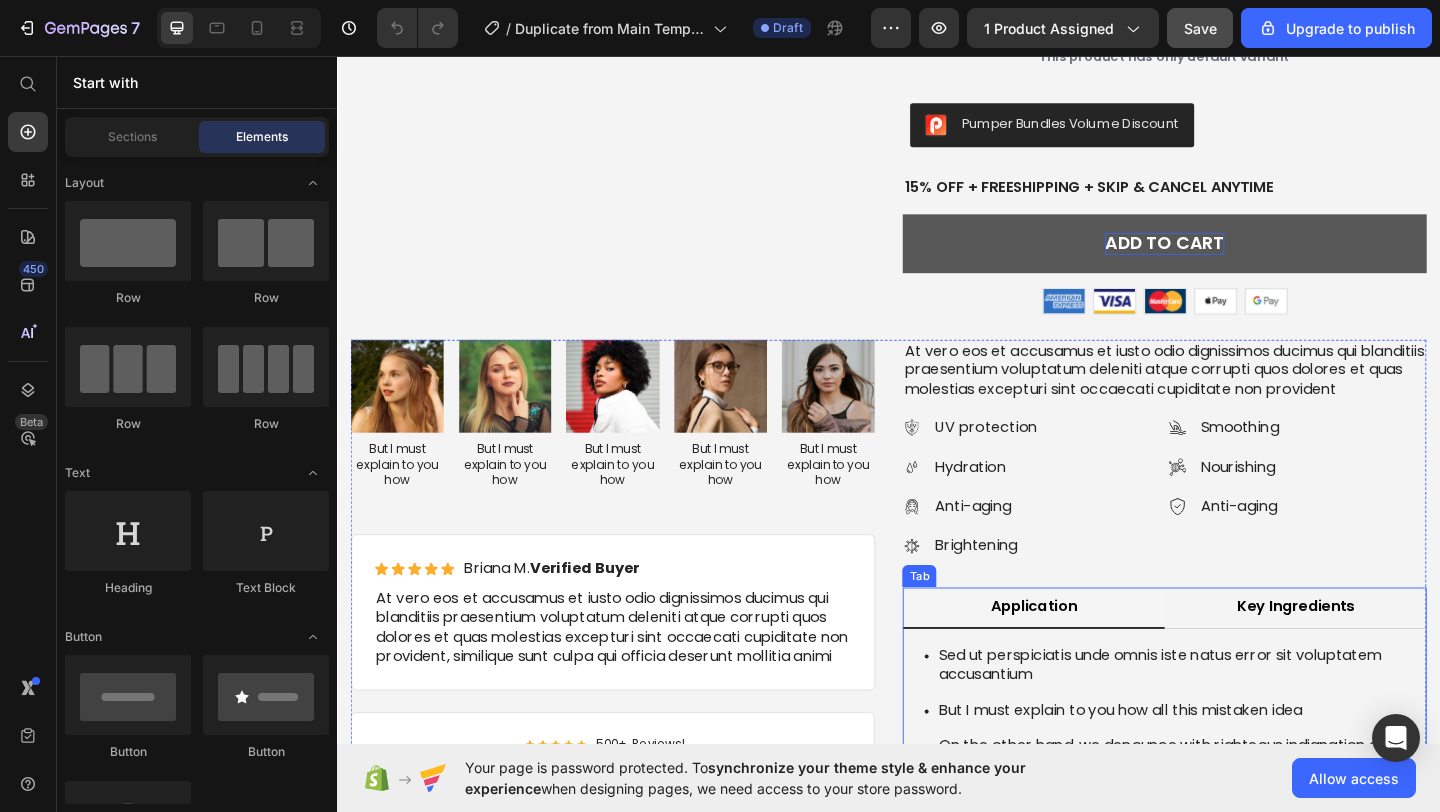 scroll, scrollTop: 3971, scrollLeft: 0, axis: vertical 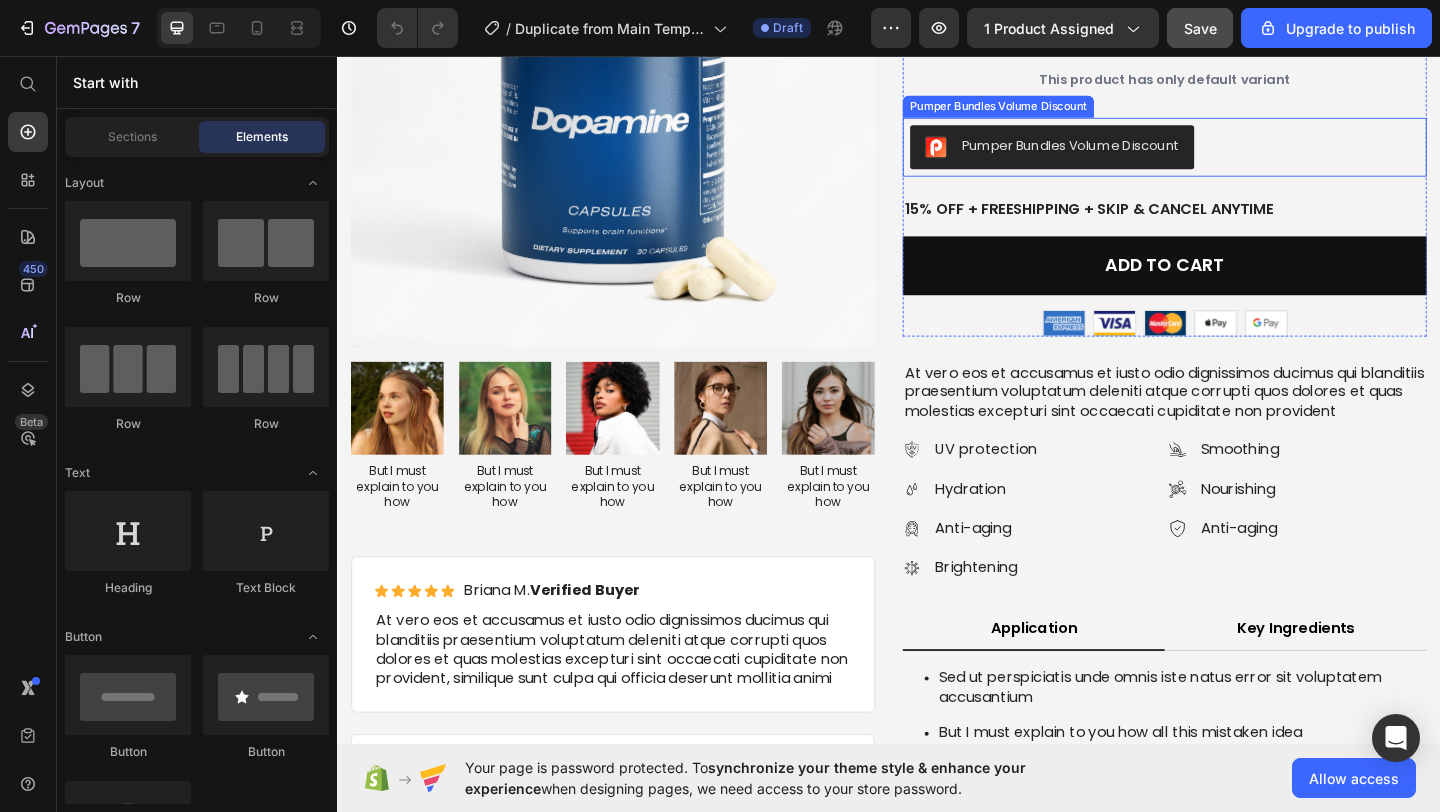 click on "Pumper Bundles Volume Discount" at bounding box center (1114, 155) 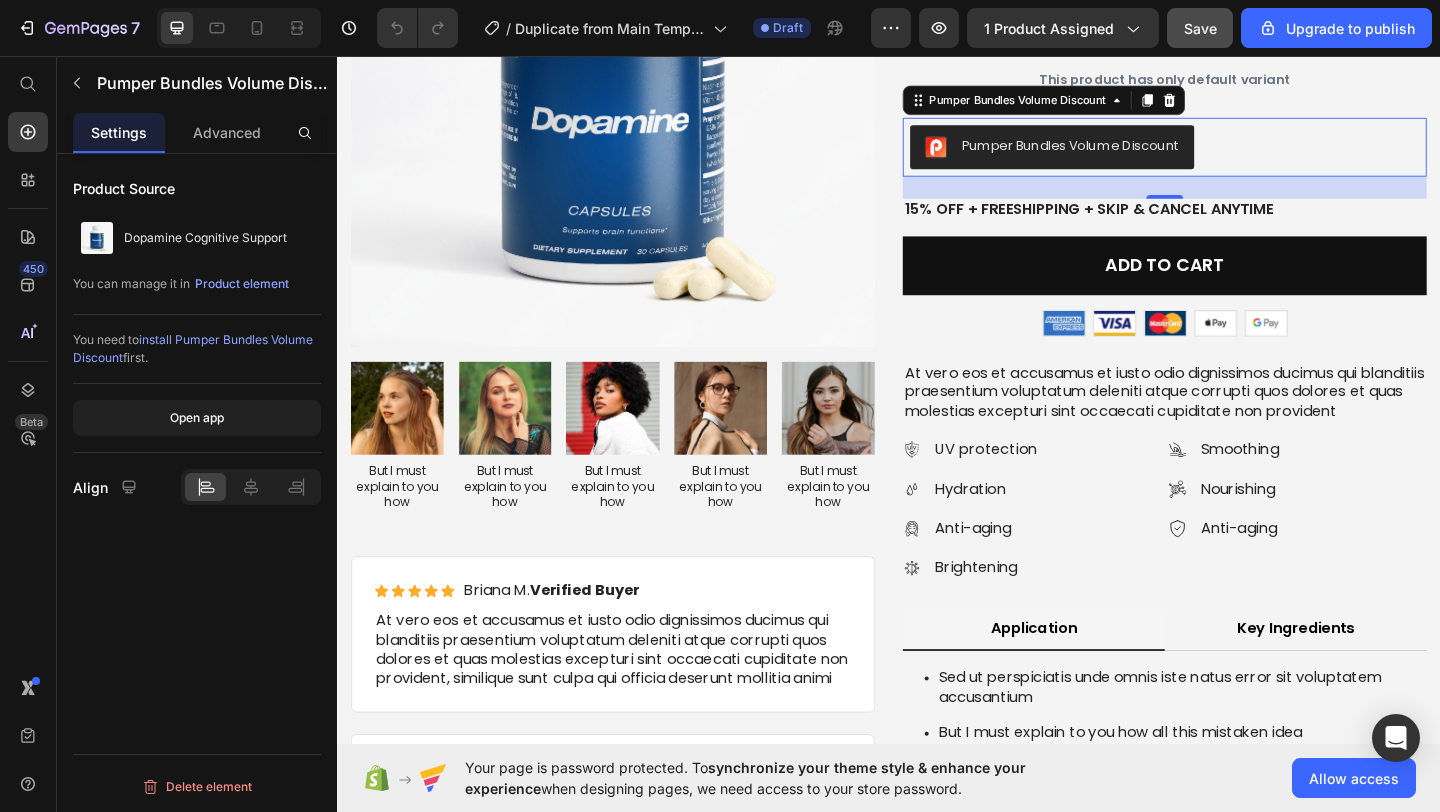 click on "install Pumper Bundles Volume Discount" at bounding box center (193, 348) 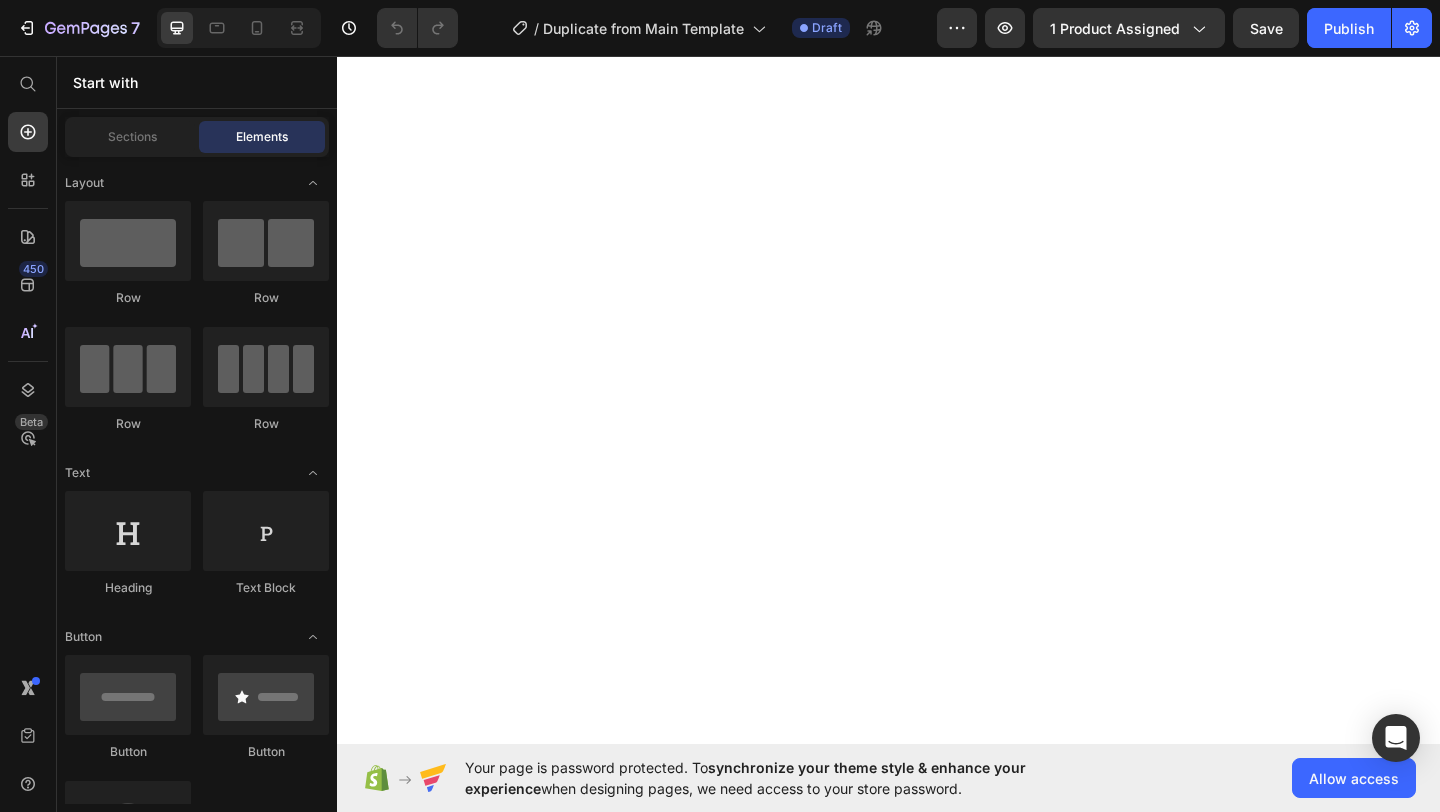 scroll, scrollTop: 0, scrollLeft: 0, axis: both 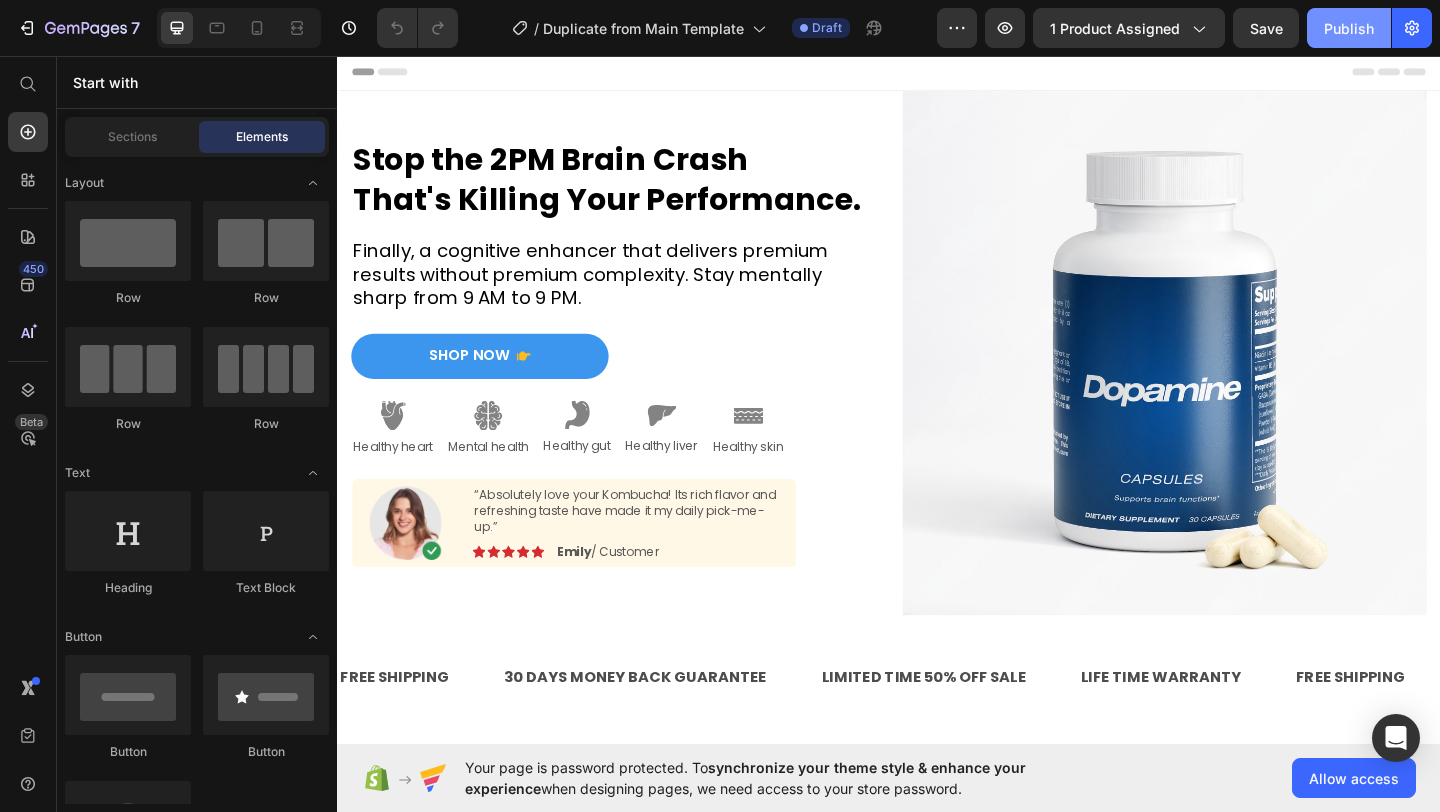 click on "Publish" 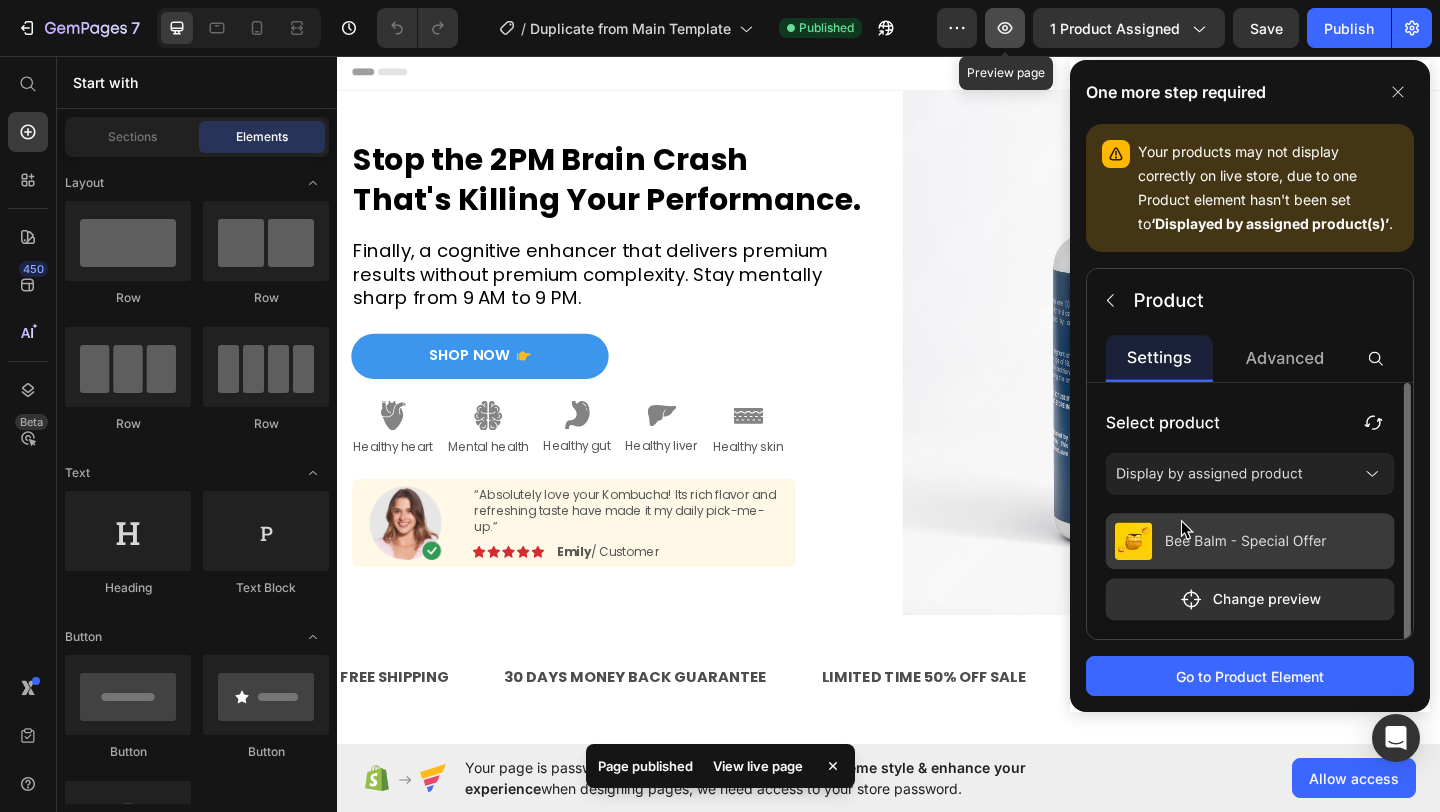 click 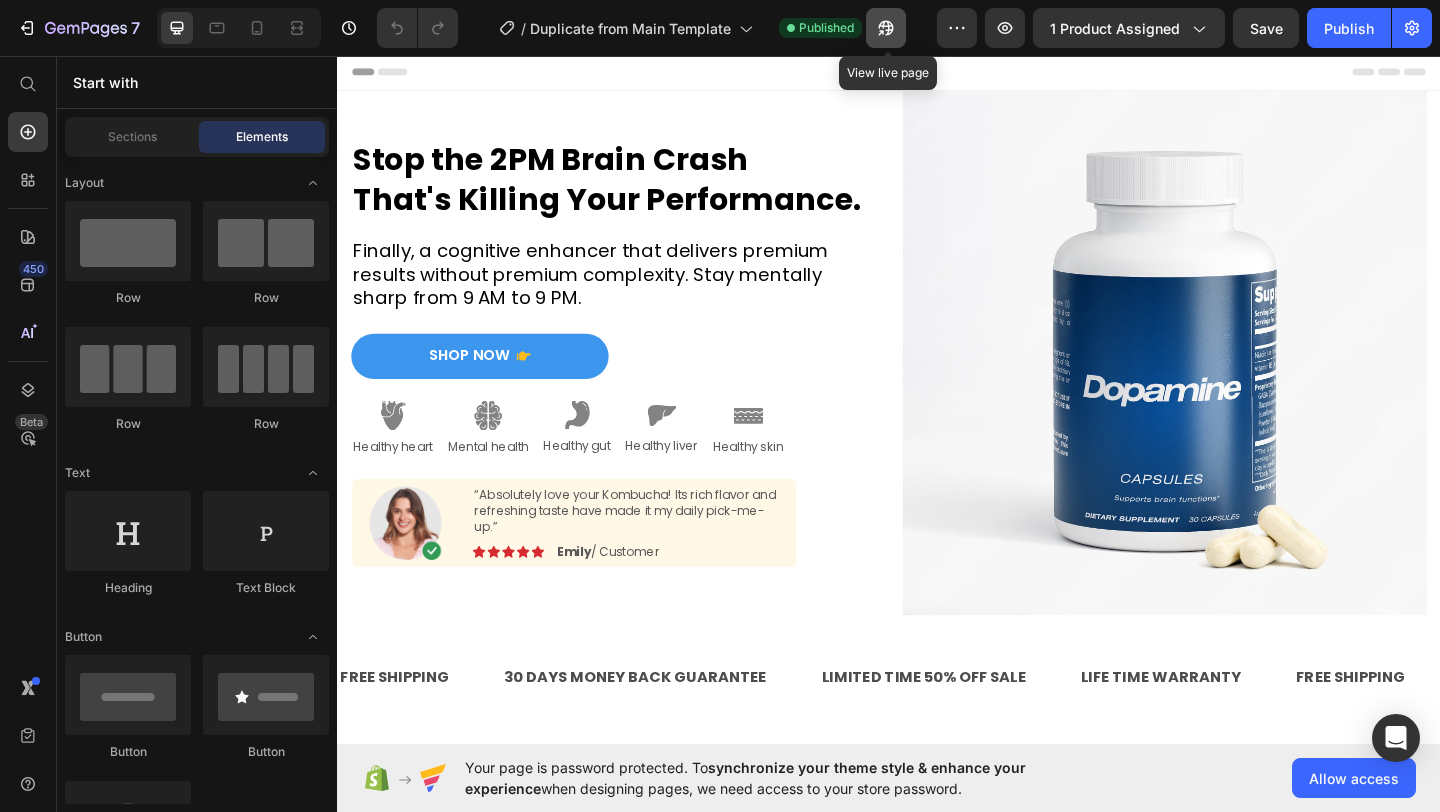 click 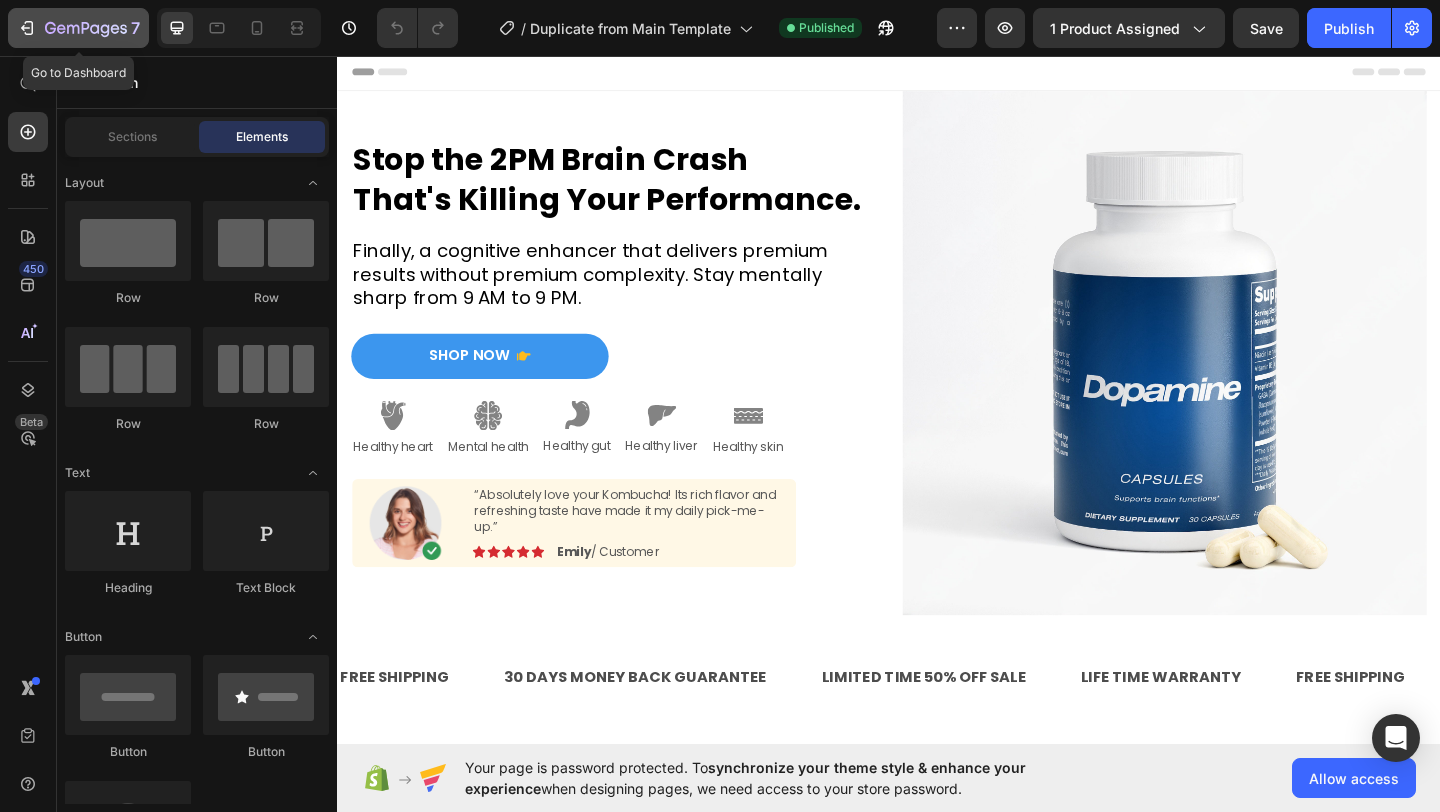 click on "7" at bounding box center (78, 28) 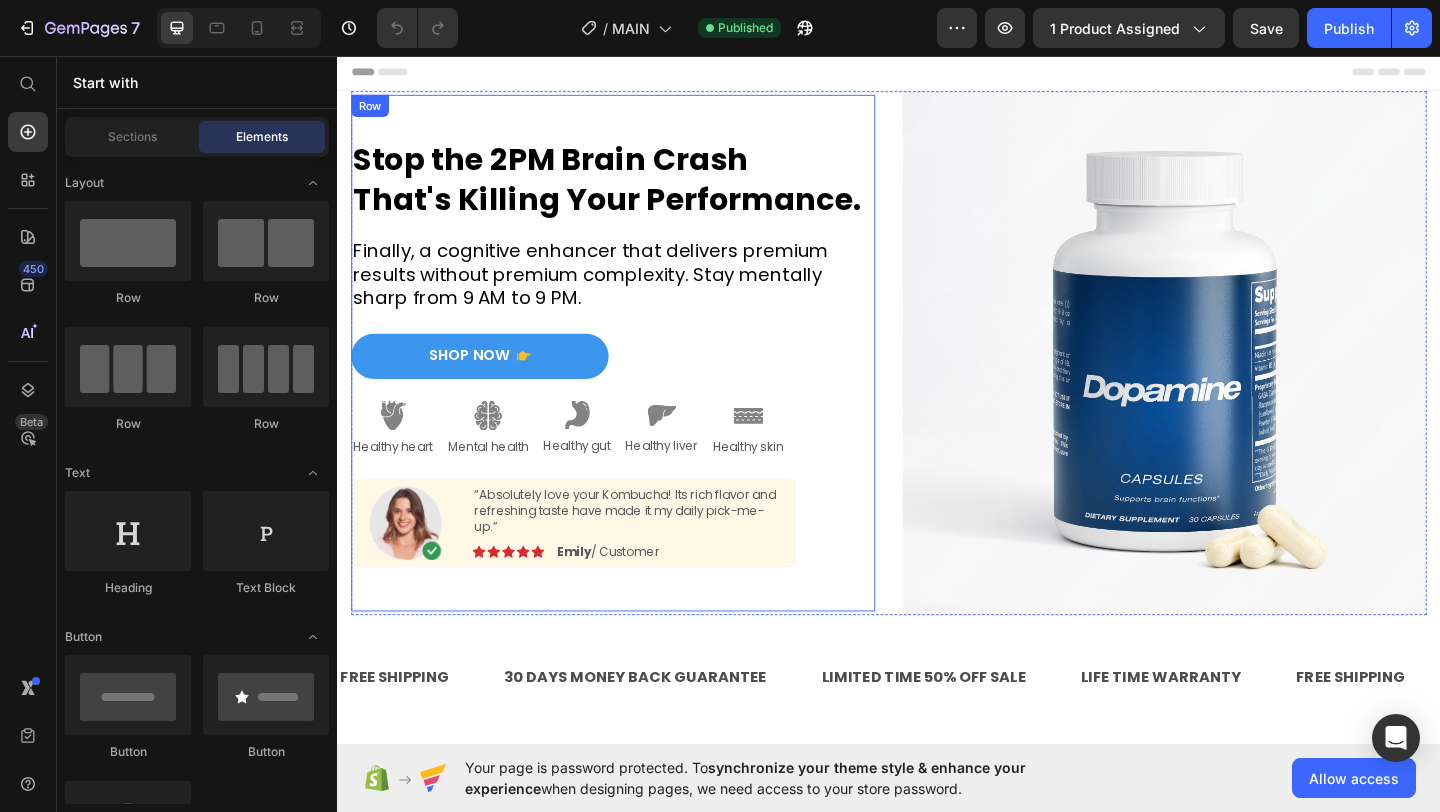 scroll, scrollTop: 0, scrollLeft: 0, axis: both 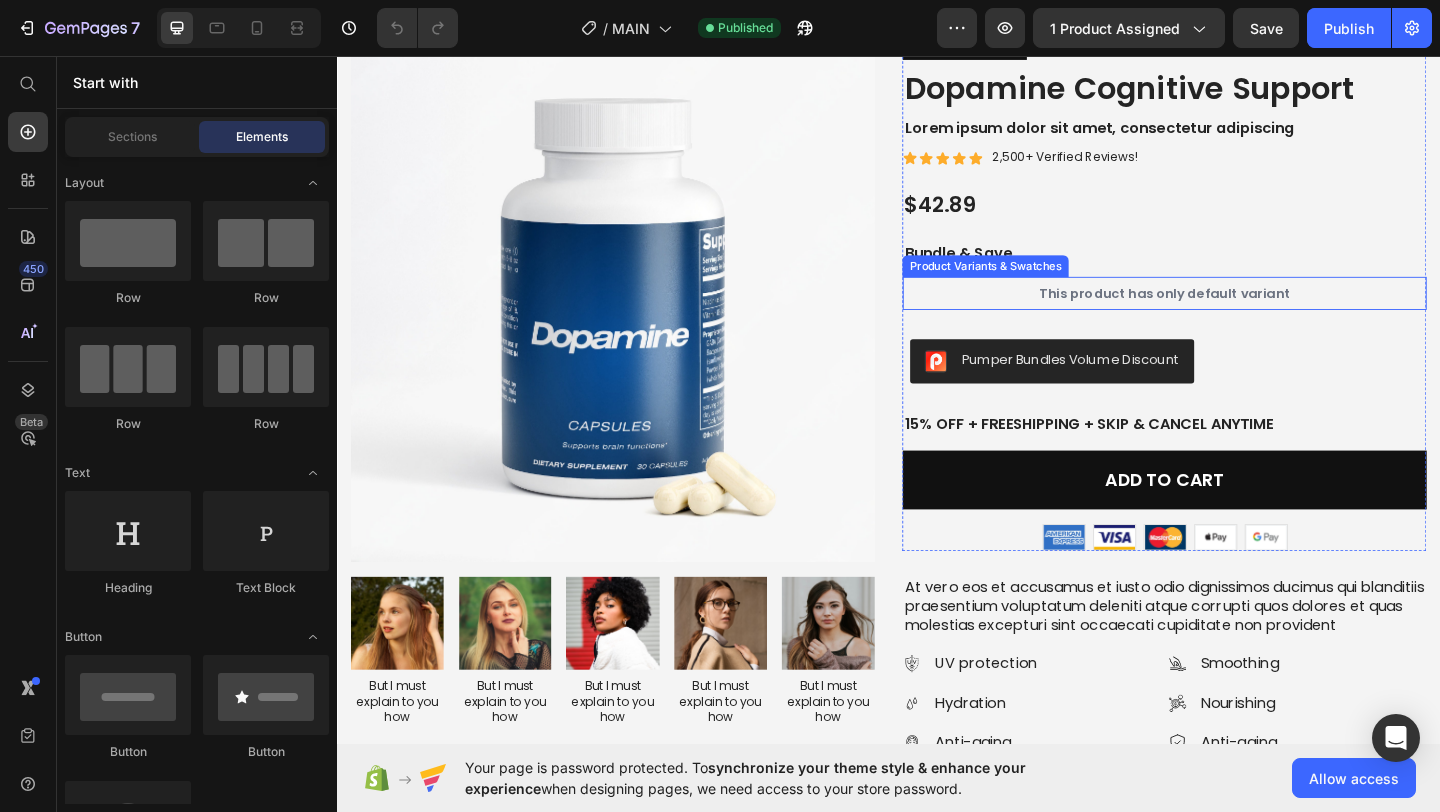 click on "This product has only default variant" at bounding box center (1237, 314) 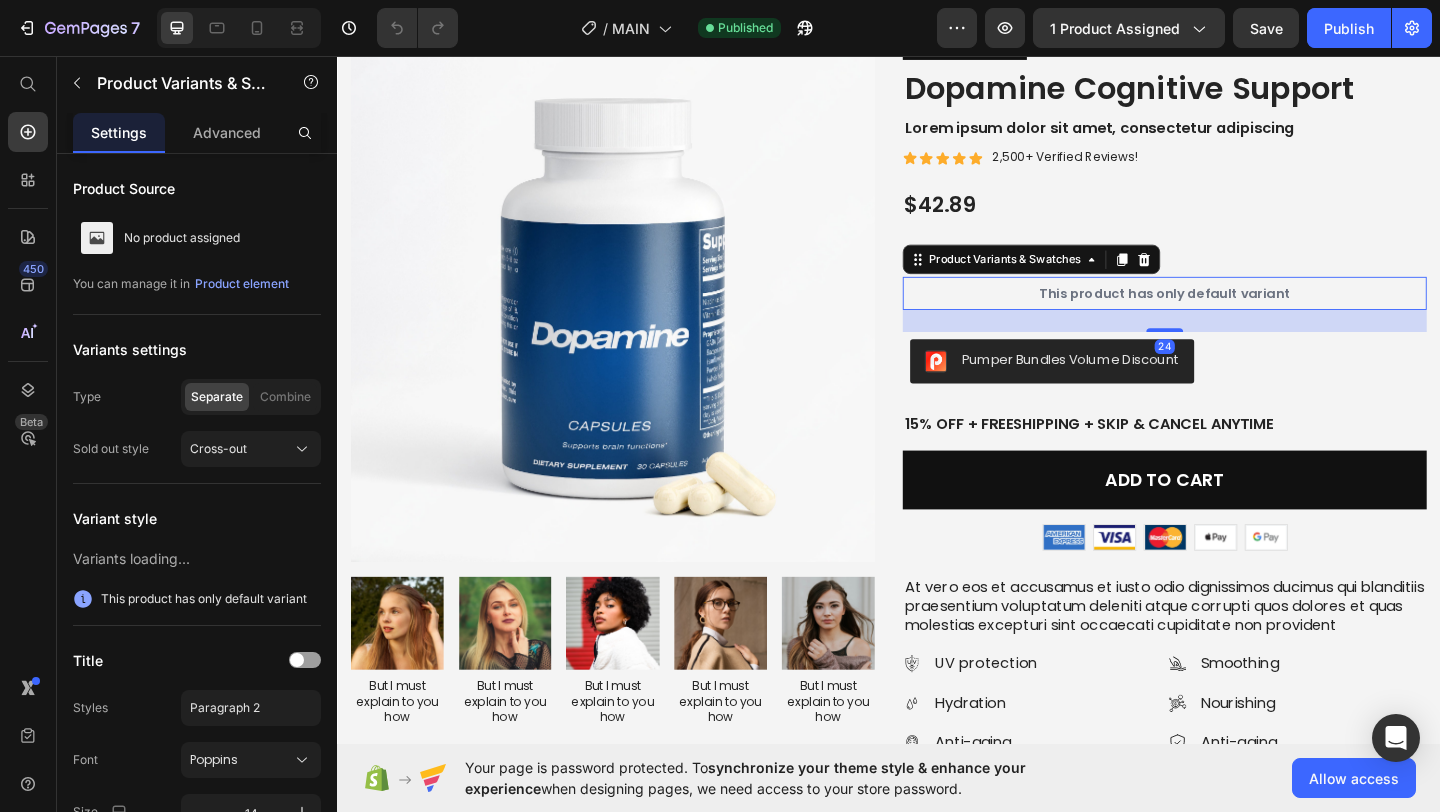 scroll, scrollTop: 3818, scrollLeft: 0, axis: vertical 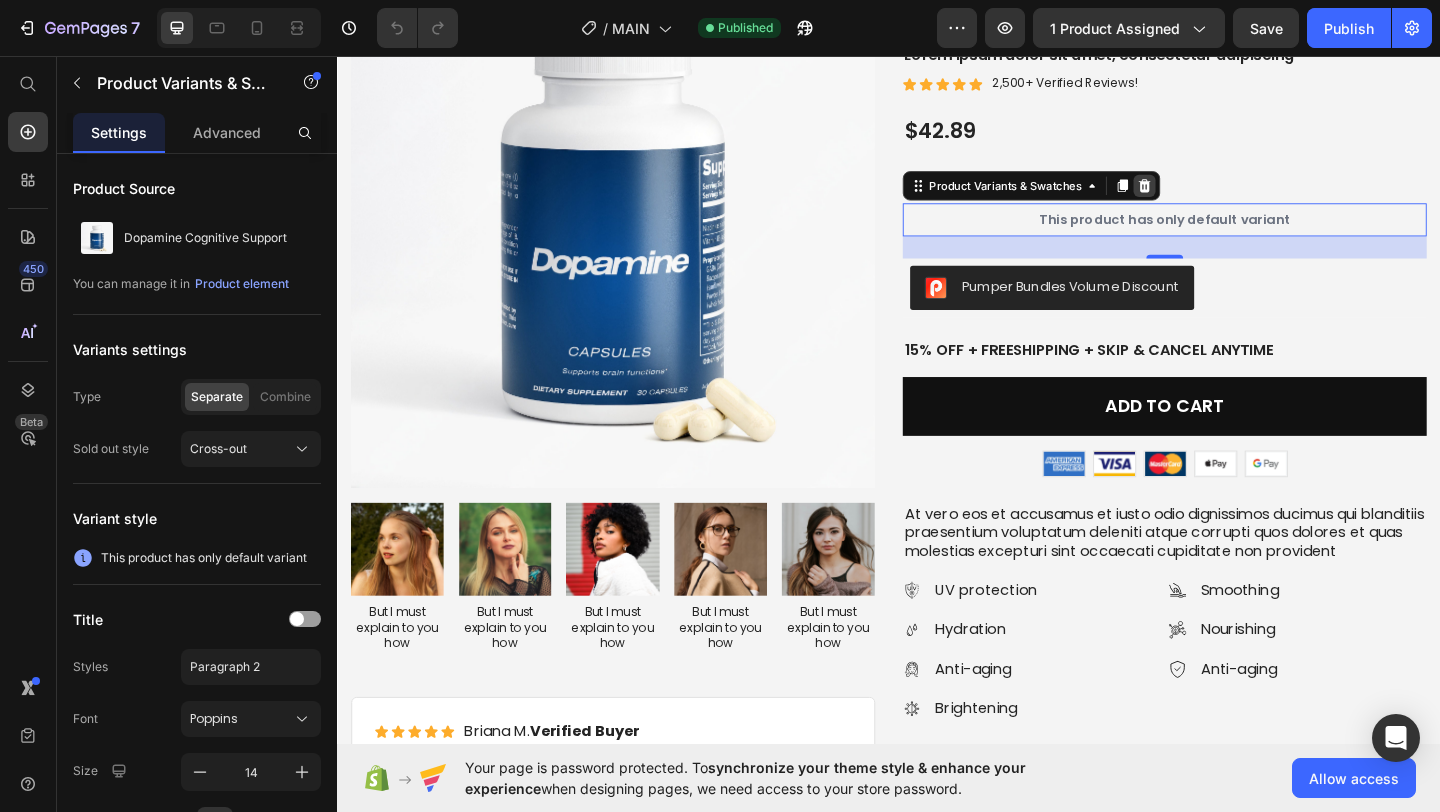 click 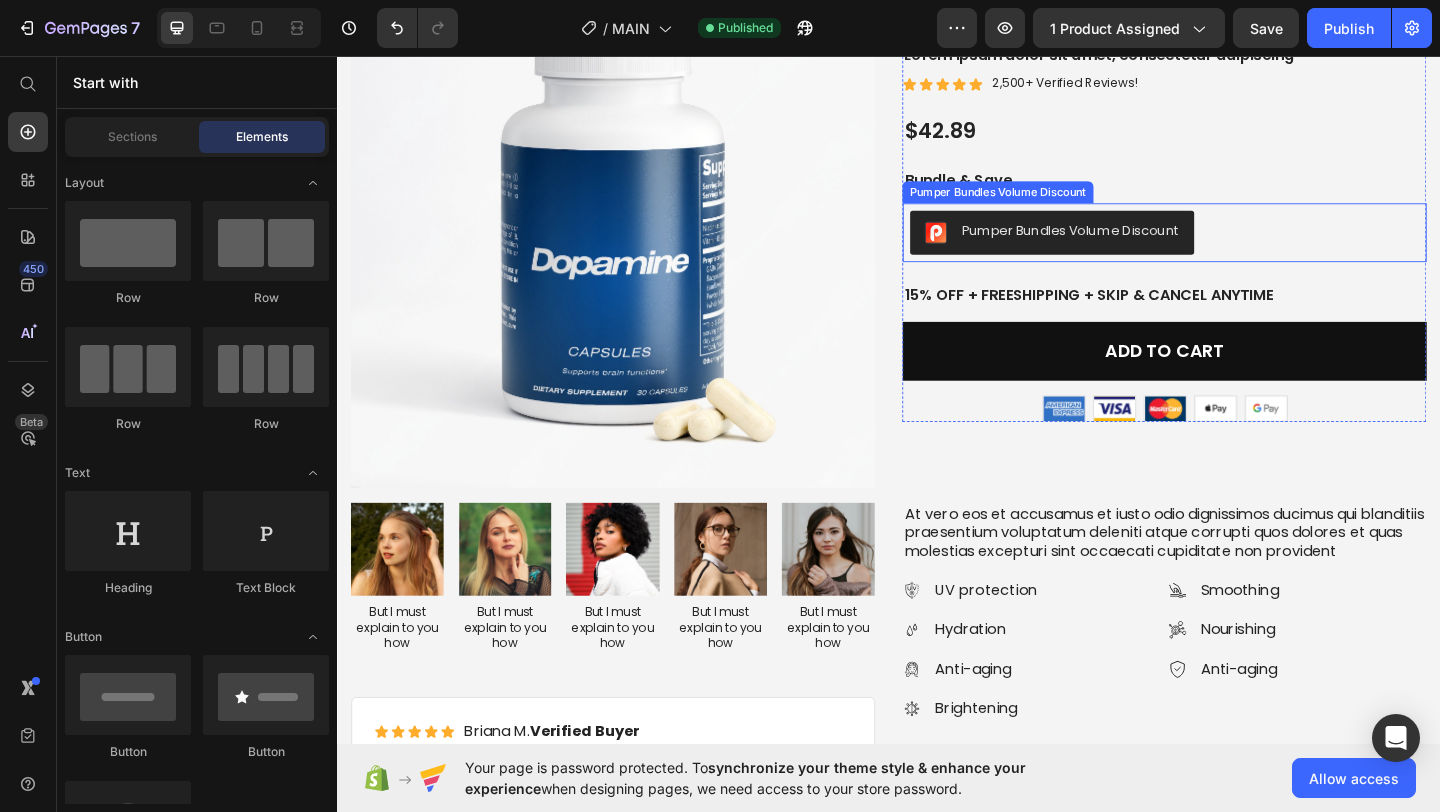 click on "Pumper Bundles Volume Discount" at bounding box center (1134, 246) 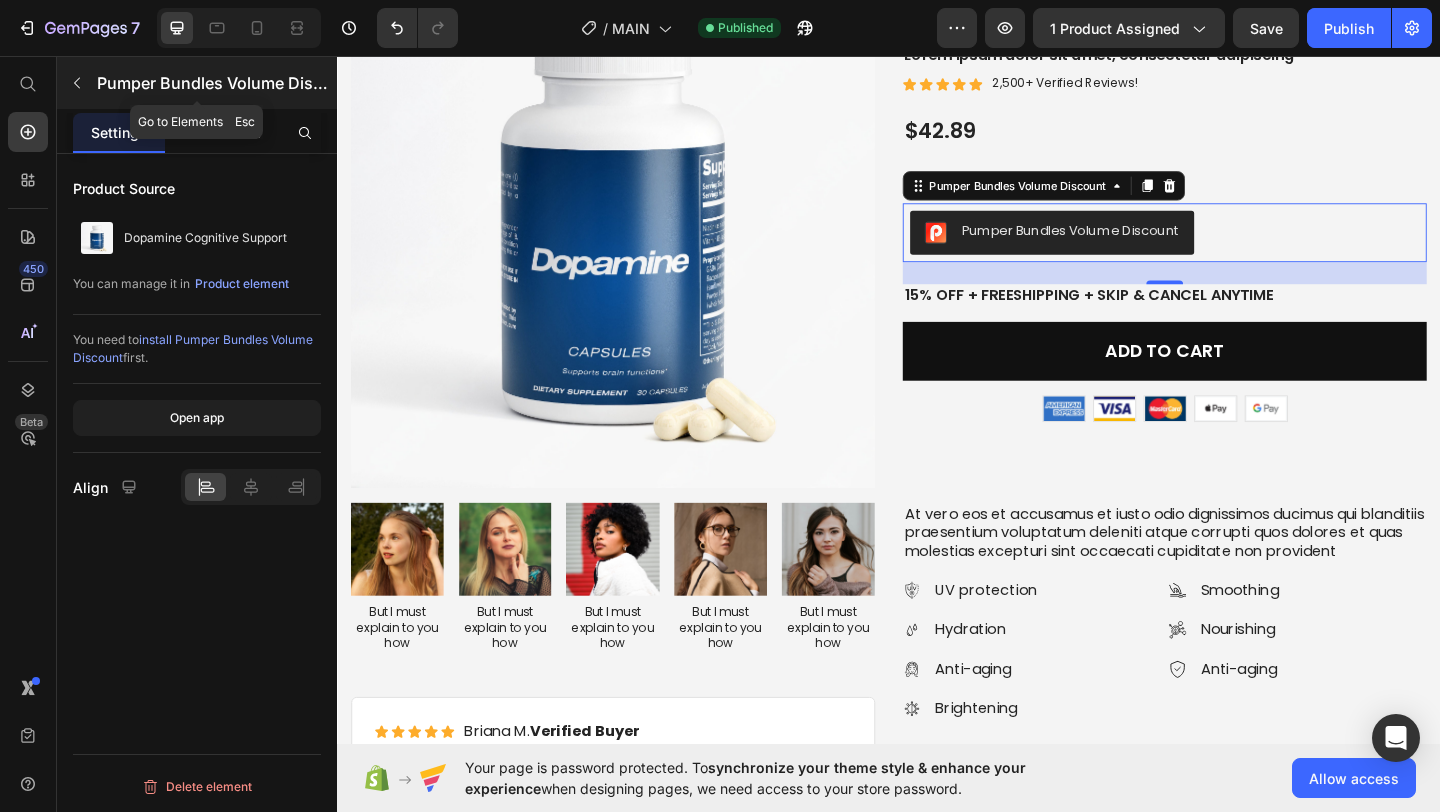 click 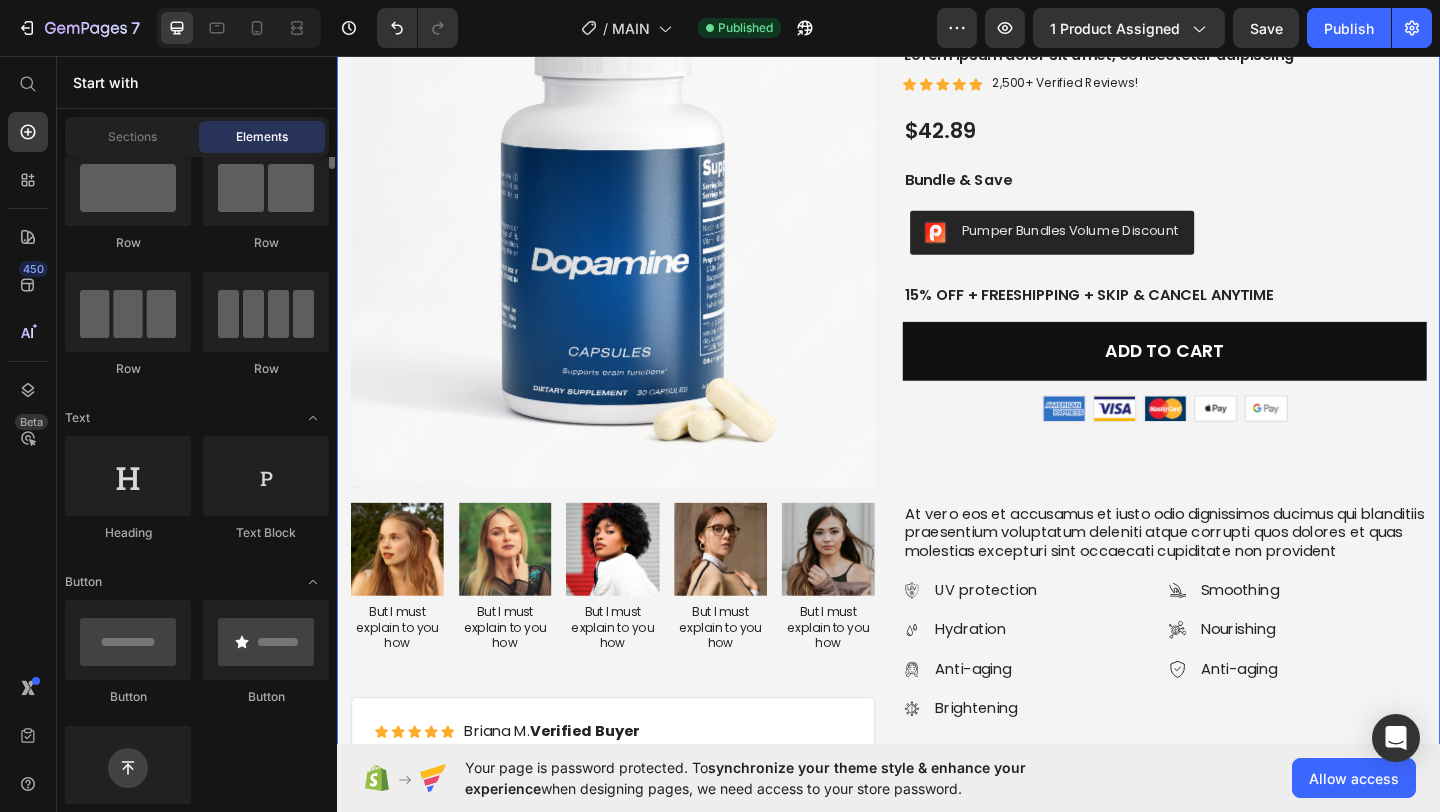 scroll, scrollTop: 0, scrollLeft: 0, axis: both 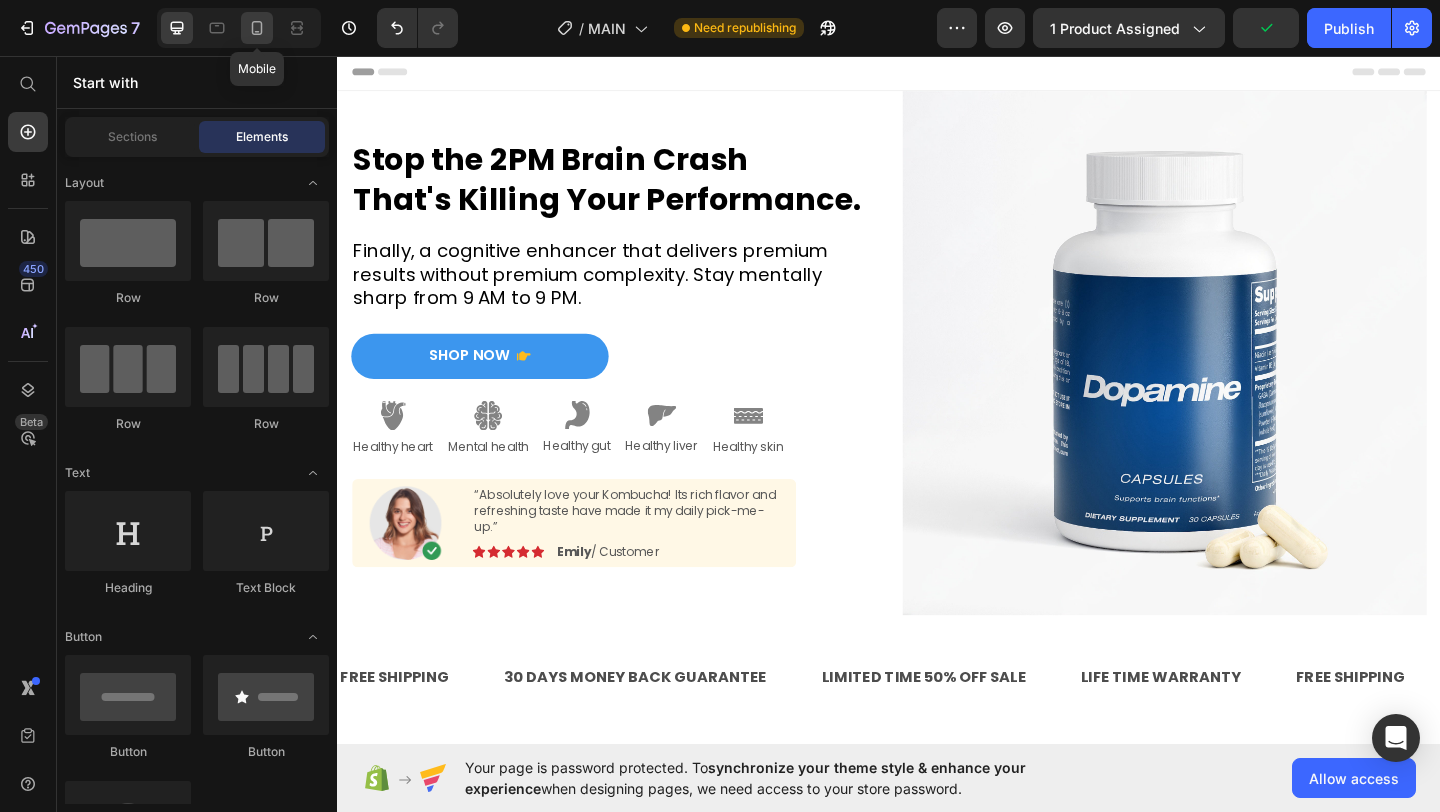 click 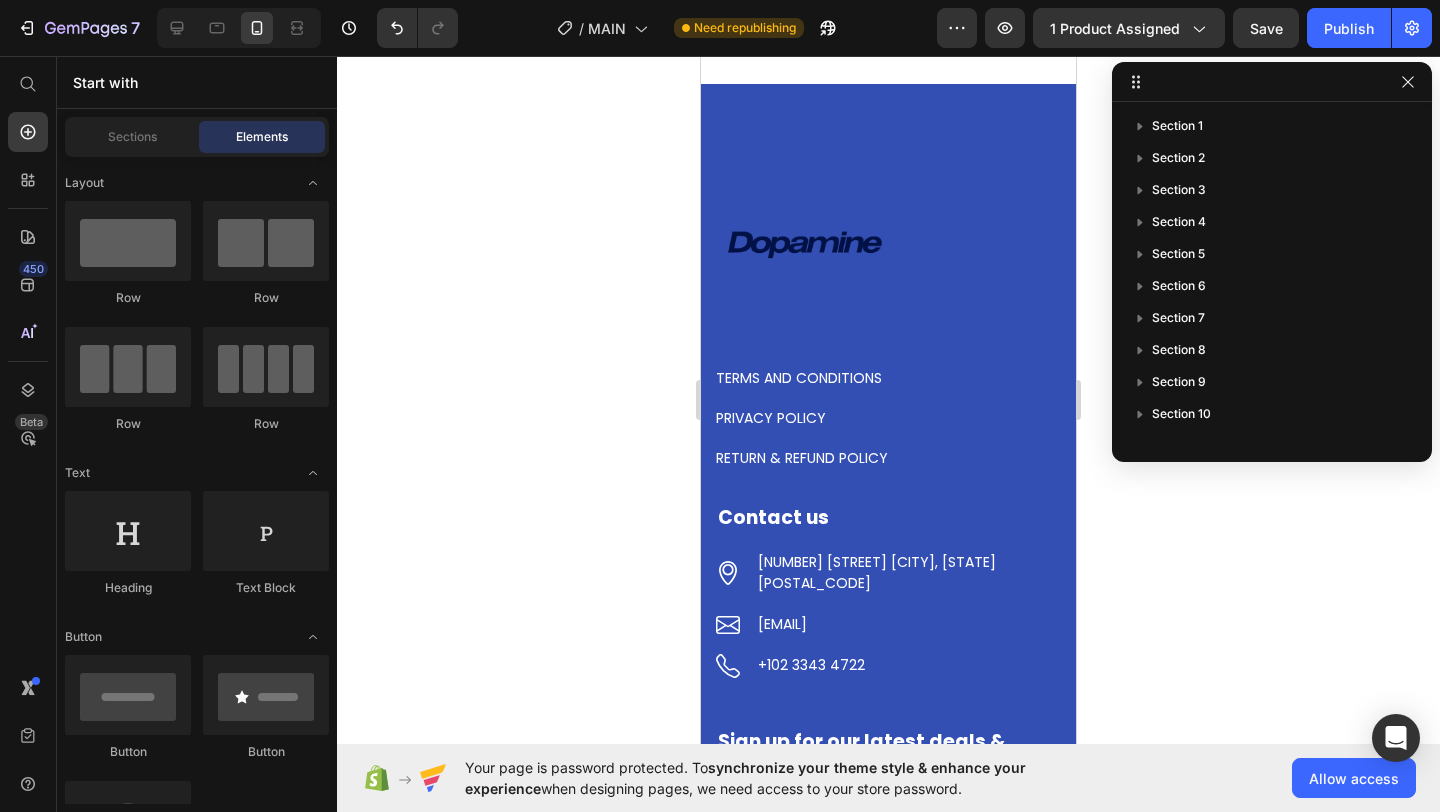 scroll, scrollTop: 10376, scrollLeft: 0, axis: vertical 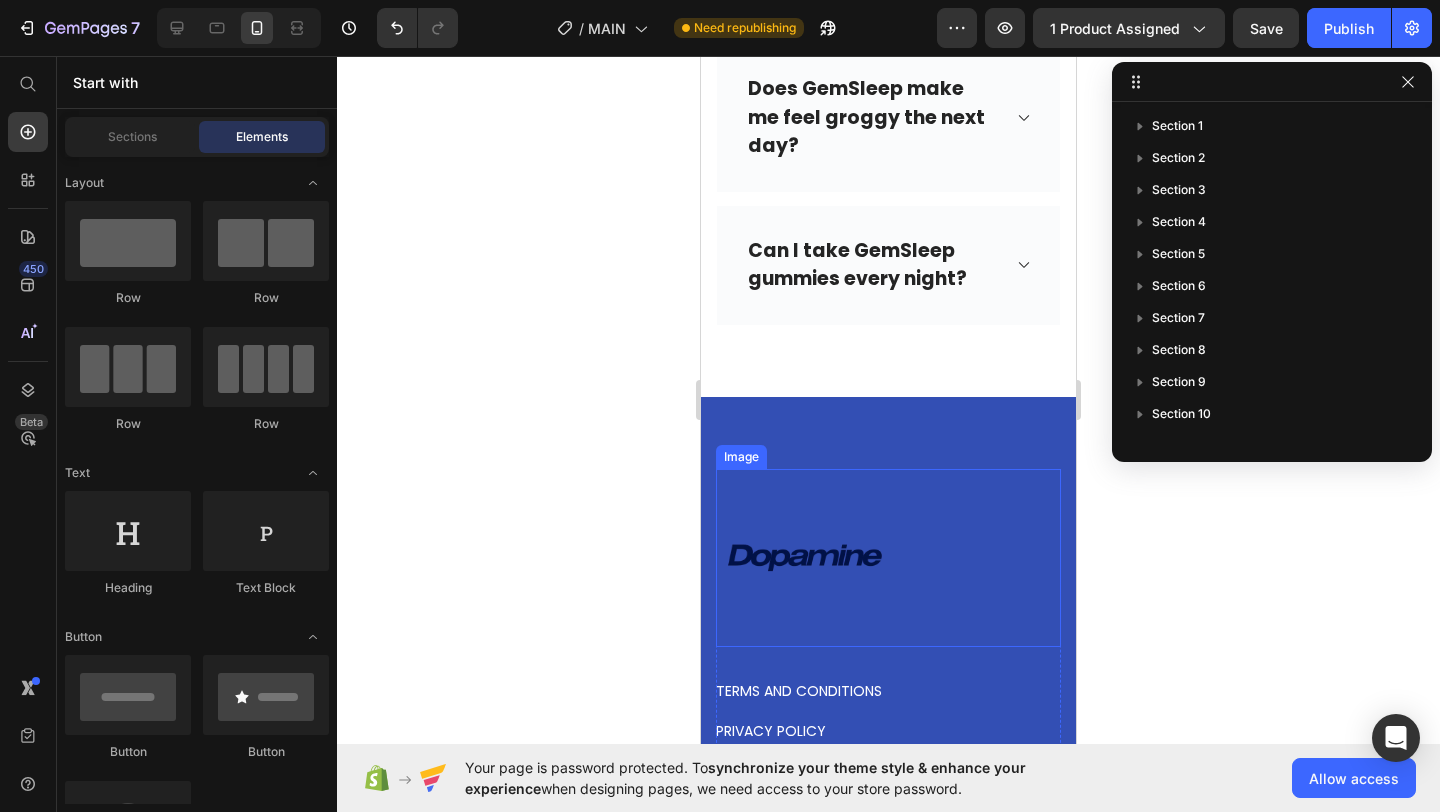 click on "Image TERMS AND CONDITIONS Button PRIVACY POLICY Button RETURN & REFUND POLICY Button Row Contact us Text block
Icon [NUMBER] [STREET] [CITY], [STATE] [POSTAL_CODE] Text block
Icon [EMAIL] Text block
Icon [PHONE] Text block Icon List Row Sign up for our latest deals & combined methods to improve sleep Text block Email Field SUBMIT Submit Button Row Newsletter Row Row" at bounding box center [888, 863] 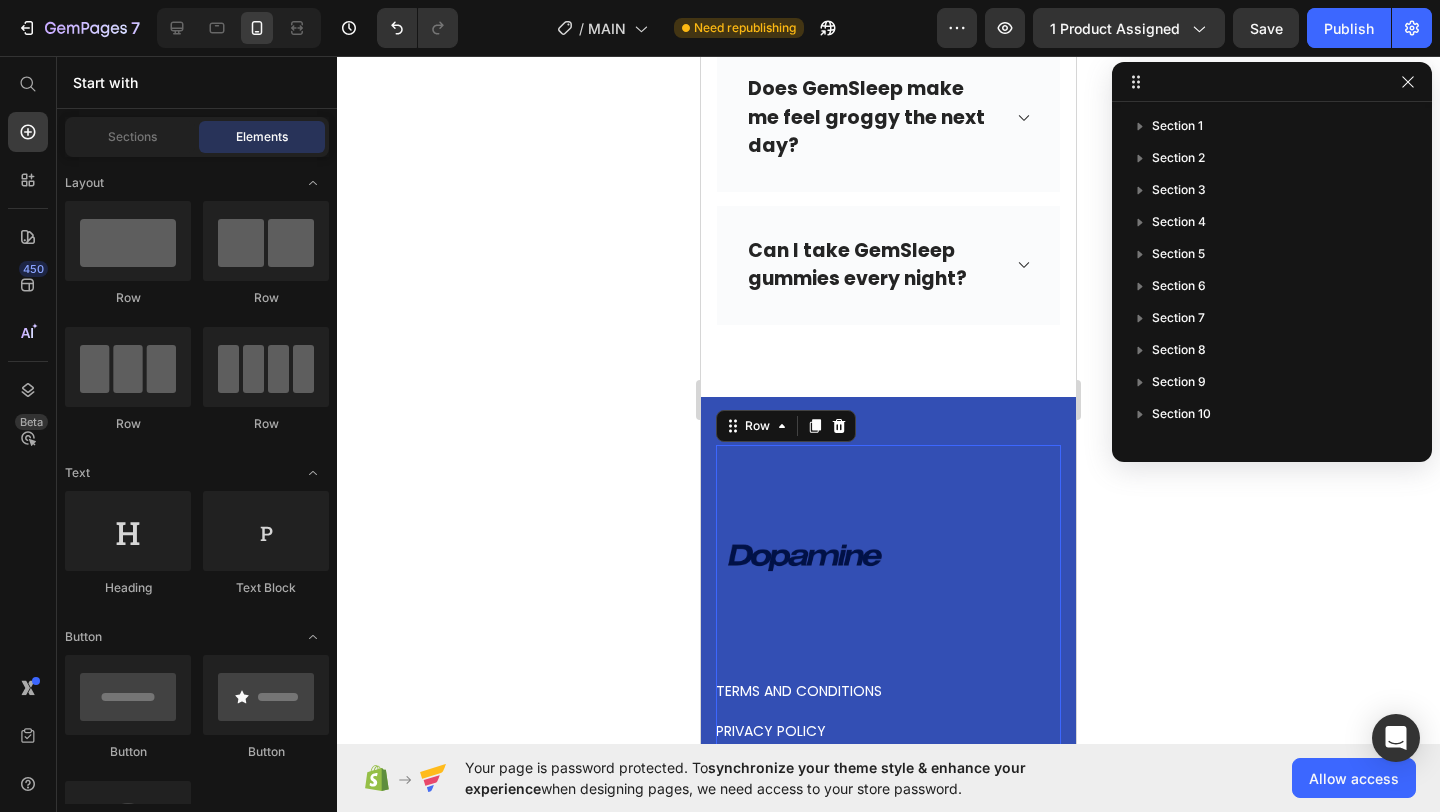 scroll, scrollTop: 86, scrollLeft: 0, axis: vertical 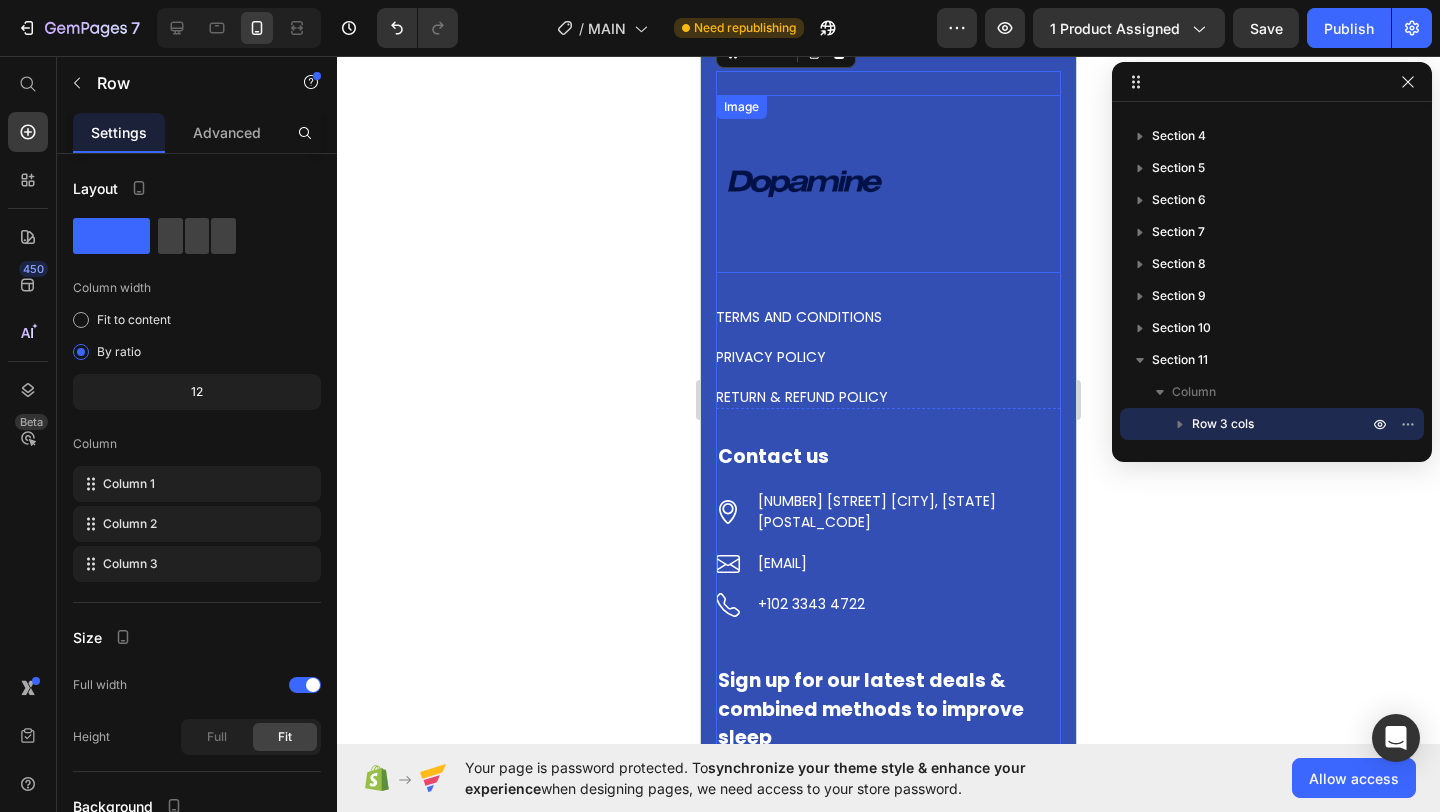 click at bounding box center [888, 184] 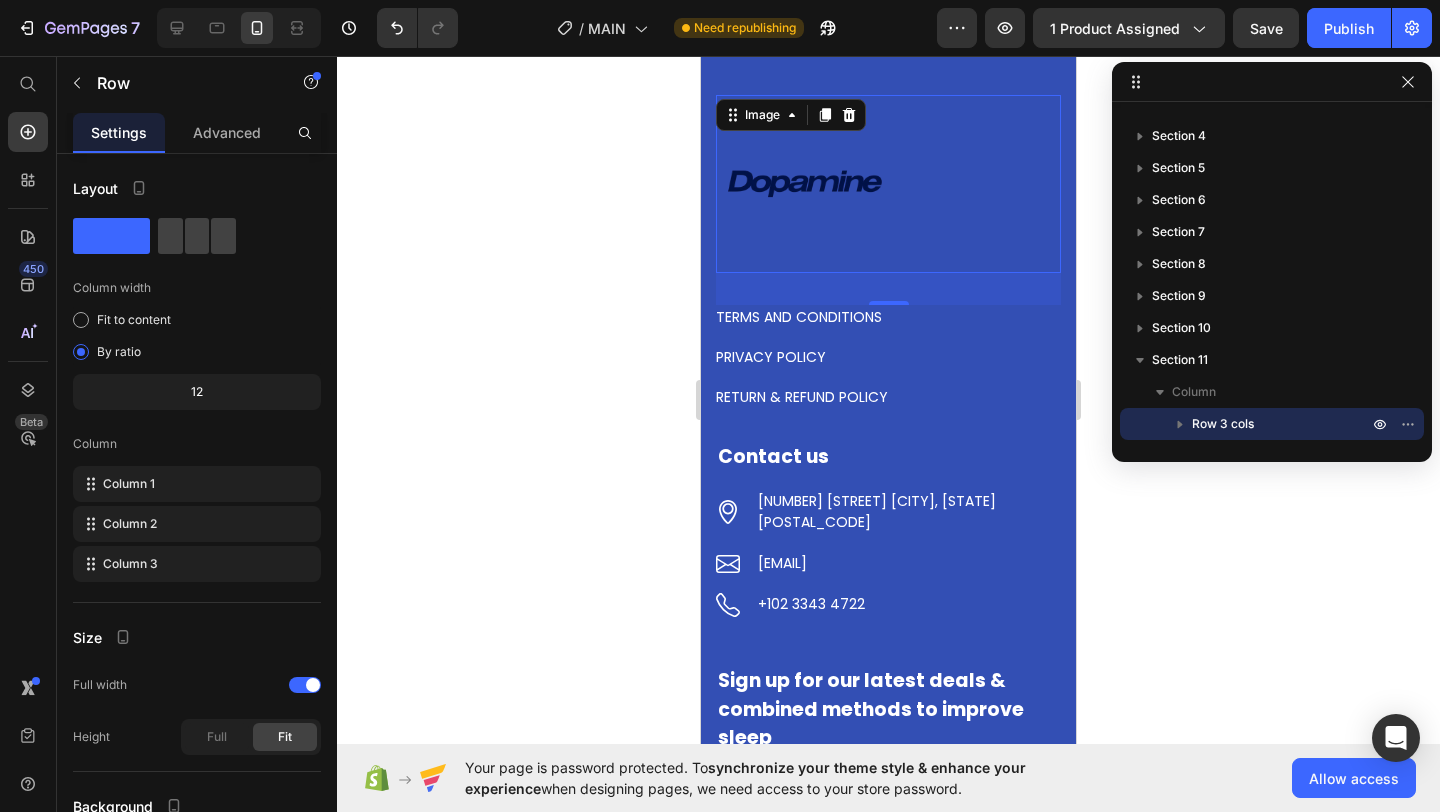 scroll, scrollTop: 378, scrollLeft: 0, axis: vertical 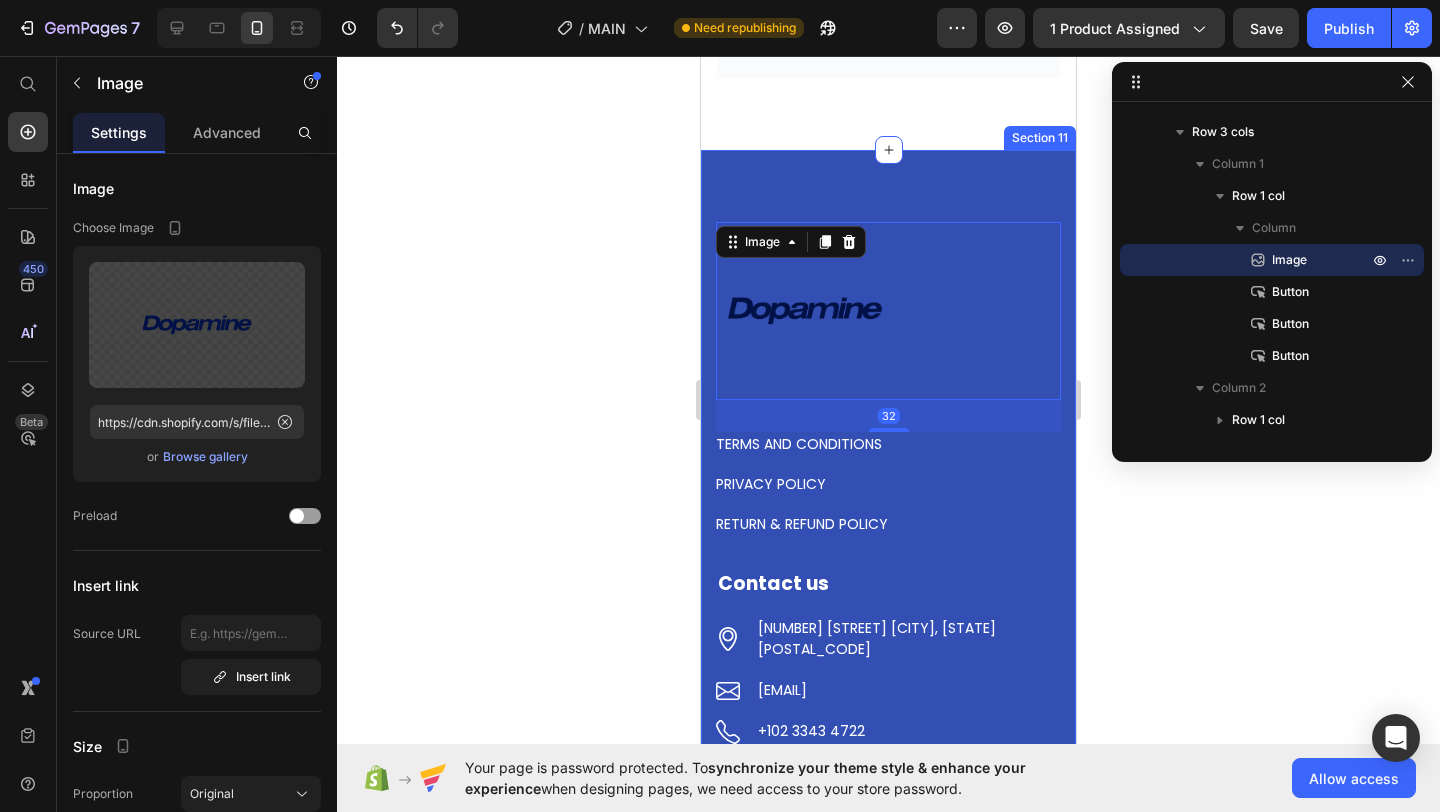 click on "Image   32 TERMS AND CONDITIONS Button PRIVACY POLICY Button RETURN & REFUND POLICY Button Row Contact us Text block
Icon [NUMBER] [STREET] [CITY], [STATE] [POSTAL_CODE] Text block
Icon [EMAIL] Text block
Icon [PHONE] Text block Icon List Row Sign up for our latest deals & combined methods to improve sleep Text block Email Field SUBMIT Submit Button Row Newsletter Row Row Section 11" at bounding box center [888, 616] 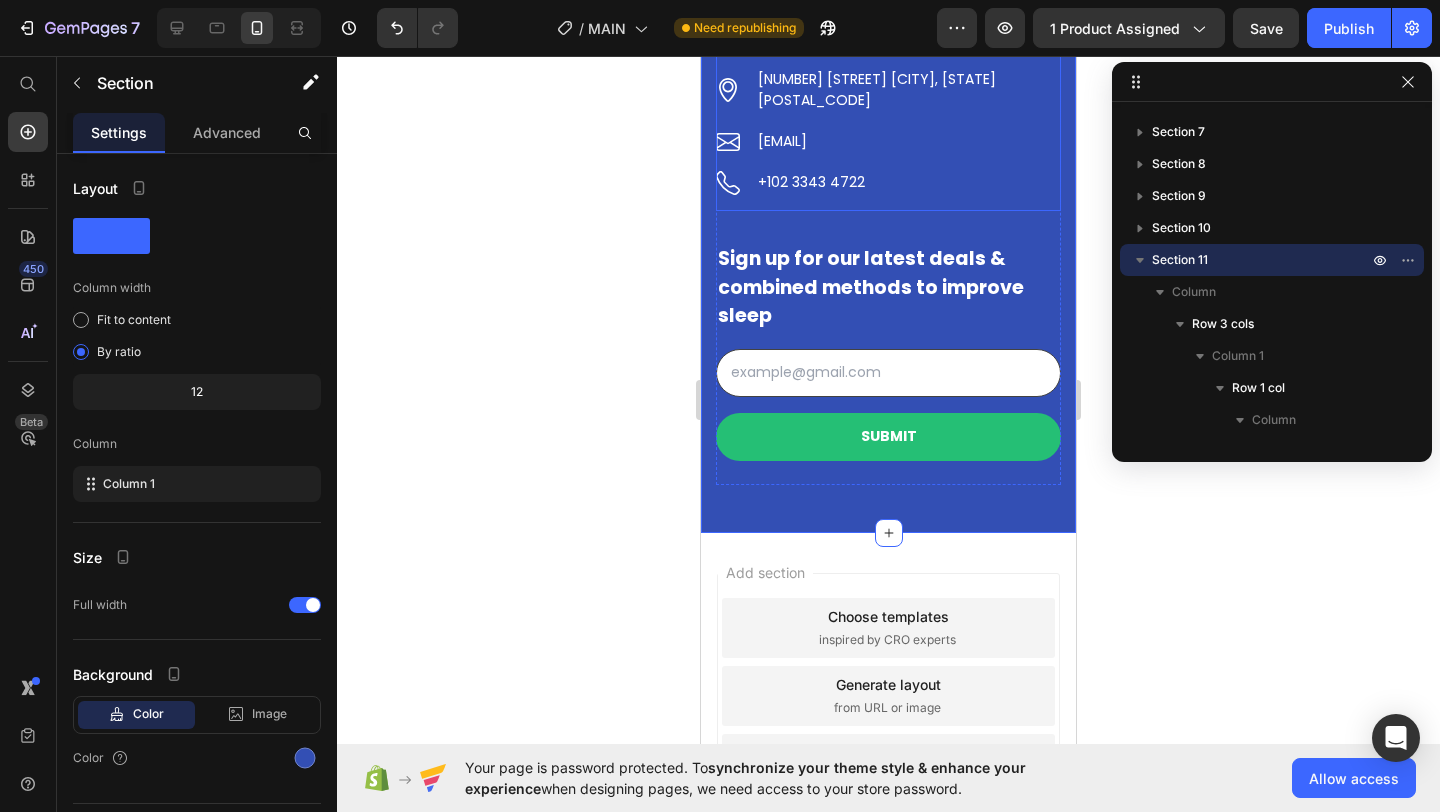 scroll, scrollTop: 11328, scrollLeft: 0, axis: vertical 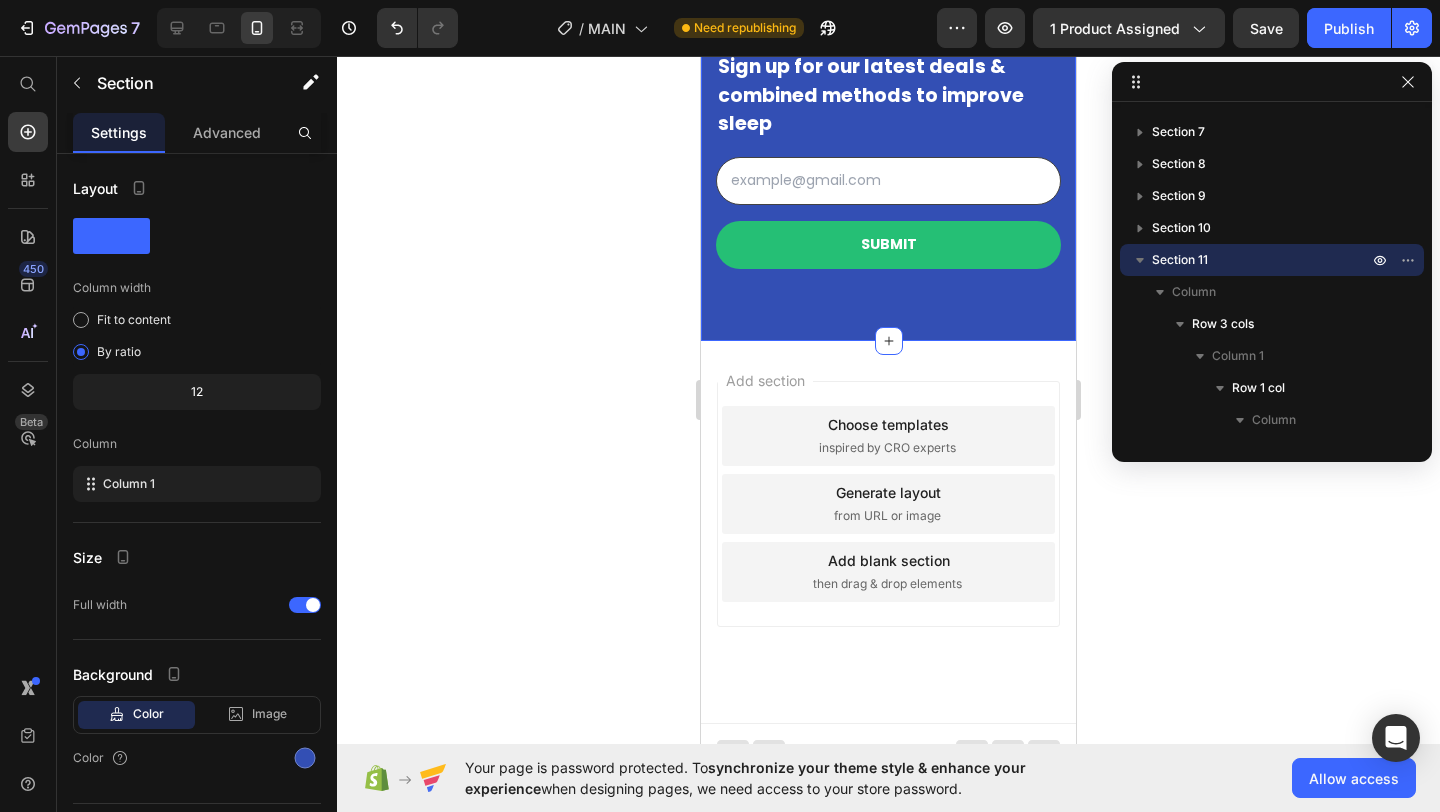 click on "Image TERMS AND CONDITIONS Button PRIVACY POLICY Button RETURN & REFUND POLICY Button Row Contact us Text block
Icon [NUMBER] [STREET] [CITY], [STATE] [POSTAL_CODE] Text block
Icon [EMAIL] Text block
Icon [PHONE] Text block Icon List Row Sign up for our latest deals & combined methods to improve sleep Text block Email Field SUBMIT Submit Button Row Newsletter Row Row Section 11   You can create reusable sections Create Theme Section AI Content Write with GemAI What would you like to describe here? Tone and Voice Persuasive Product Dopamine Cognitive Support Show more Generate" at bounding box center [888, -125] 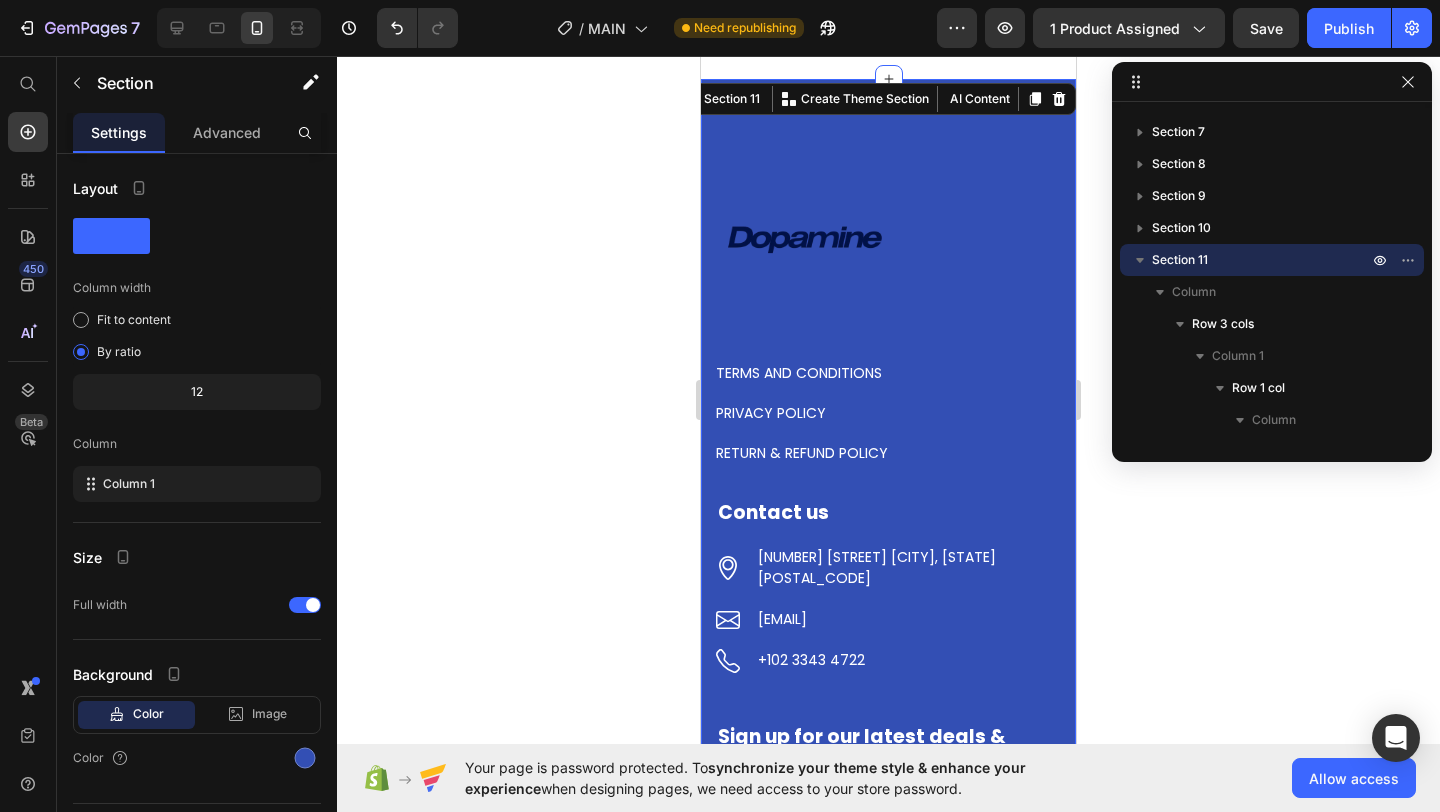 scroll, scrollTop: 10610, scrollLeft: 0, axis: vertical 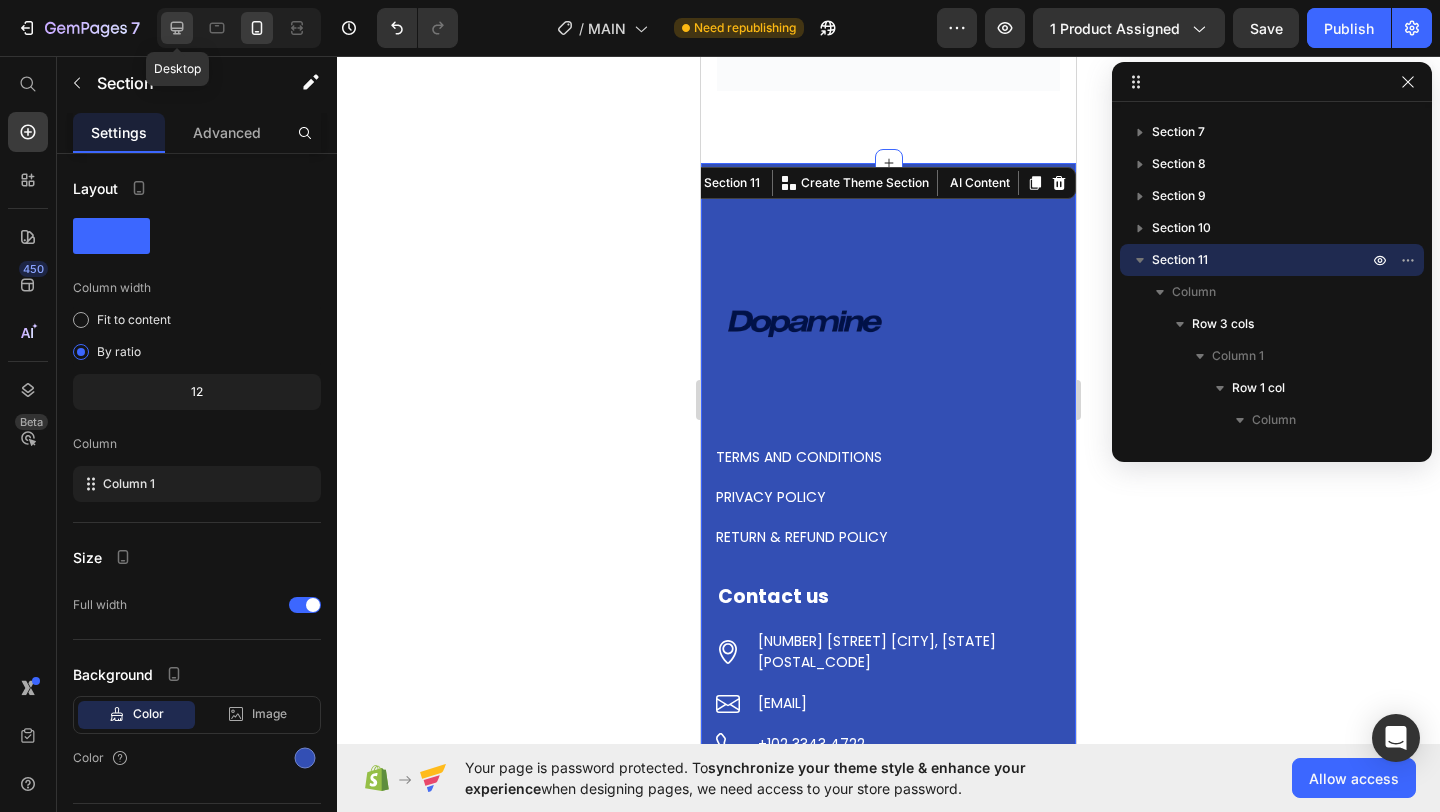 click 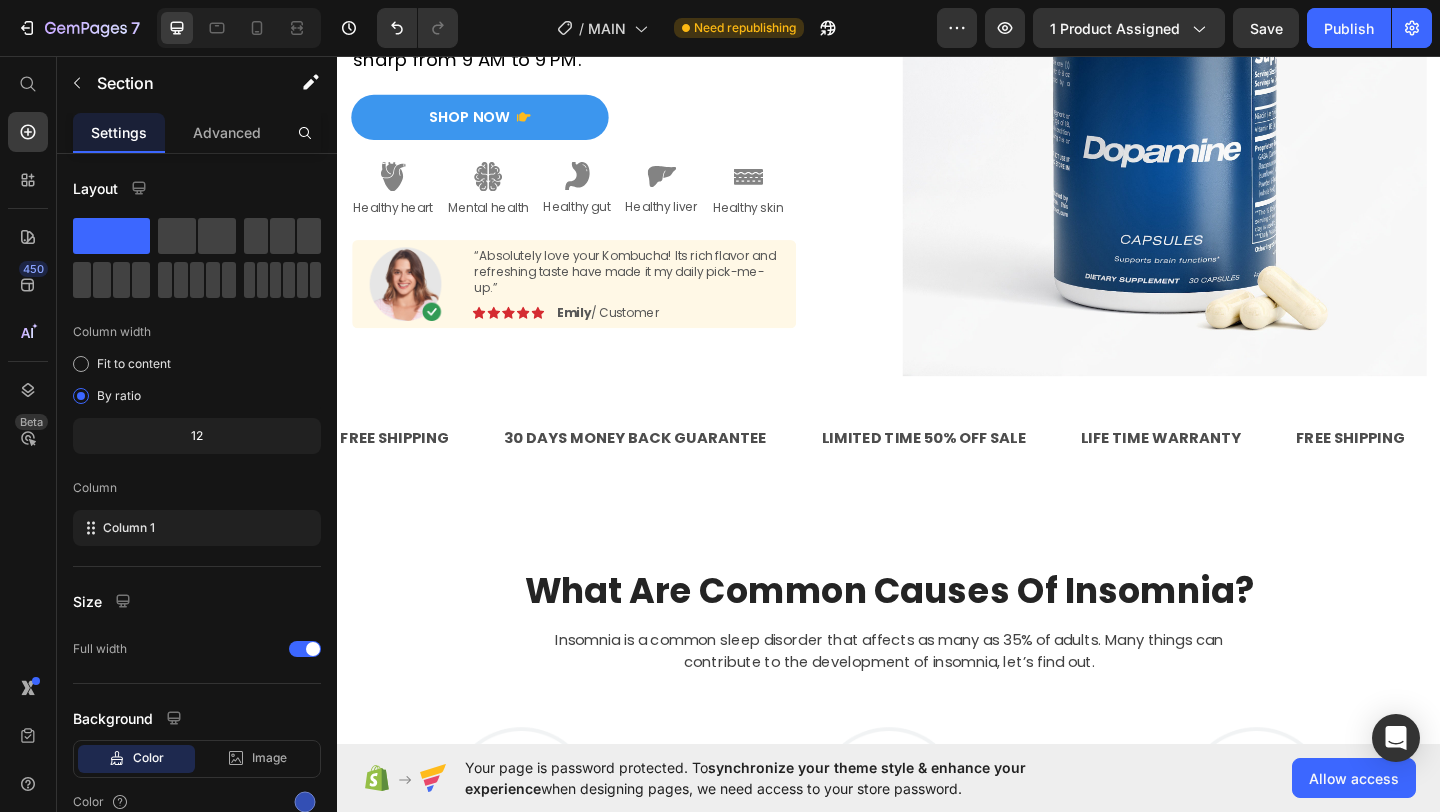 scroll, scrollTop: 0, scrollLeft: 0, axis: both 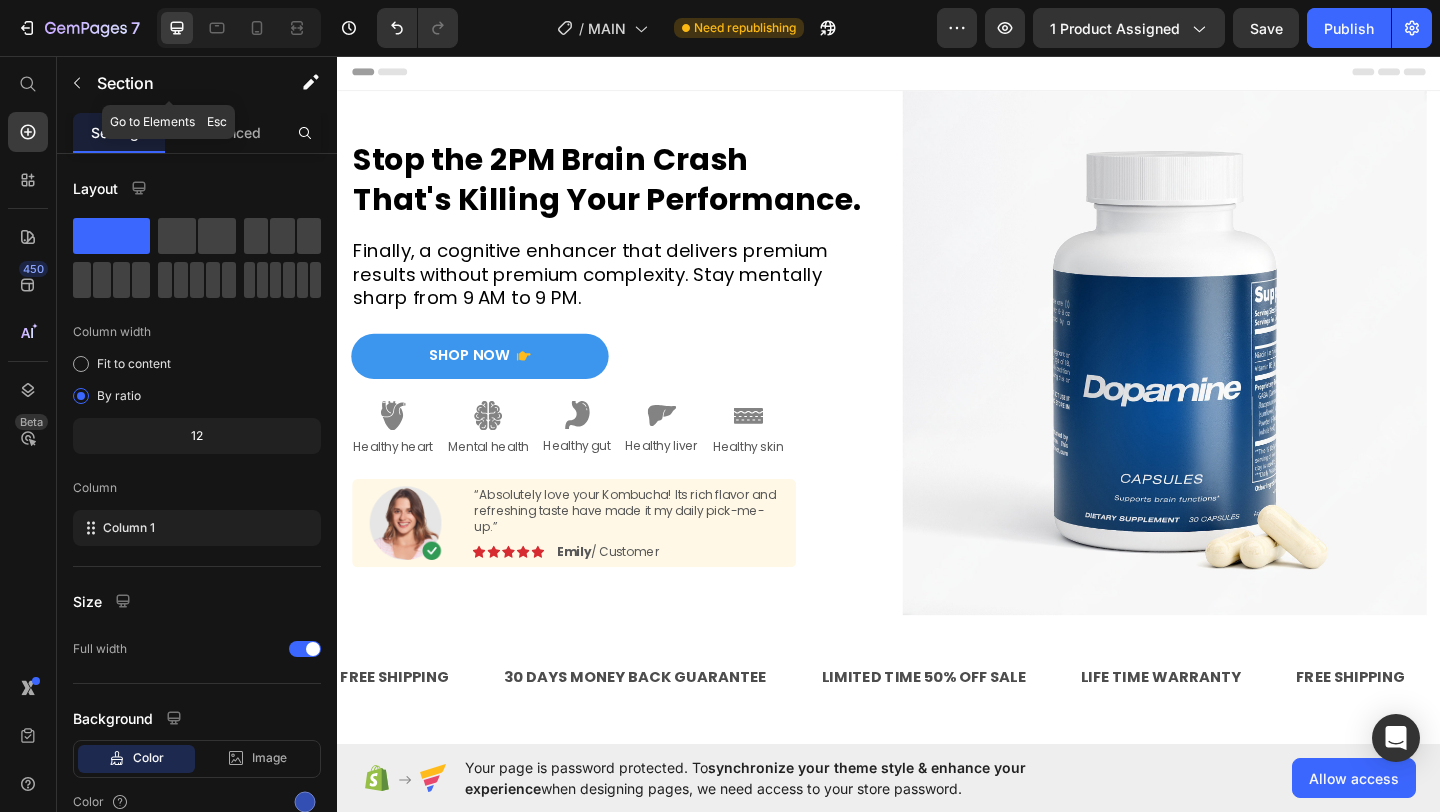 click on "7   /  MAIN Need republishing Preview 1 product assigned  Save   Publish" 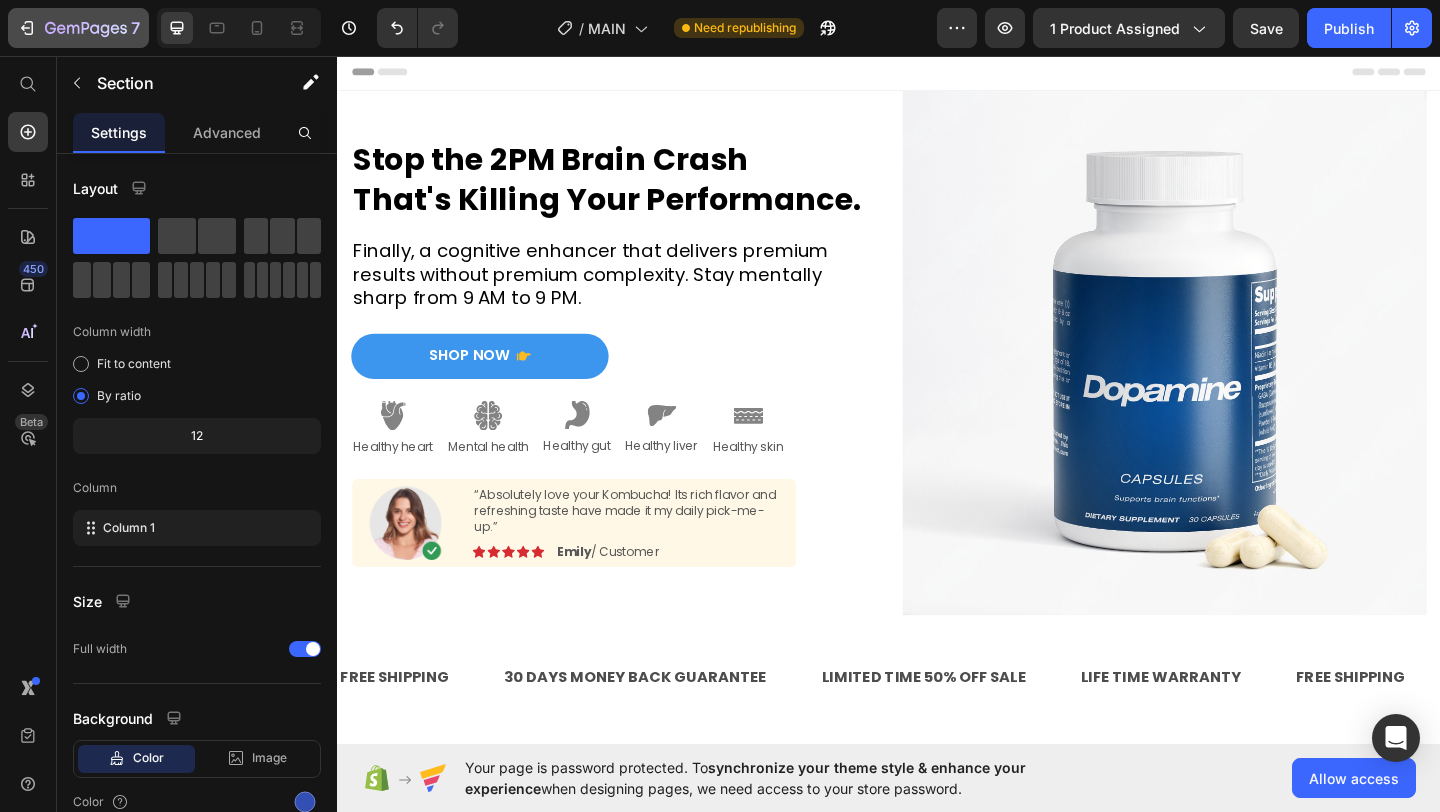 click 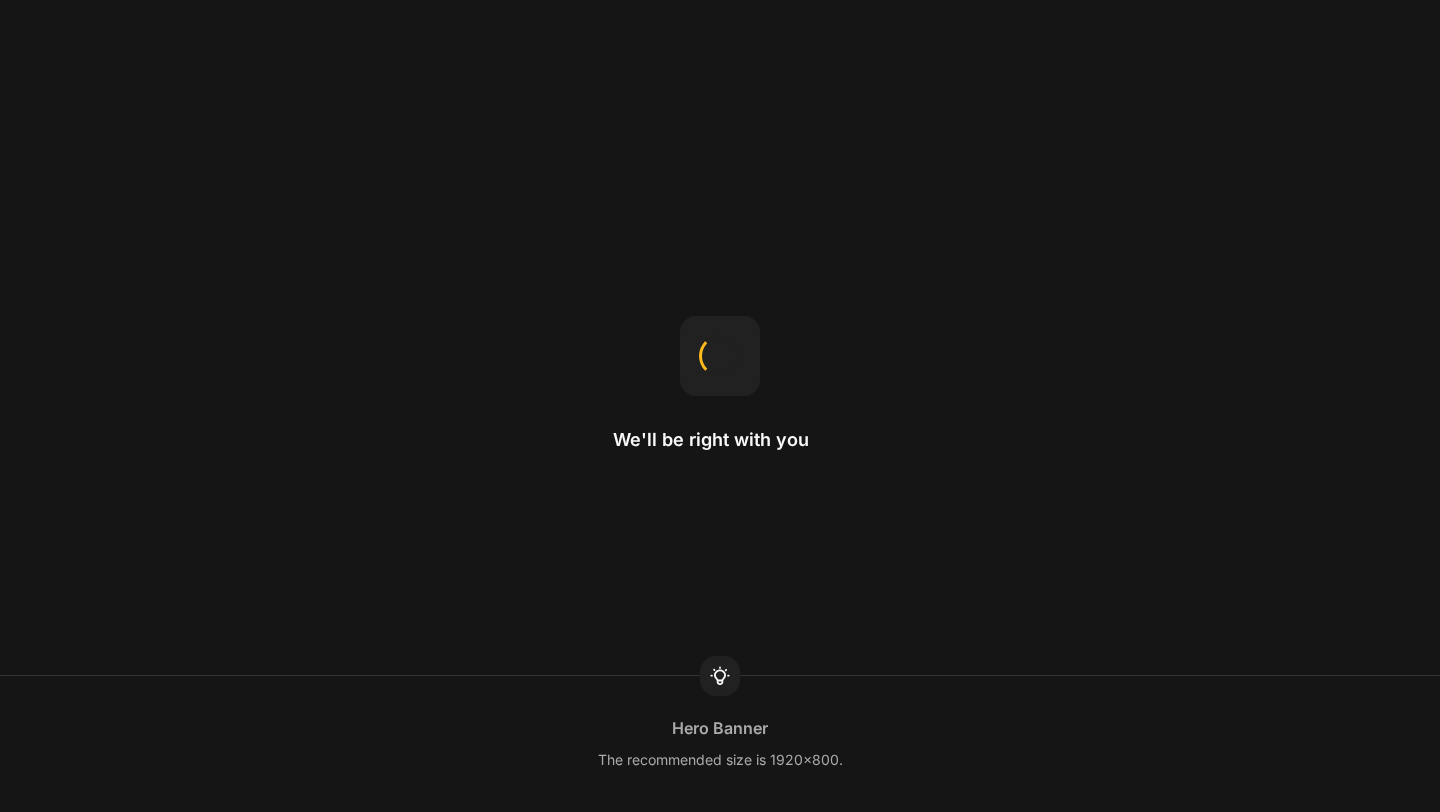scroll, scrollTop: 0, scrollLeft: 0, axis: both 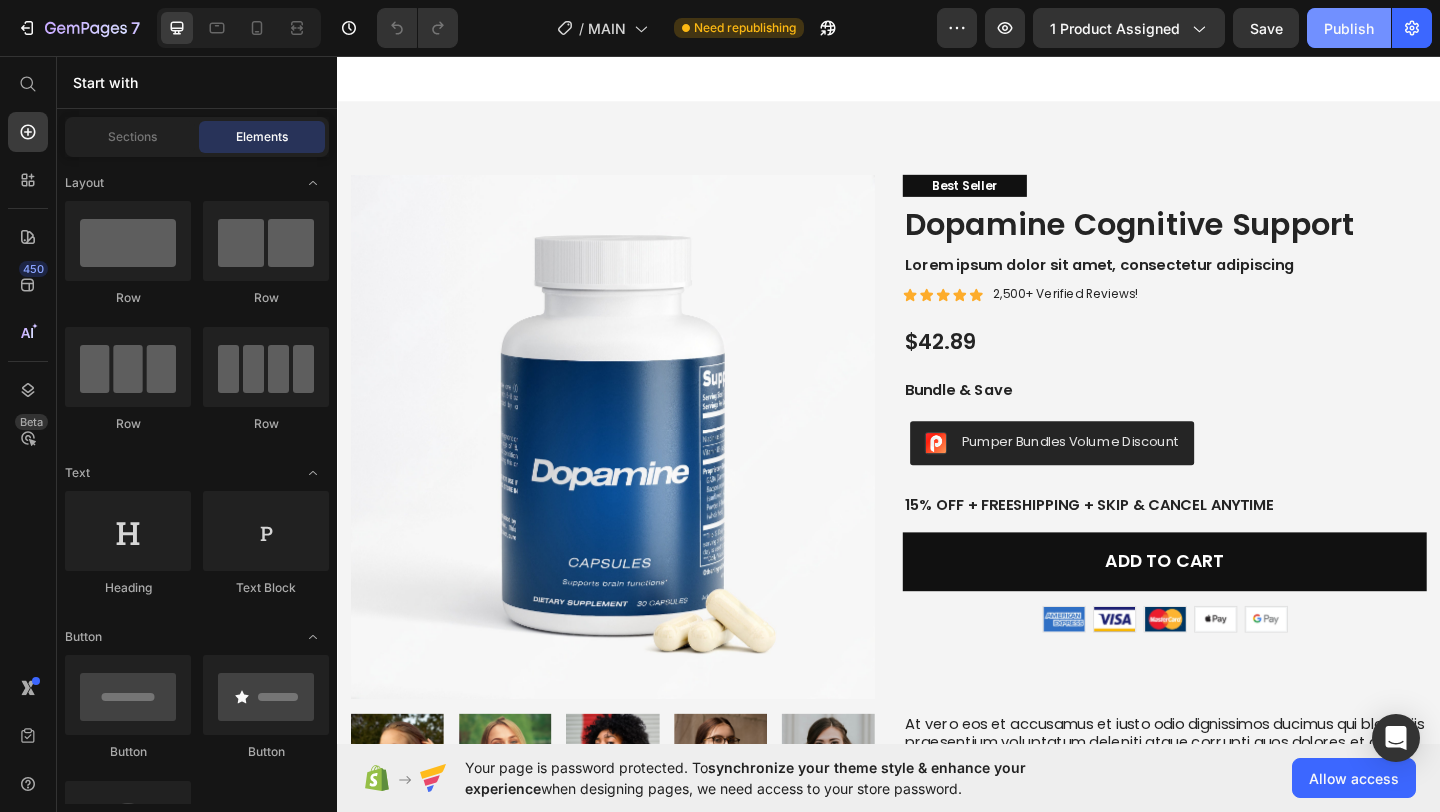 click on "Publish" at bounding box center [1349, 28] 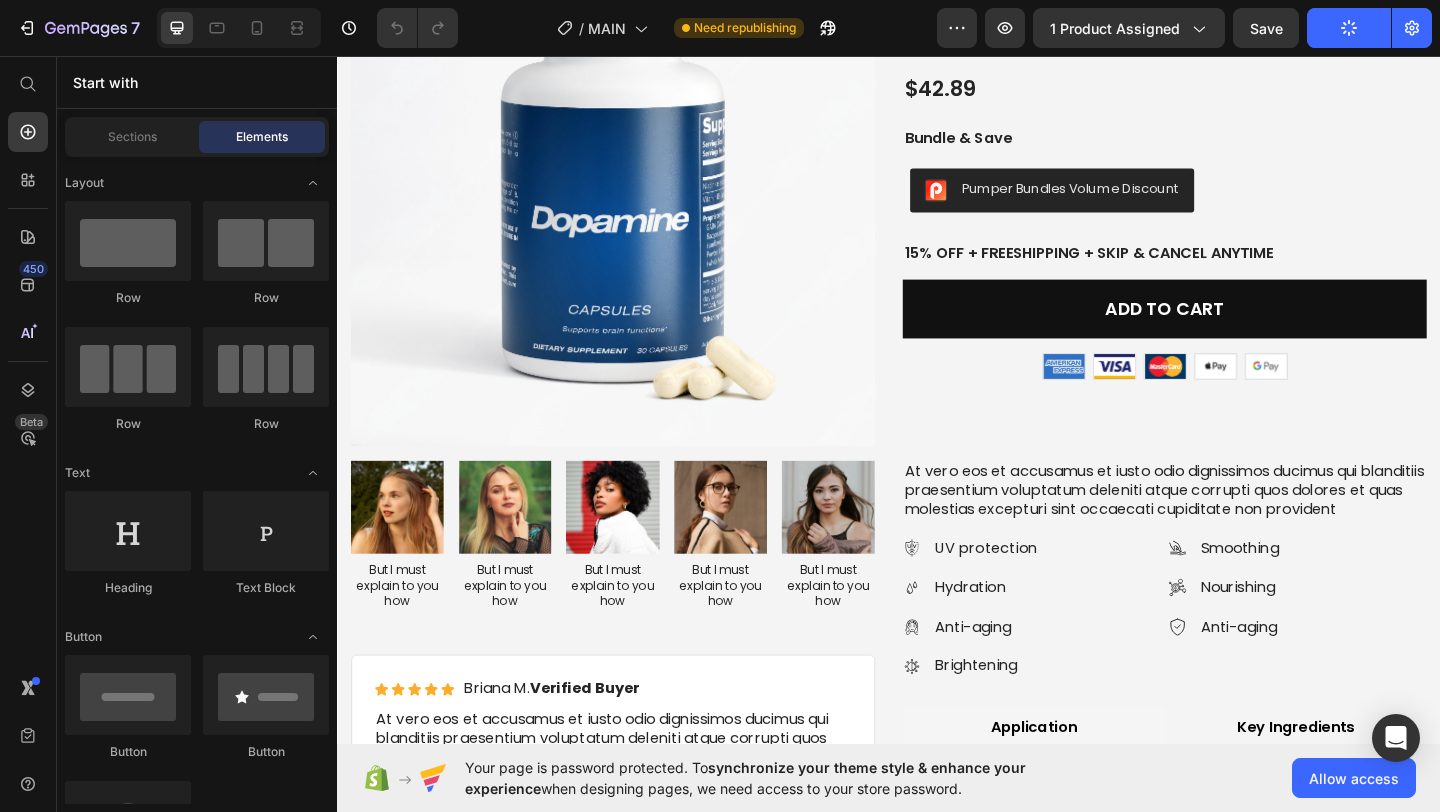 scroll, scrollTop: 4099, scrollLeft: 0, axis: vertical 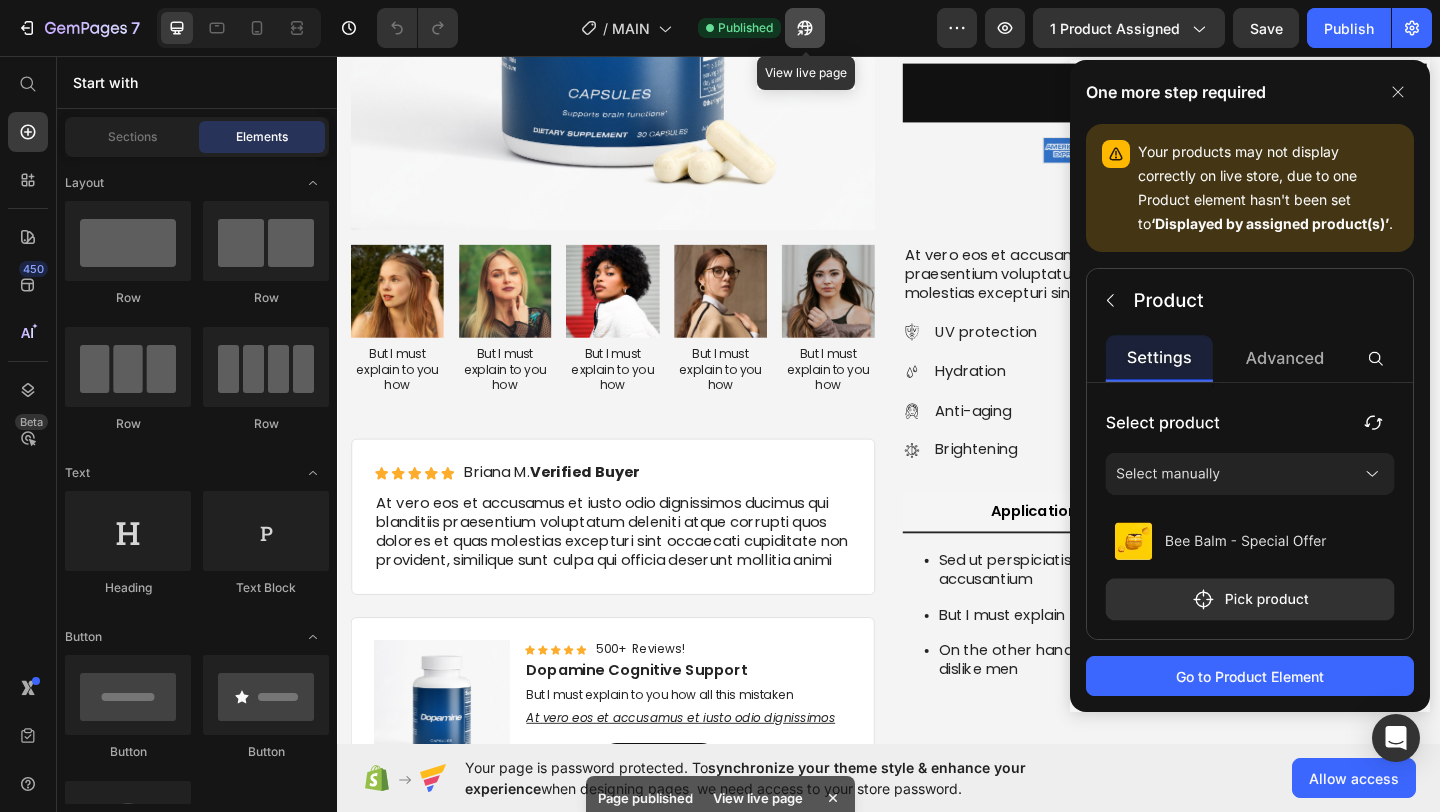 click 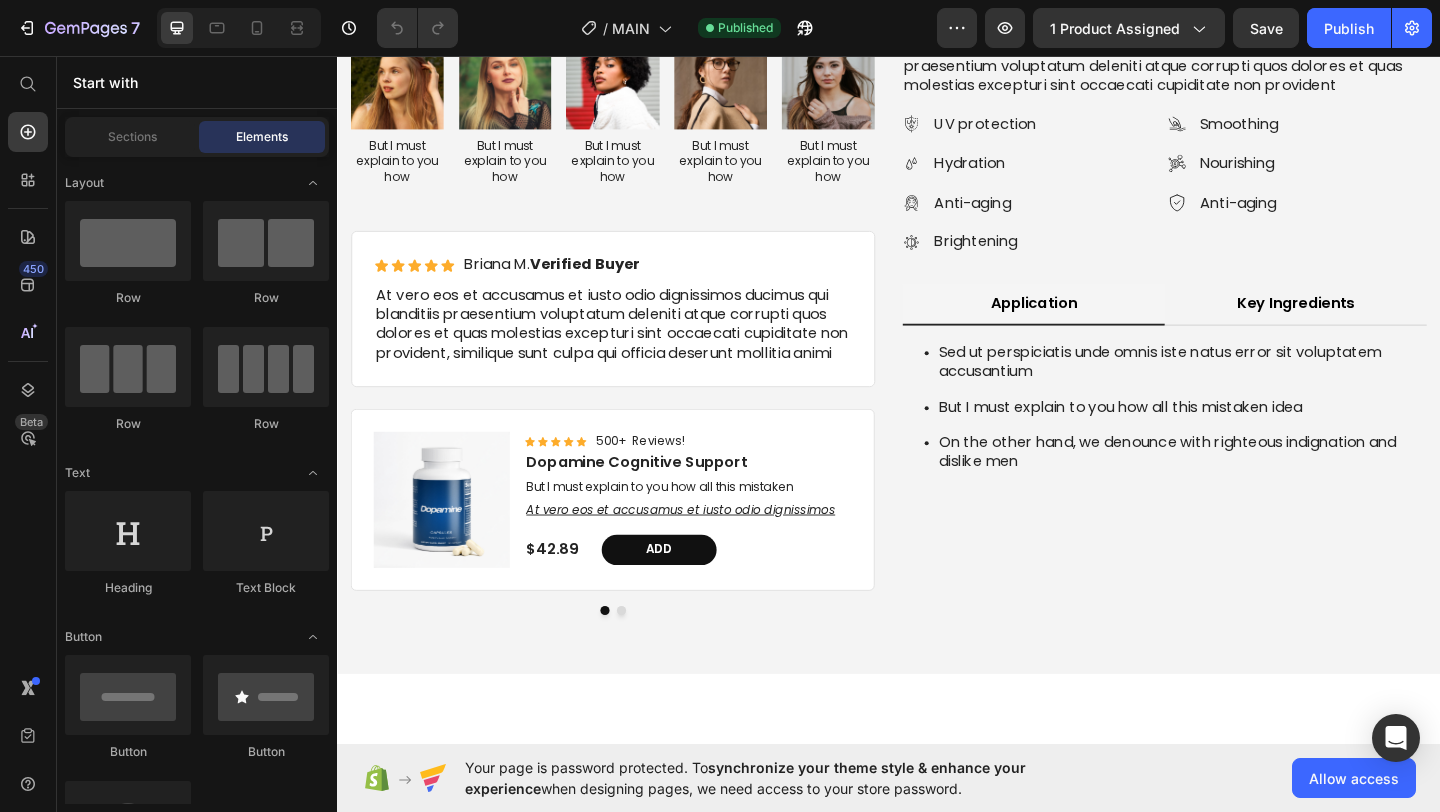 scroll, scrollTop: 4865, scrollLeft: 0, axis: vertical 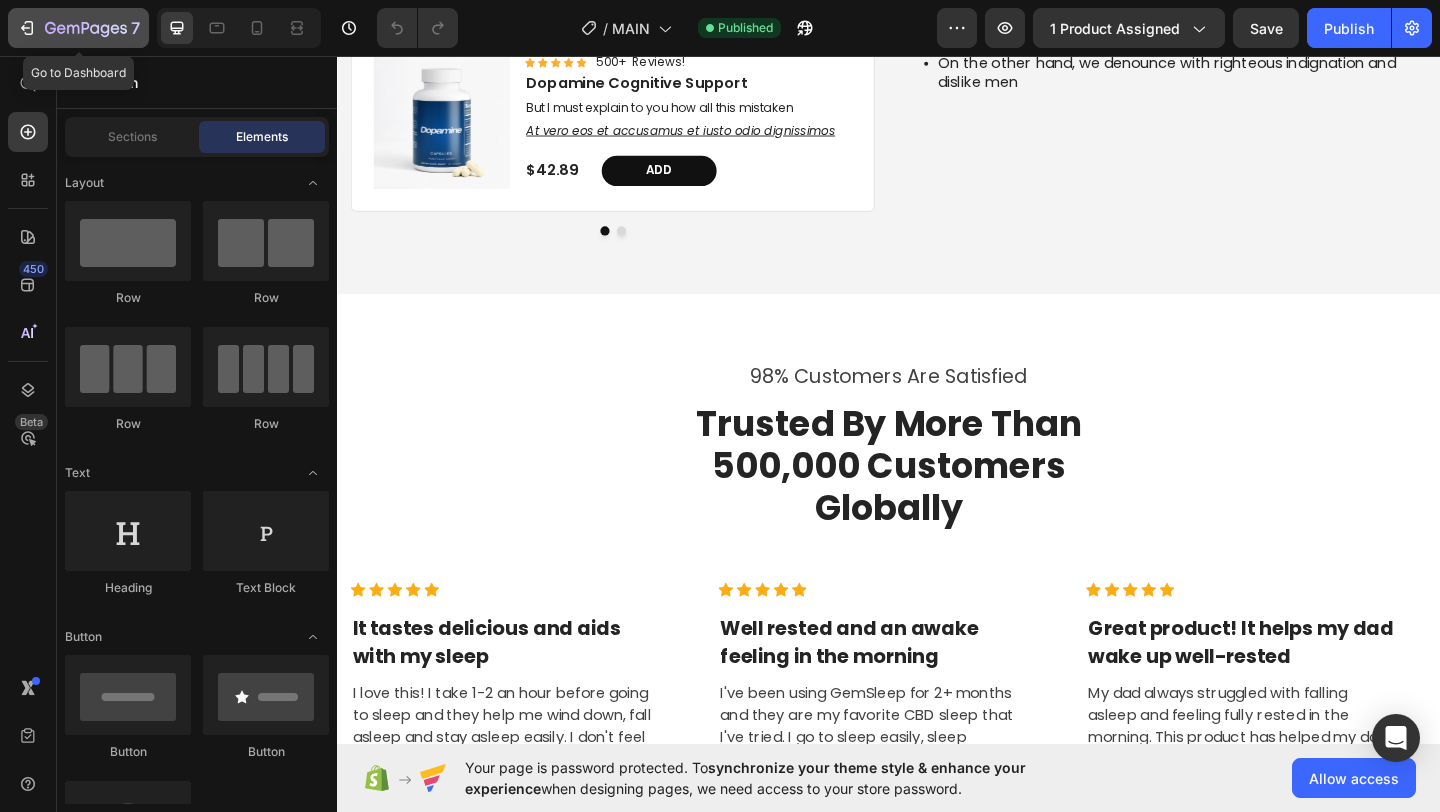 click 